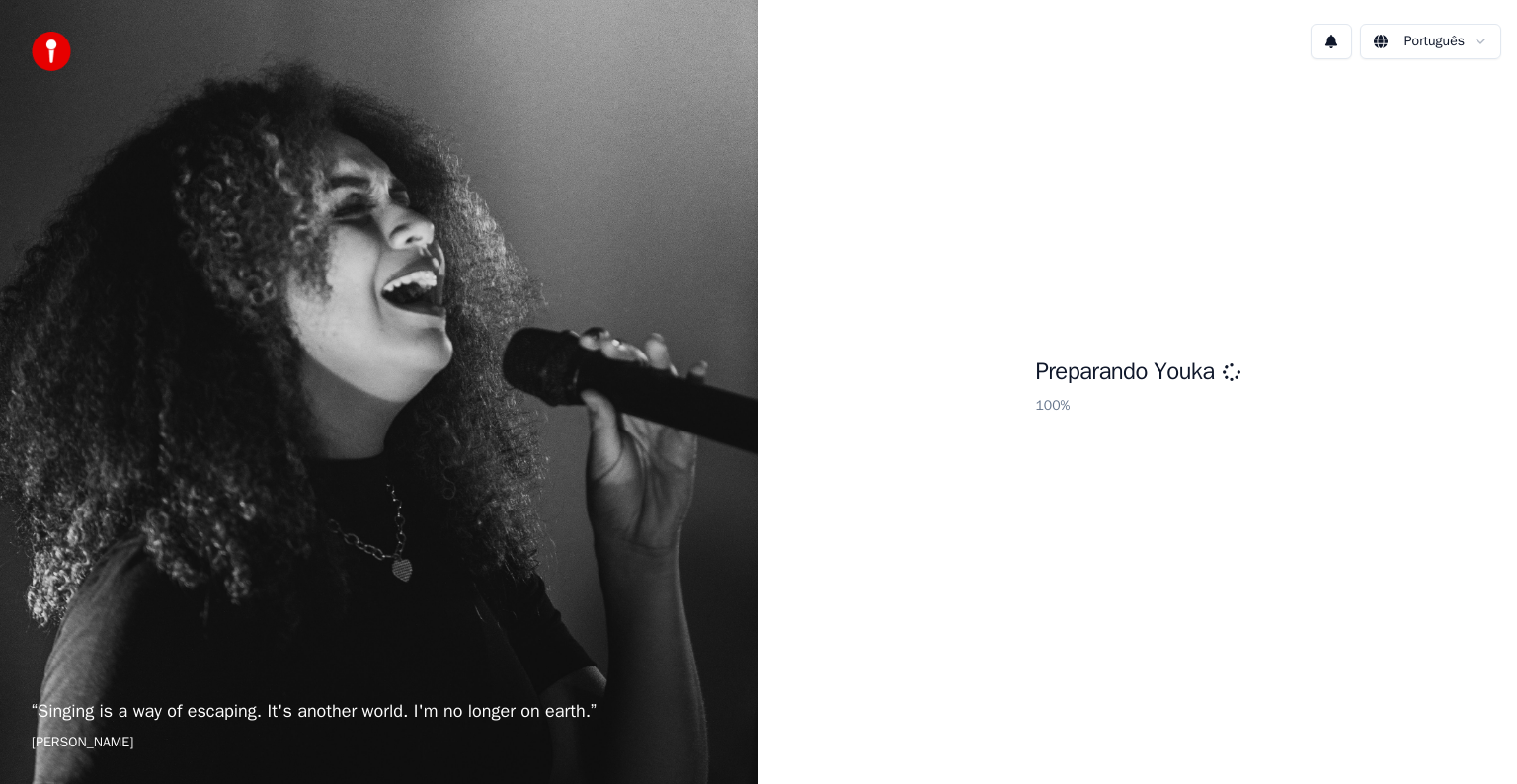 scroll, scrollTop: 0, scrollLeft: 0, axis: both 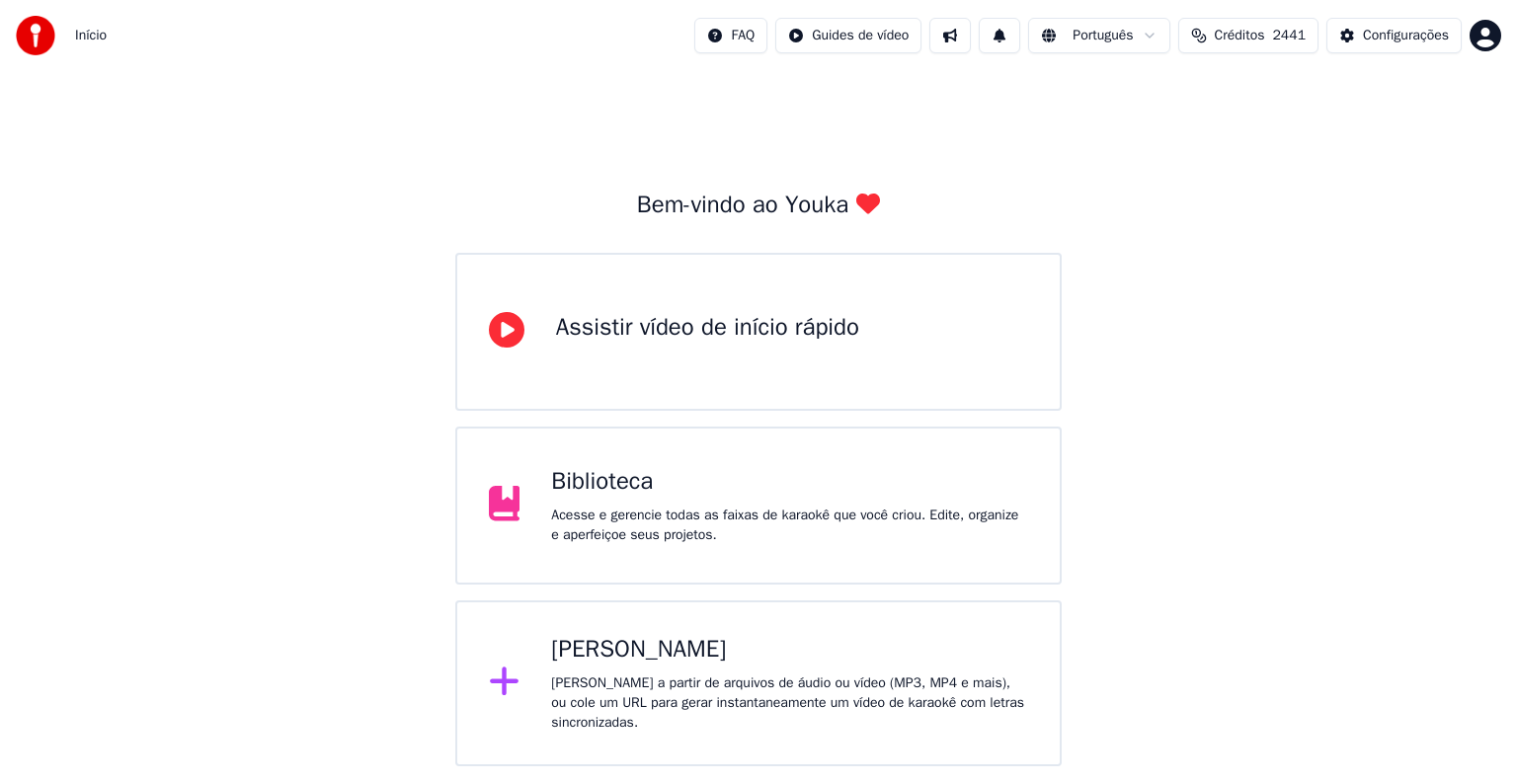 click on "[PERSON_NAME] a partir de arquivos de áudio ou vídeo (MP3, MP4 e mais), ou cole um URL para gerar instantaneamente um vídeo de karaokê com letras sincronizadas." at bounding box center (789, 703) 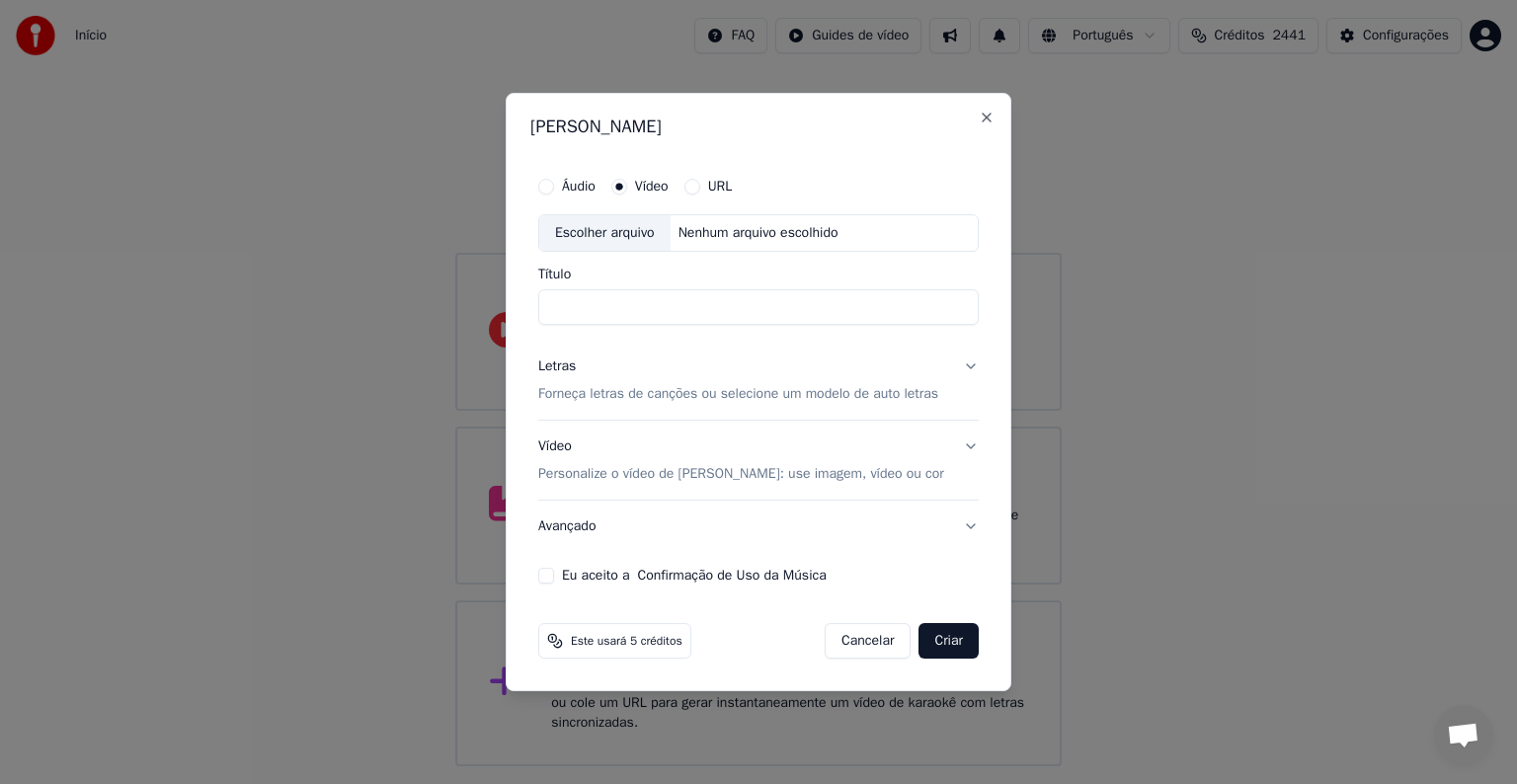 click on "Escolher arquivo" at bounding box center (604, 233) 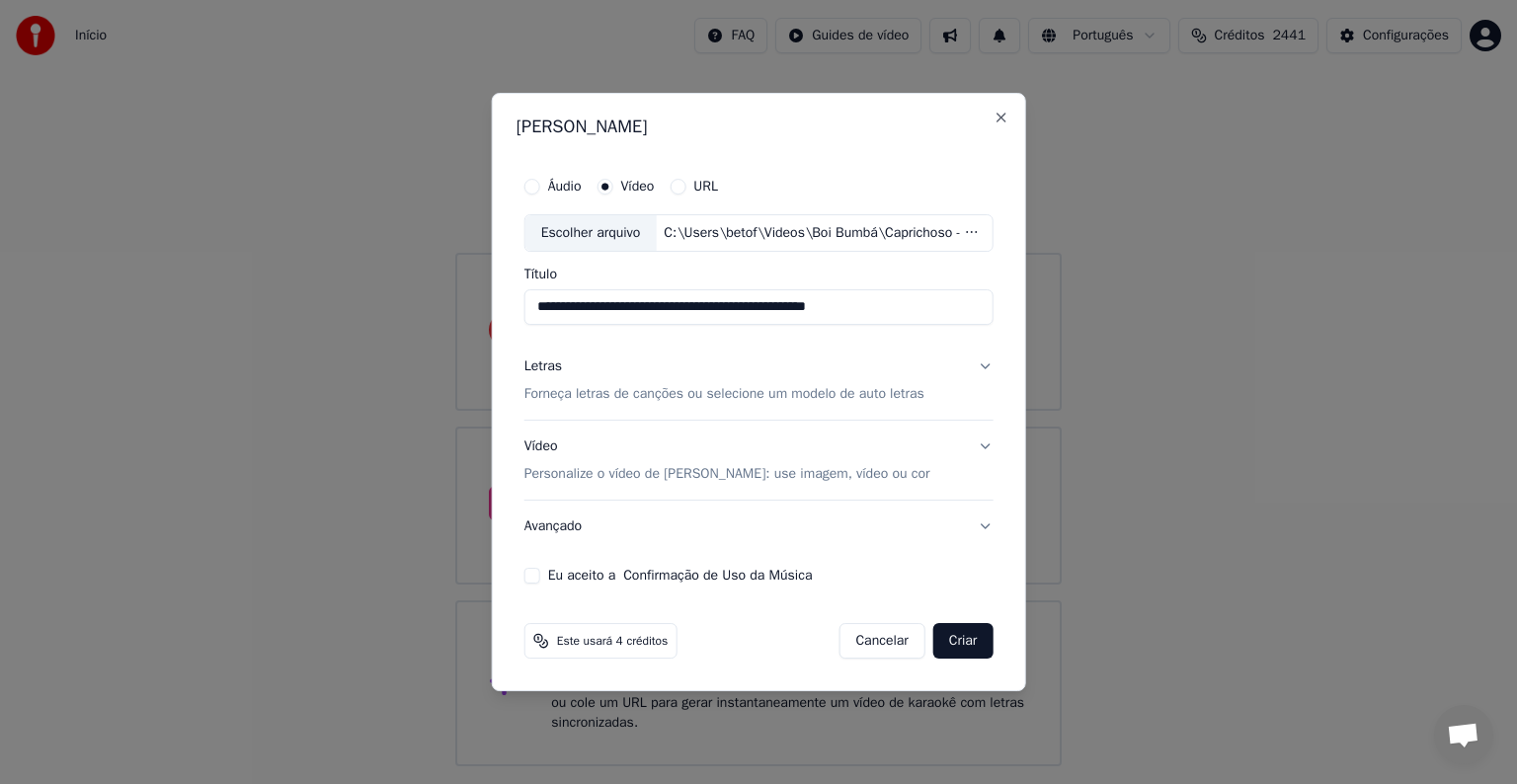 drag, startPoint x: 631, startPoint y: 306, endPoint x: 873, endPoint y: 308, distance: 242.00826 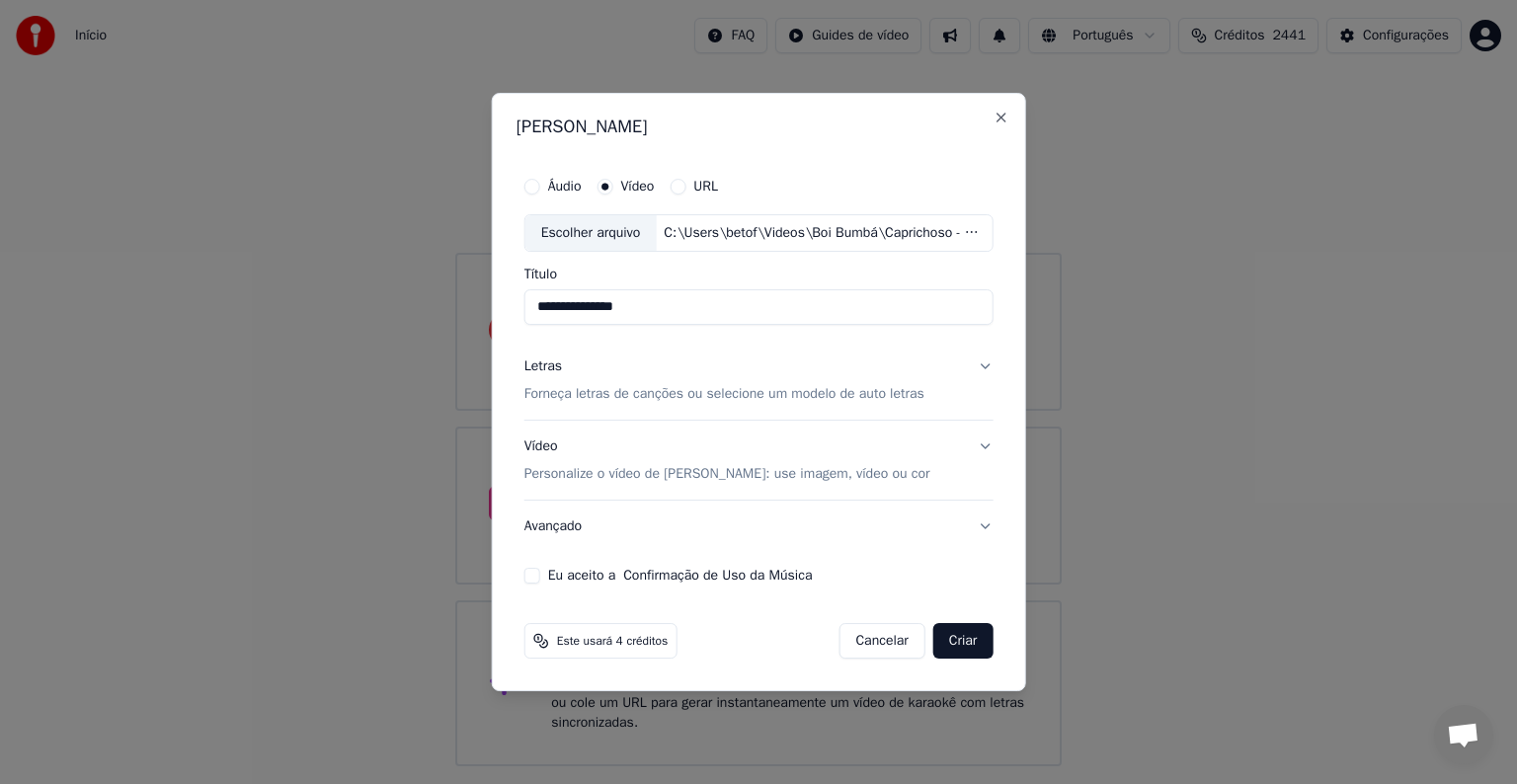 type on "**********" 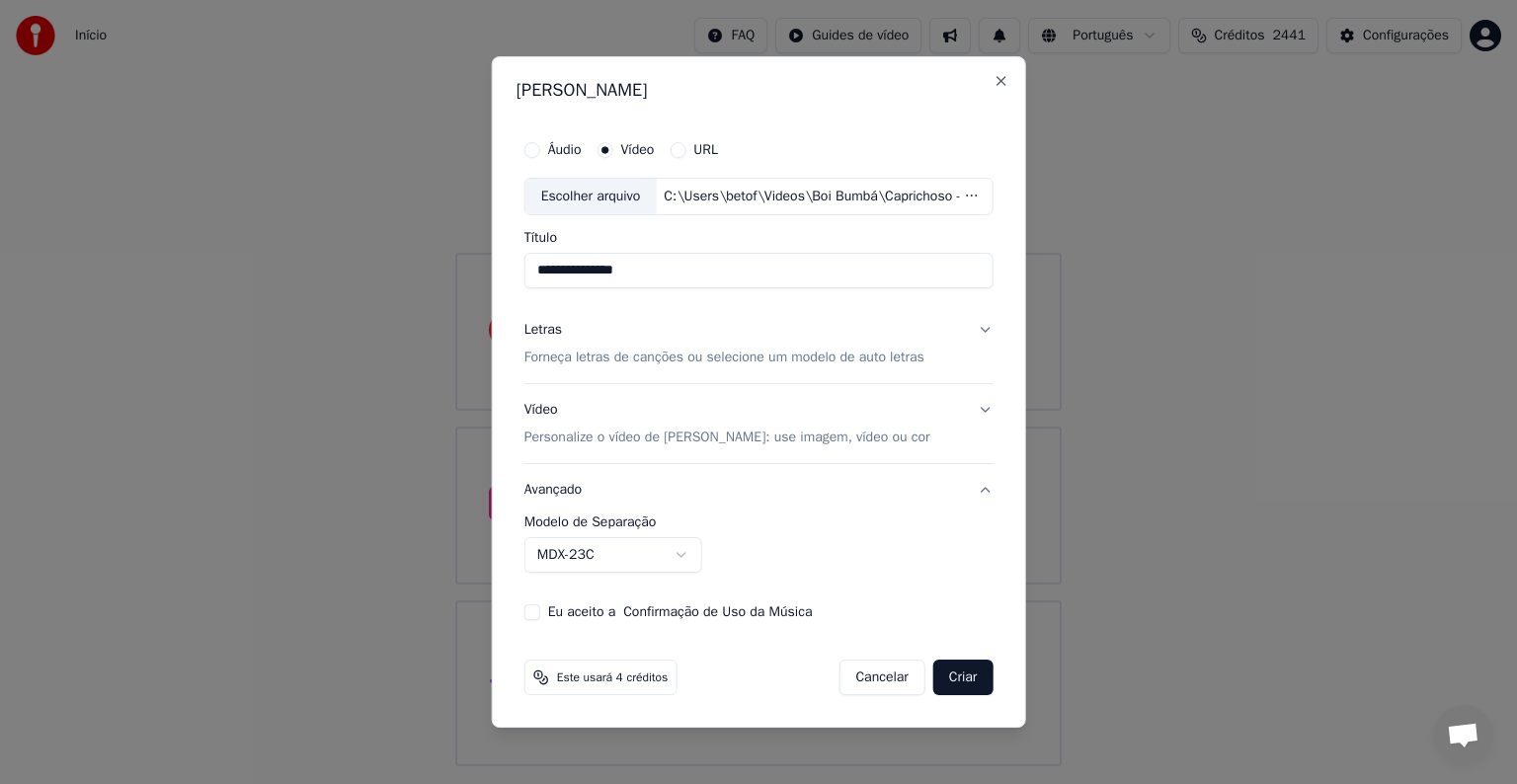 click on "**********" at bounding box center (758, 383) 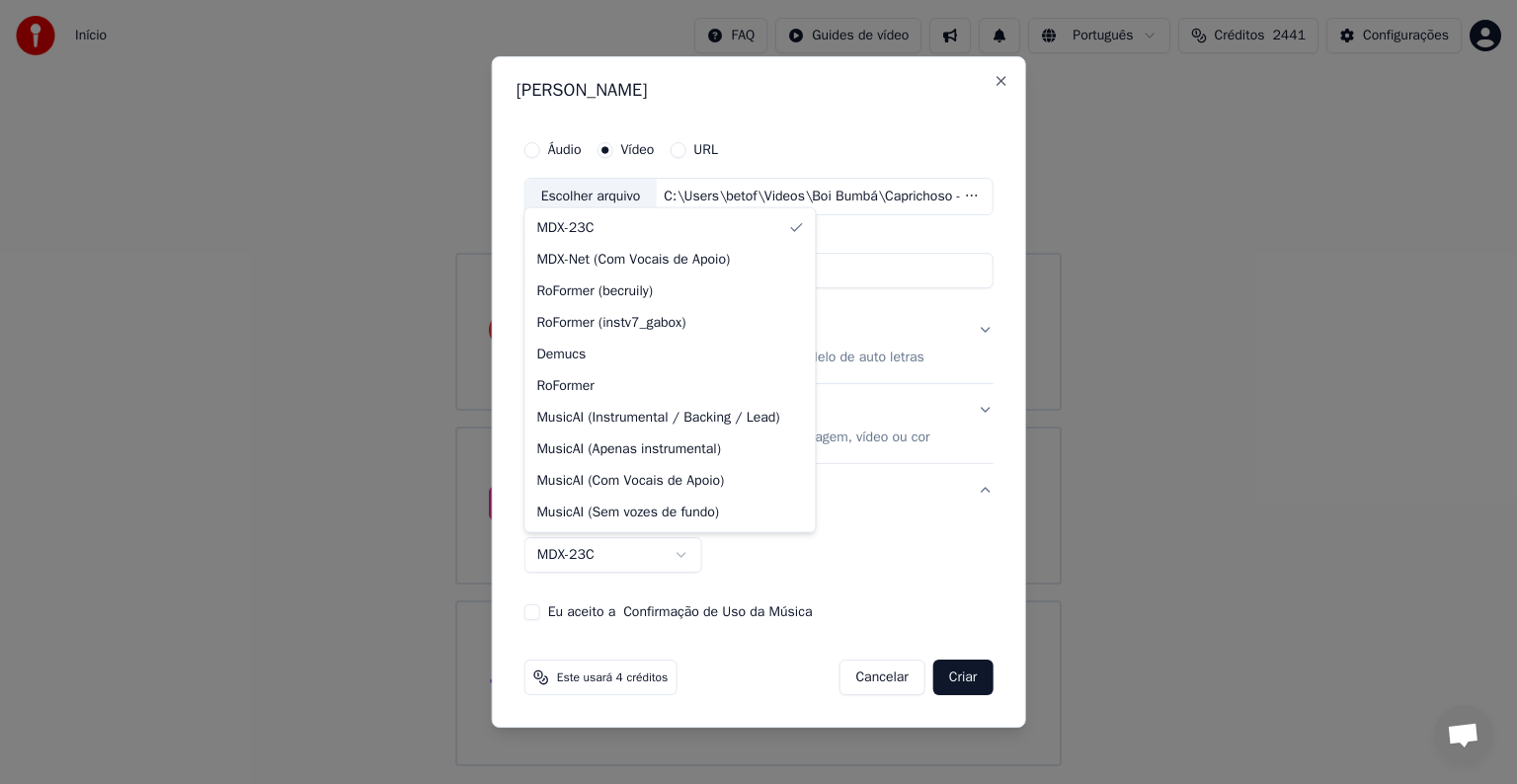 select on "**********" 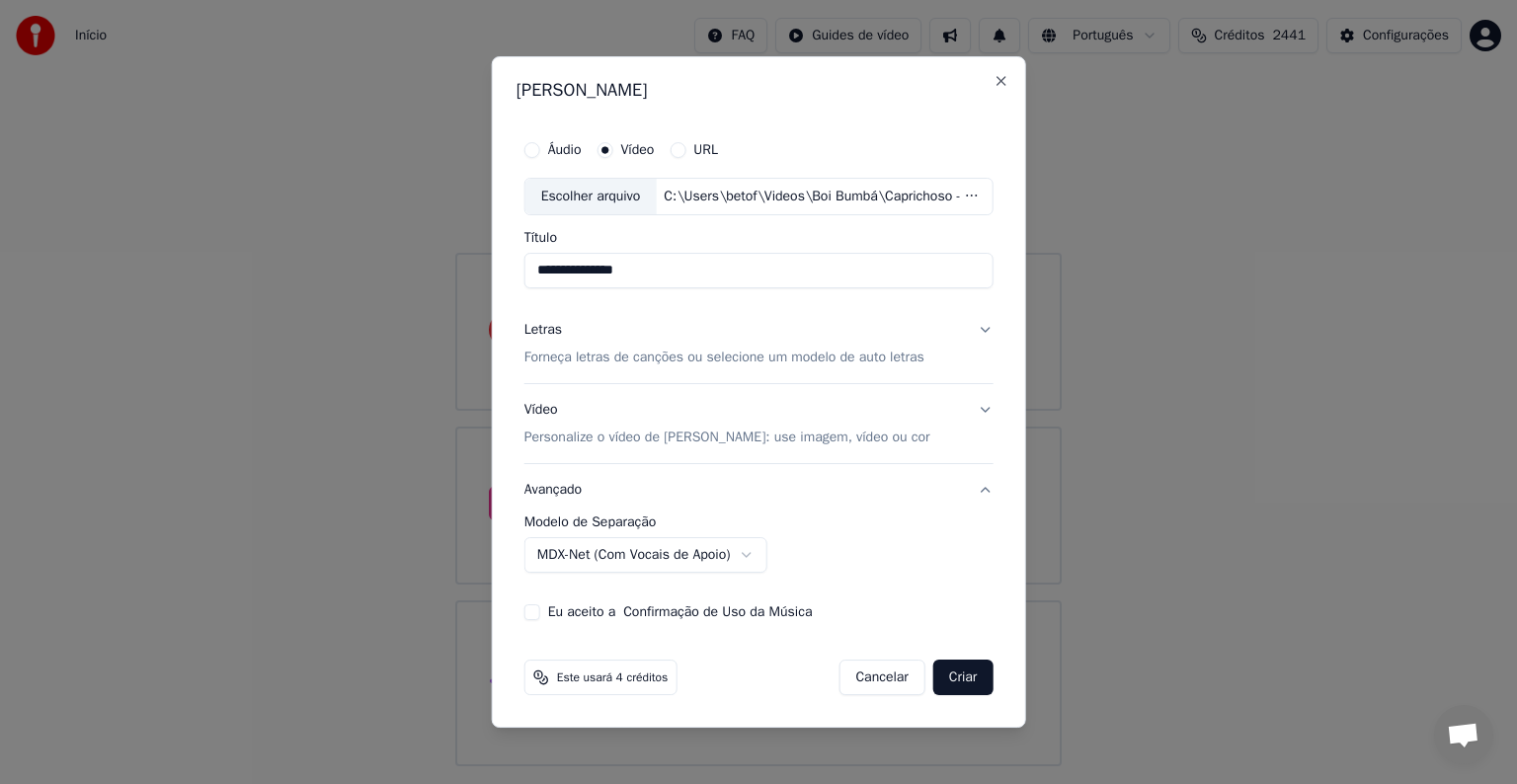 click on "Eu aceito a   Confirmação de Uso da Música" at bounding box center (680, 612) 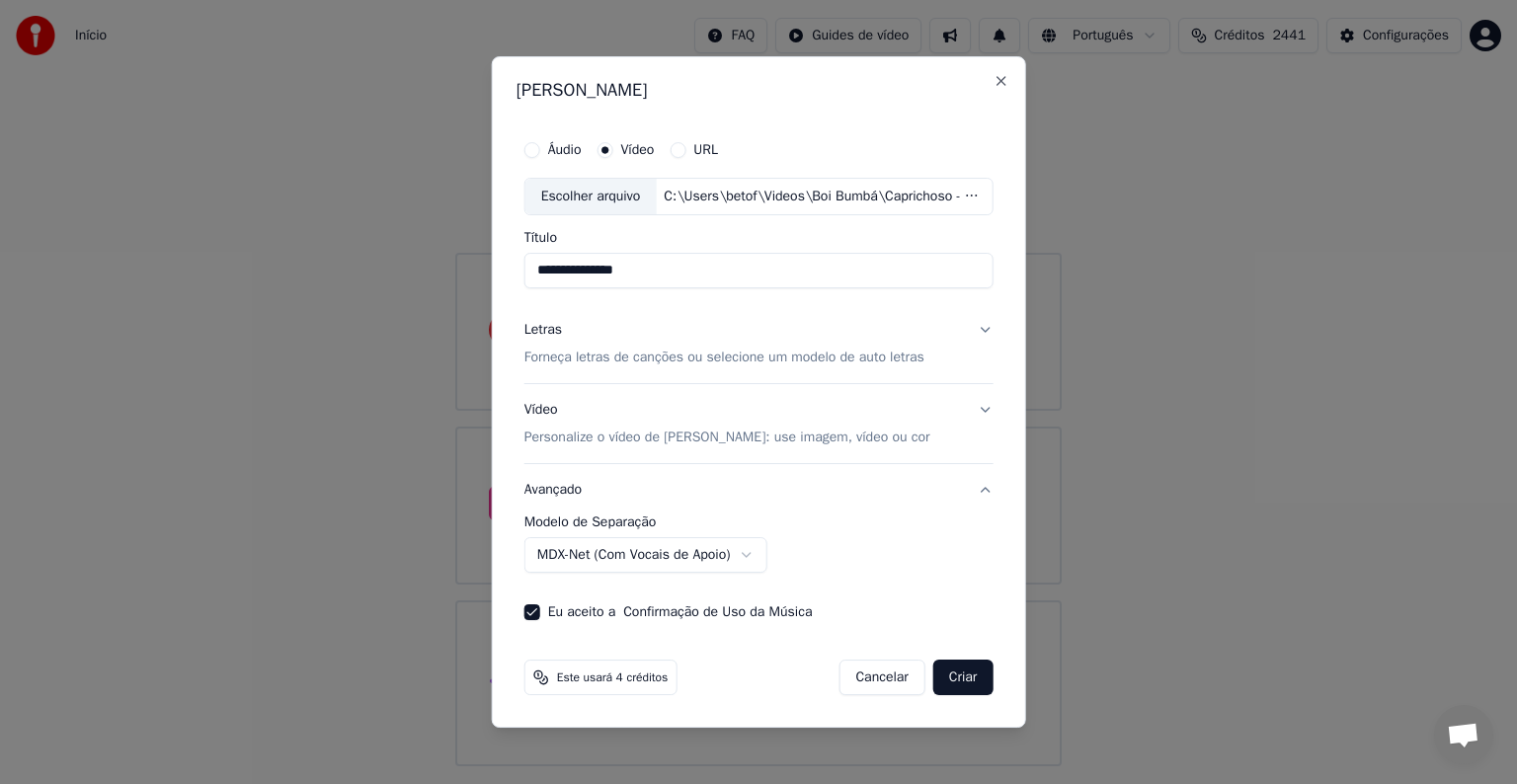 click on "Forneça letras de canções ou selecione um modelo de auto letras" at bounding box center [724, 357] 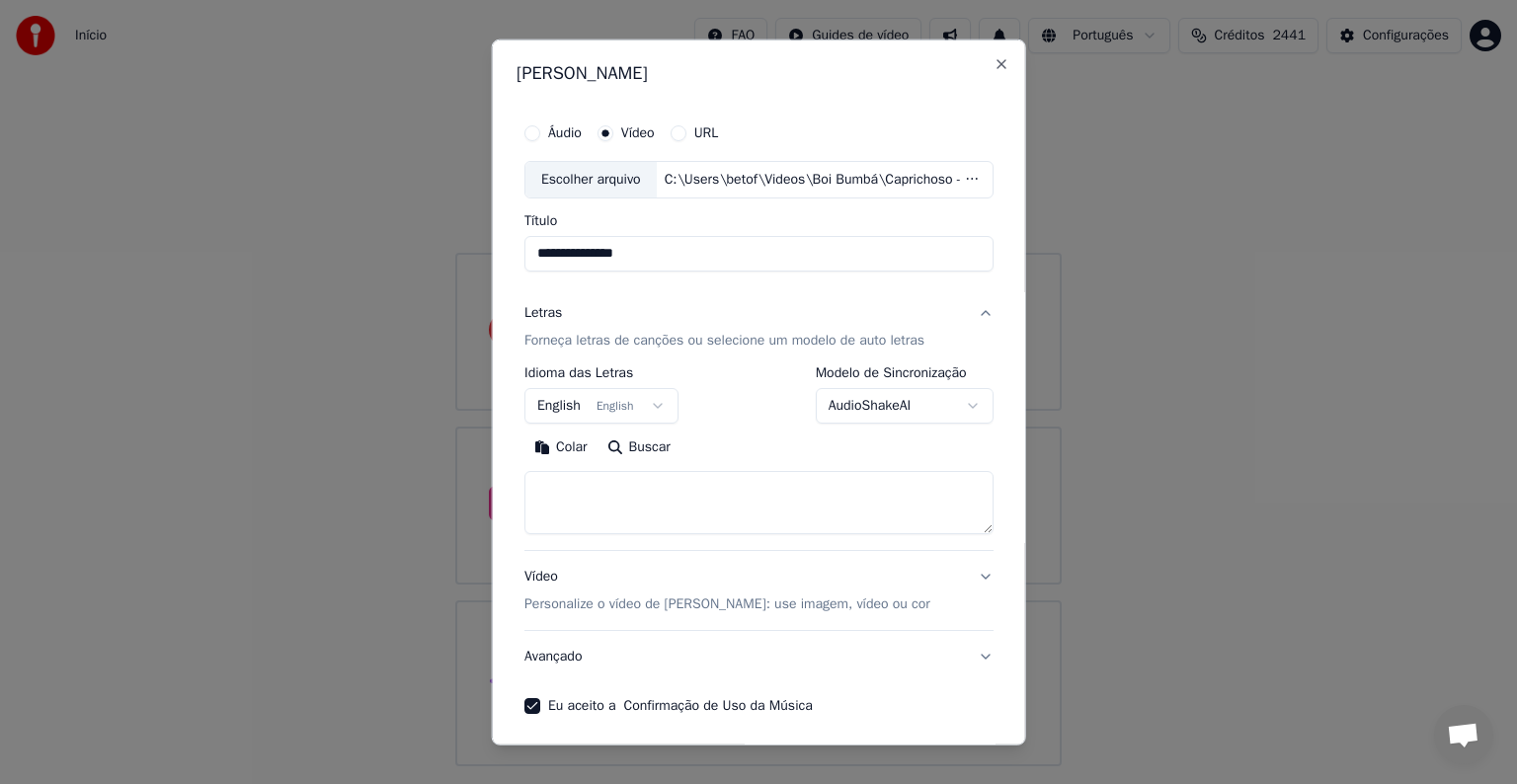 click on "English English" at bounding box center (601, 406) 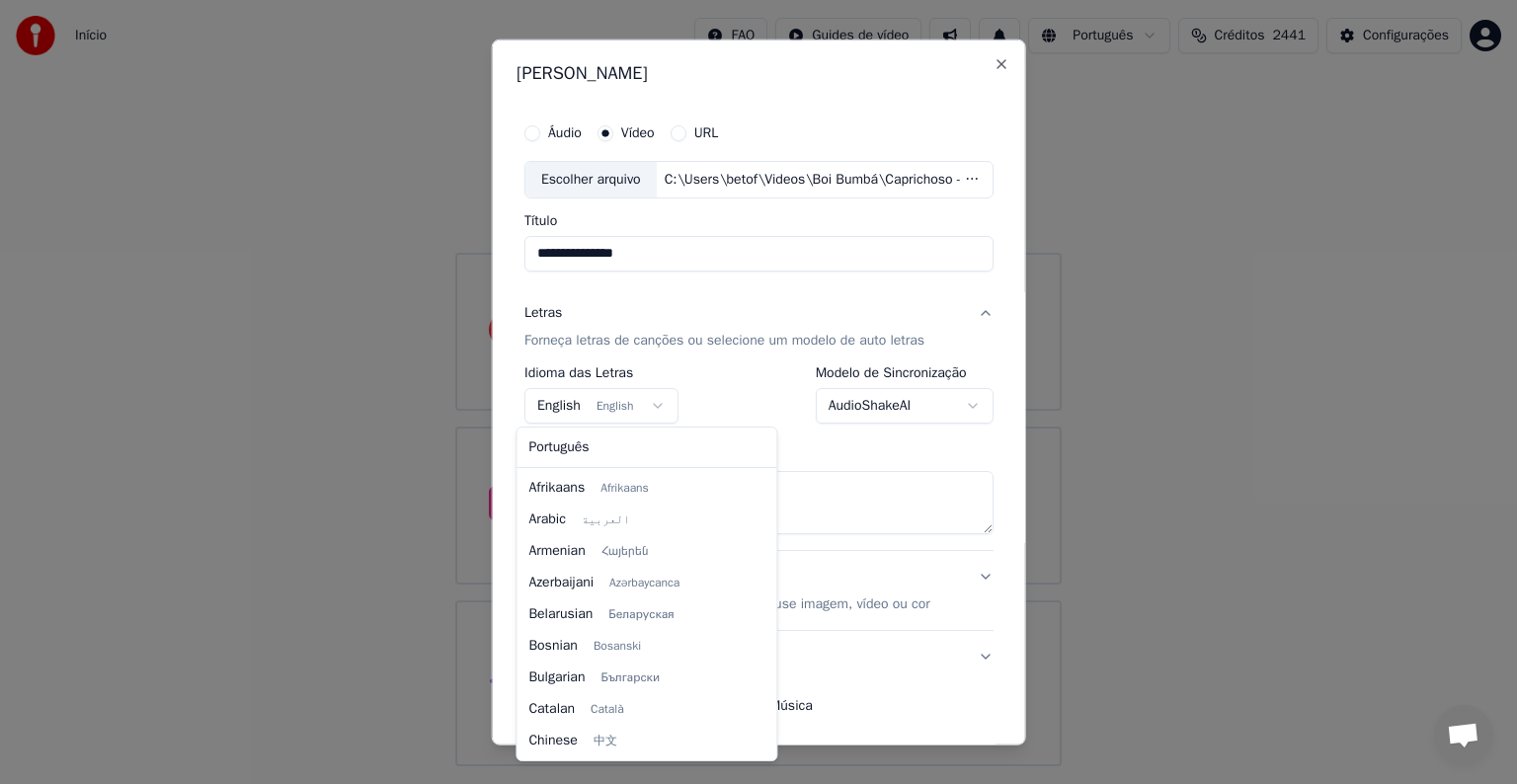 scroll, scrollTop: 158, scrollLeft: 0, axis: vertical 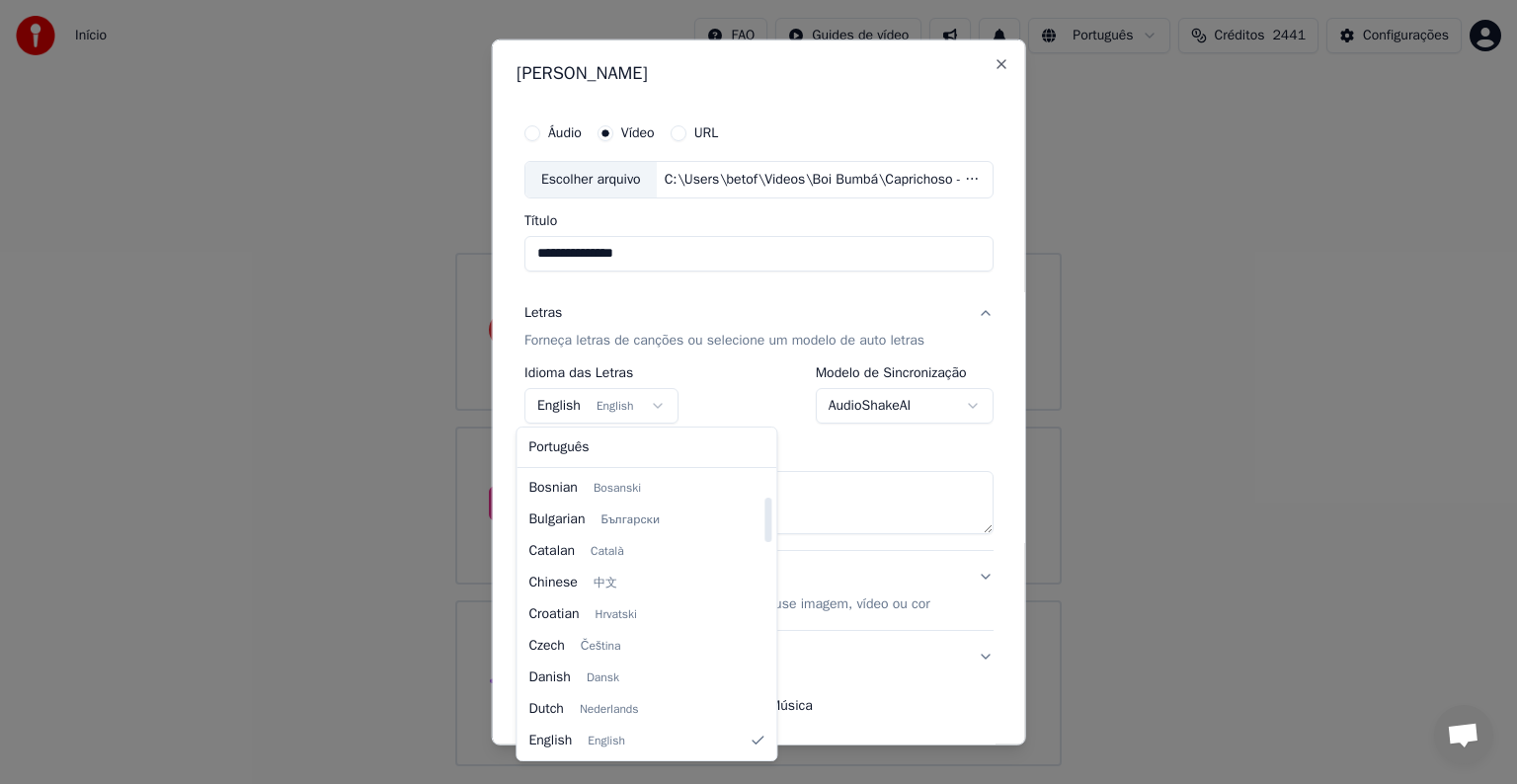 select on "**" 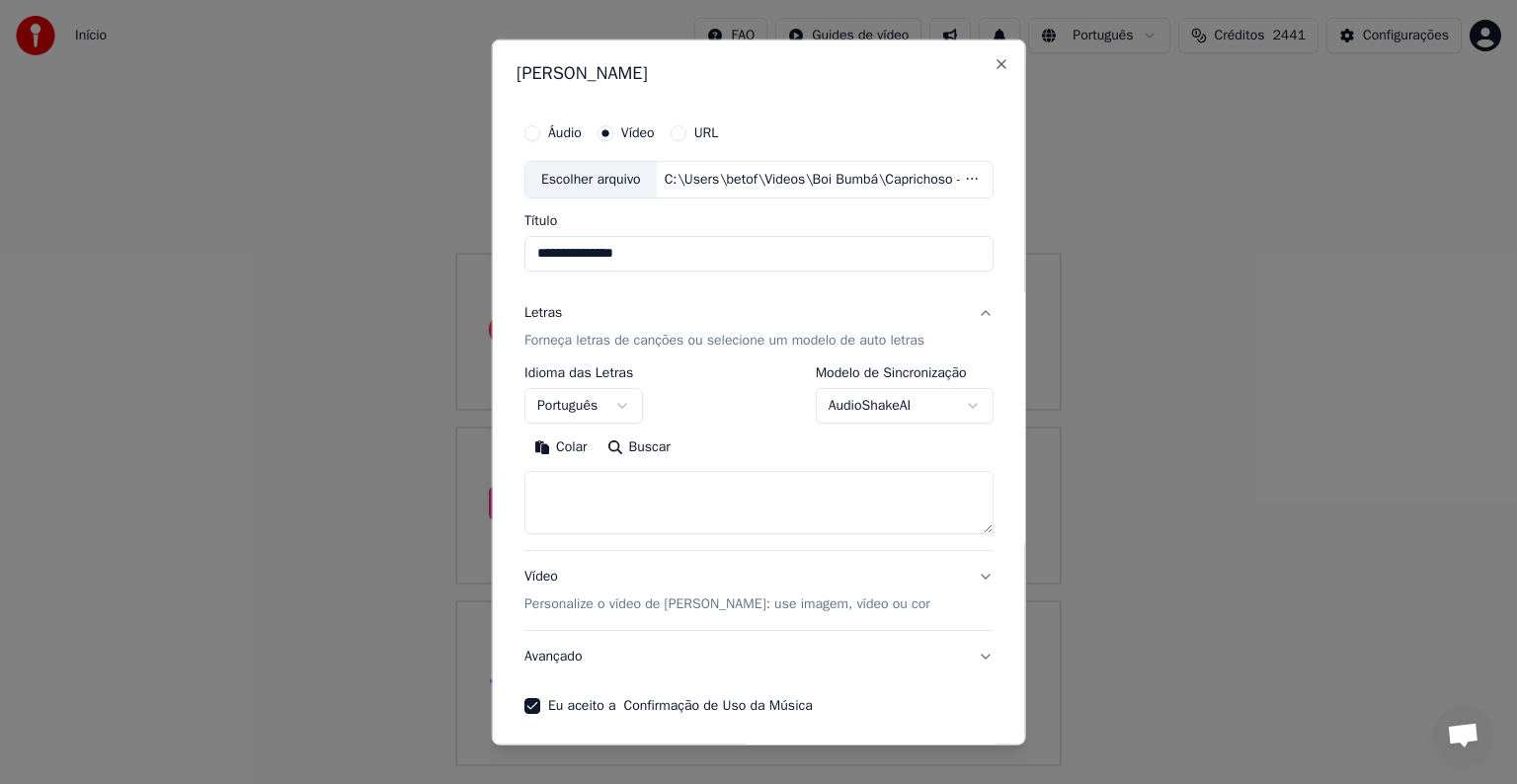 click on "Colar" at bounding box center [561, 447] 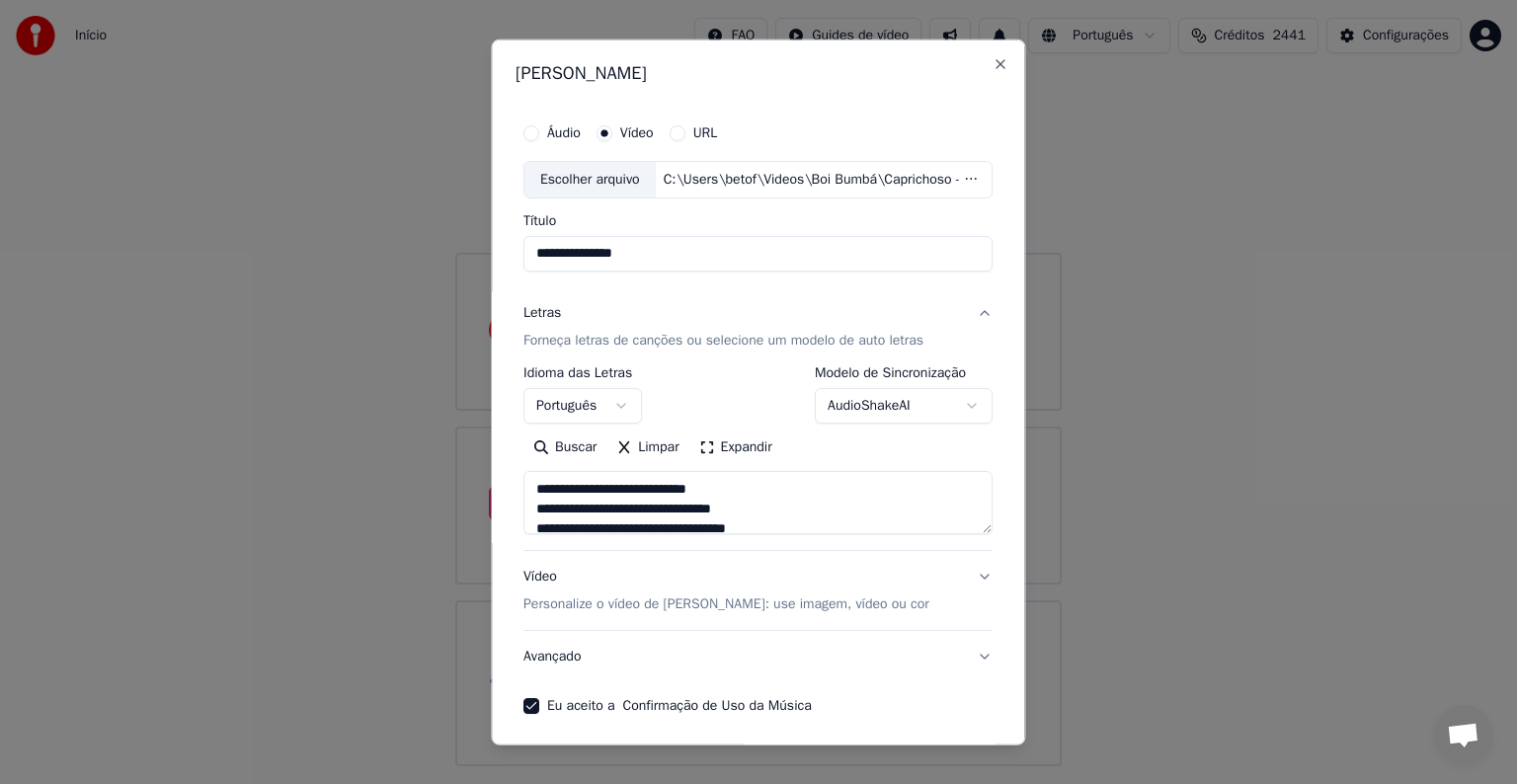 scroll, scrollTop: 75, scrollLeft: 0, axis: vertical 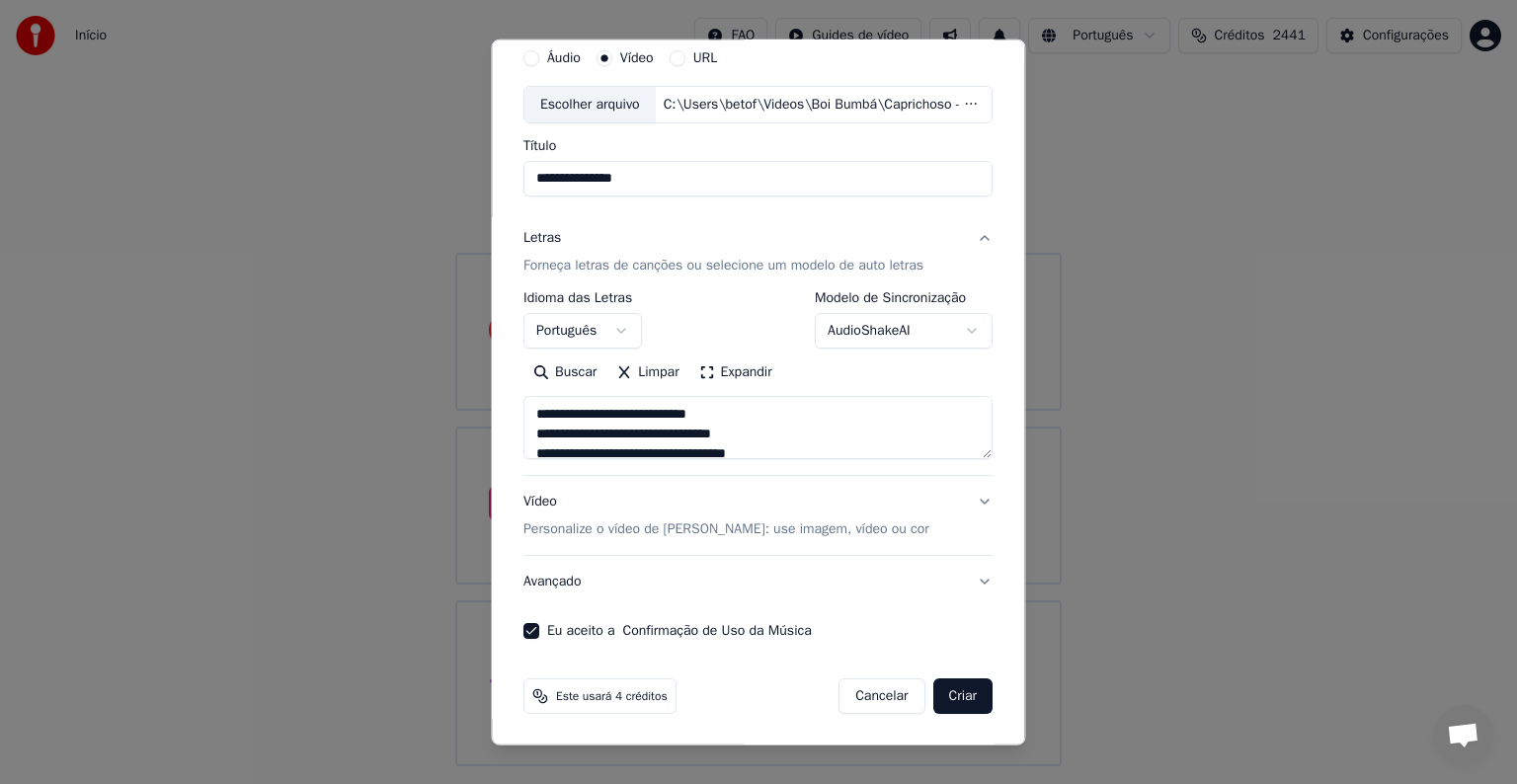 click on "Criar" at bounding box center (963, 696) 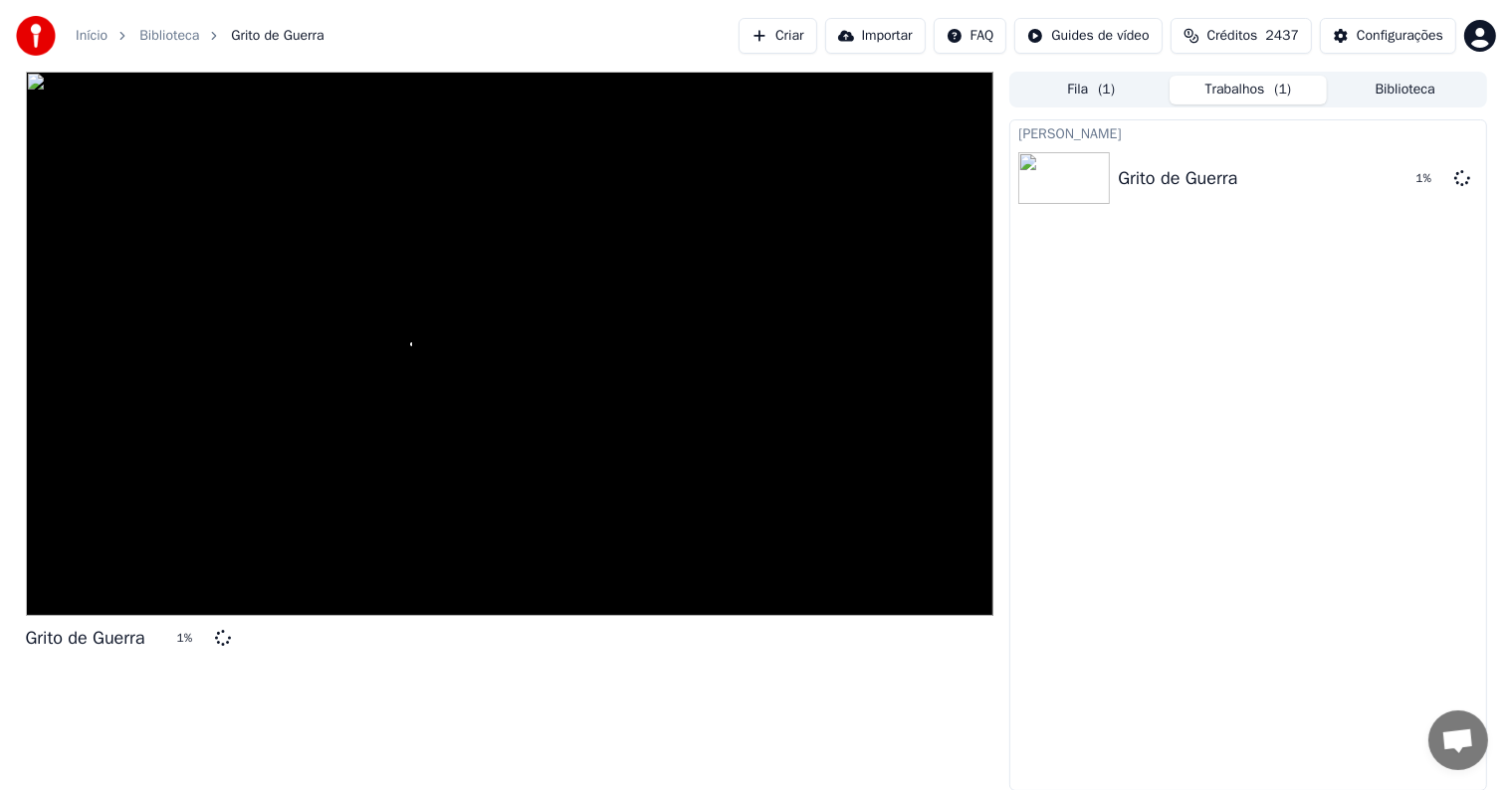 click on "Biblioteca" at bounding box center [1405, 90] 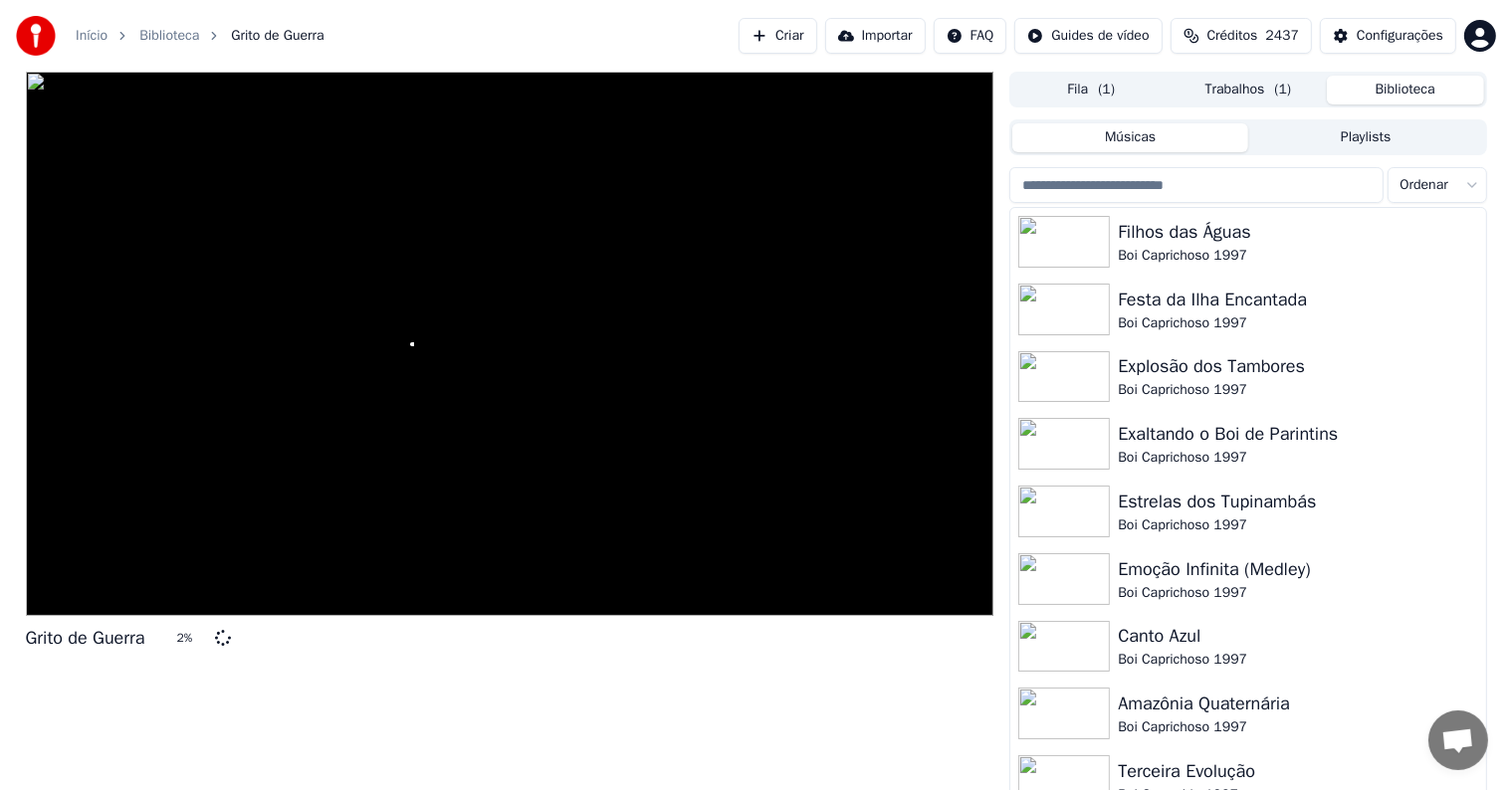 click on "Fila ( 1 )" at bounding box center [1091, 90] 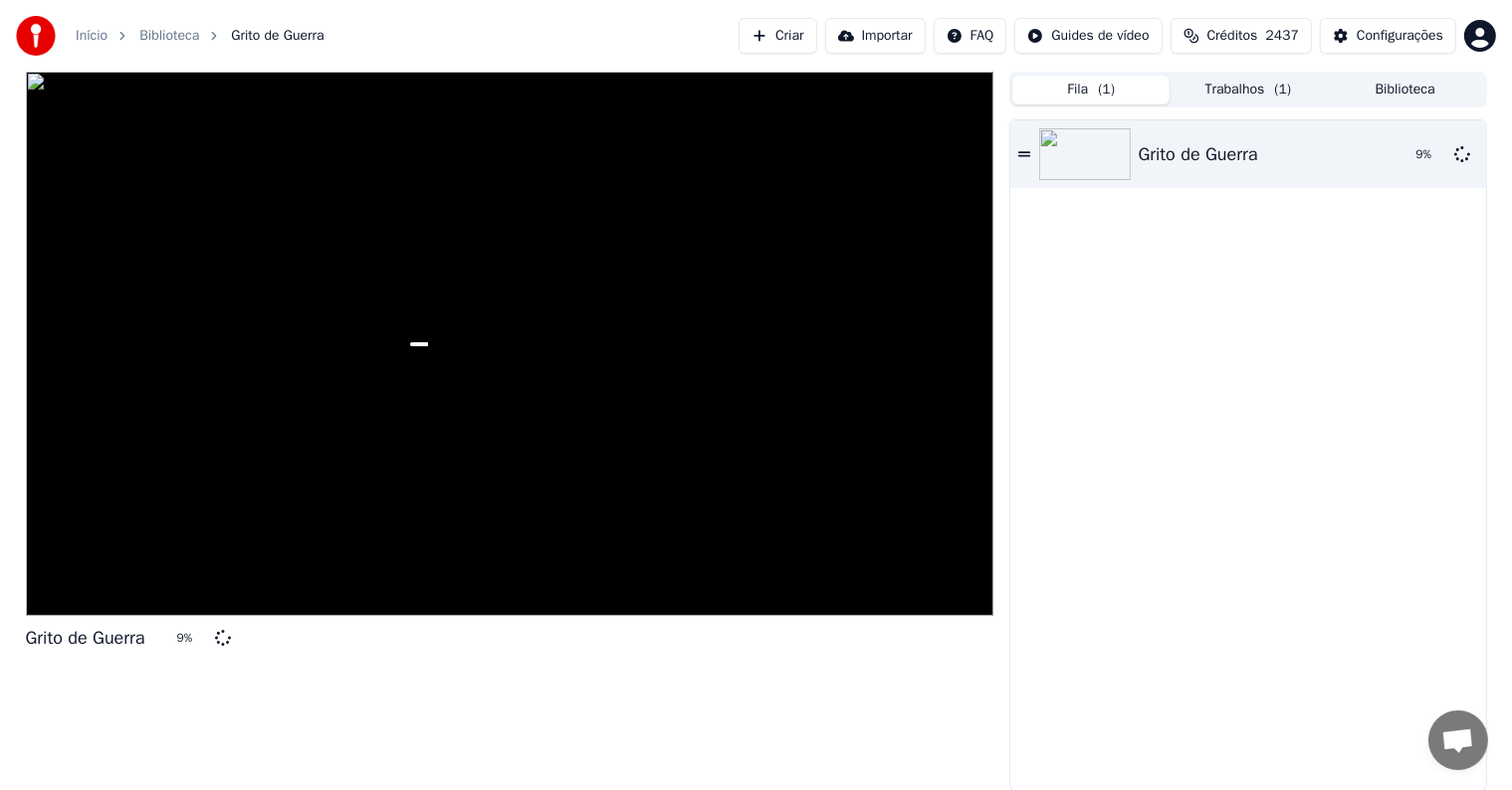 click on "Criar" at bounding box center [777, 36] 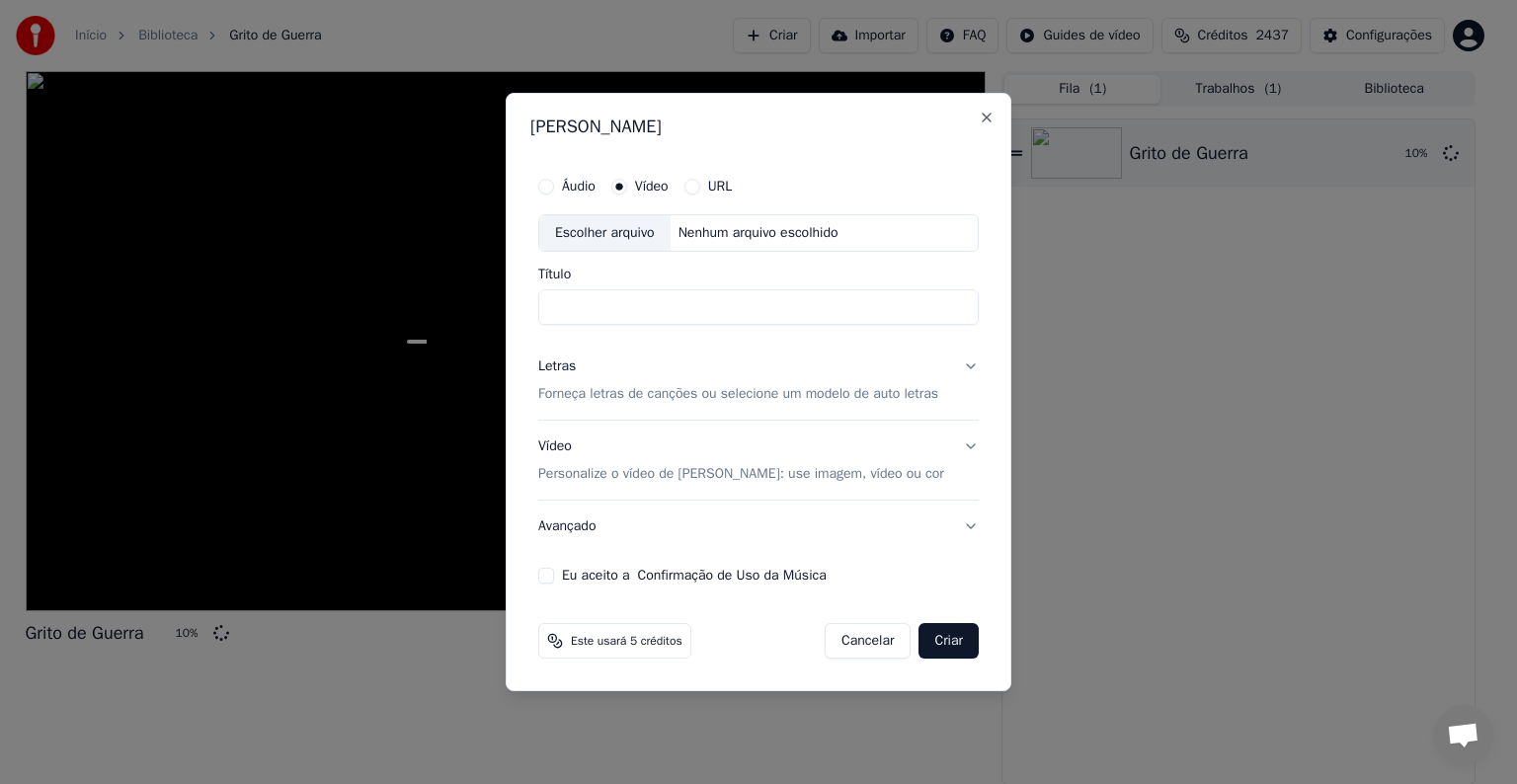 click on "Escolher arquivo" at bounding box center (604, 233) 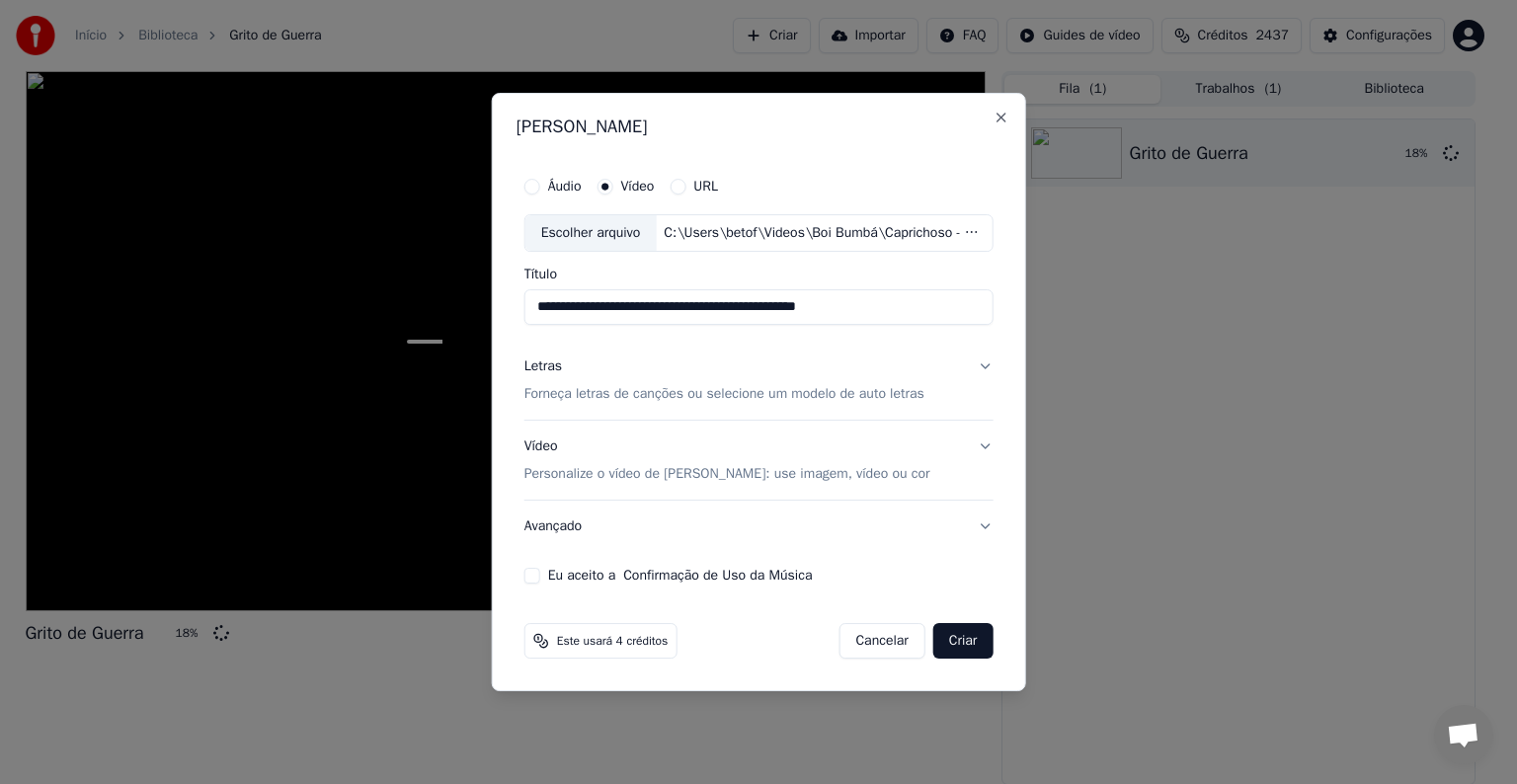 drag, startPoint x: 631, startPoint y: 305, endPoint x: 910, endPoint y: 320, distance: 279.40293 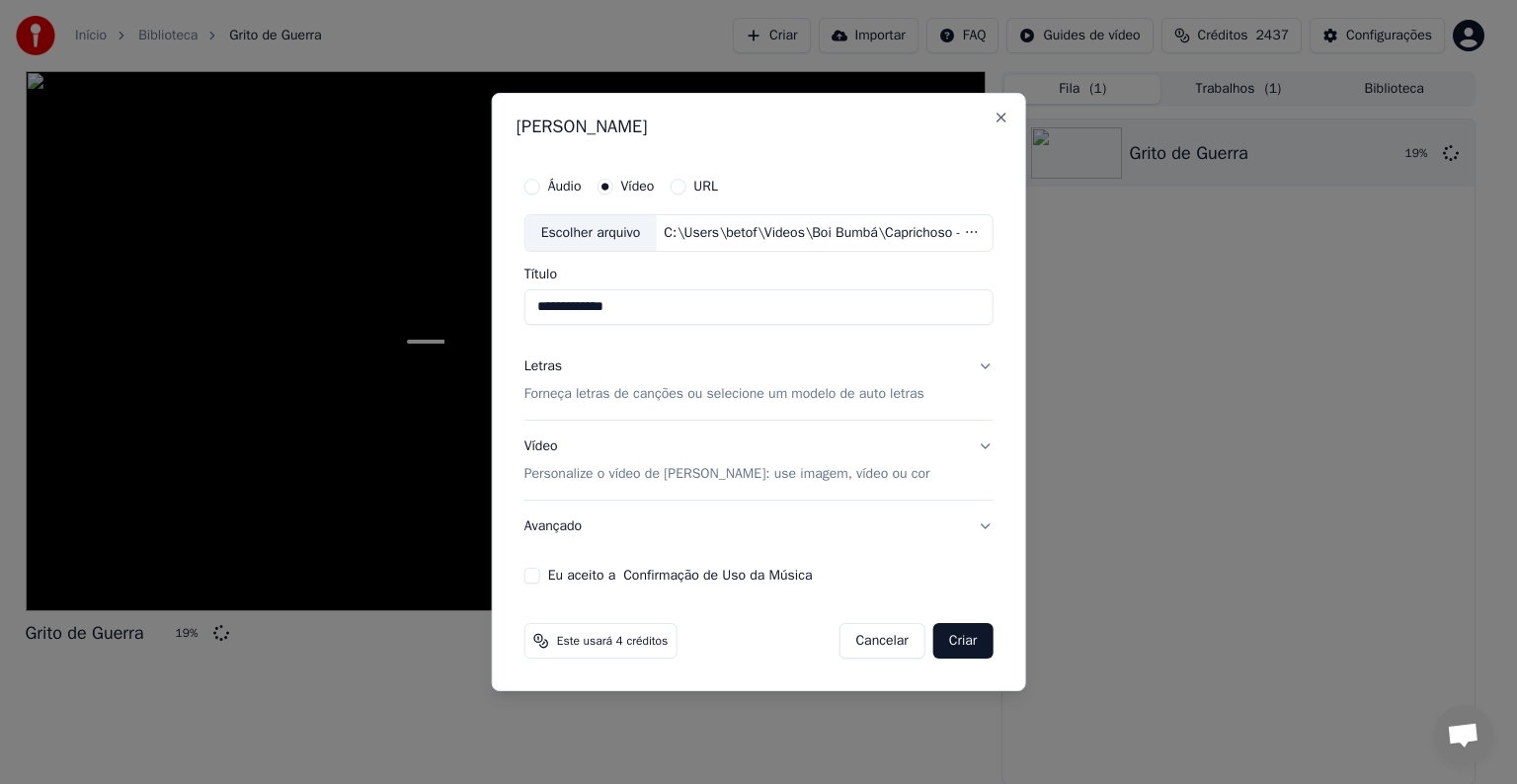 type on "**********" 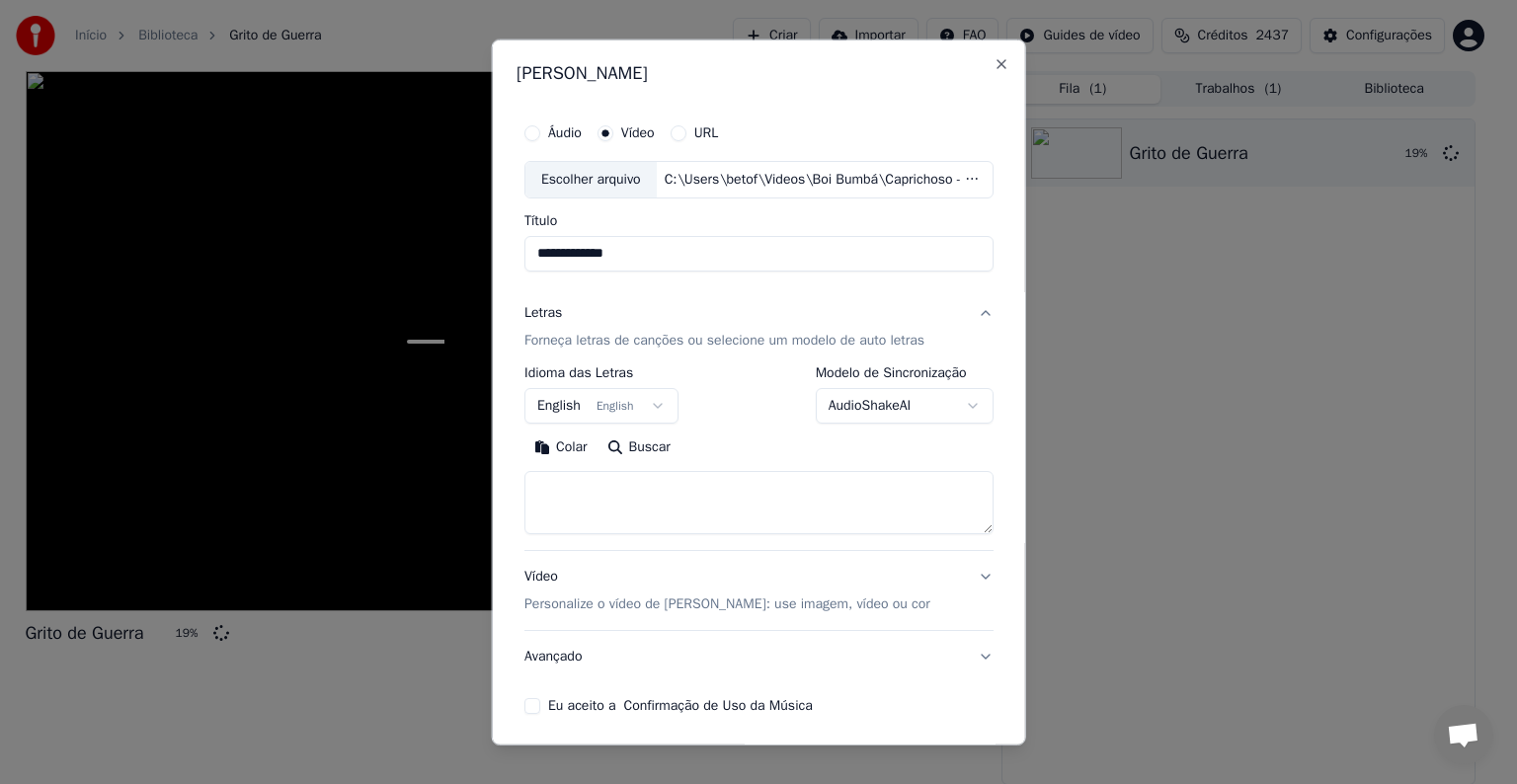 click on "English English" at bounding box center (601, 406) 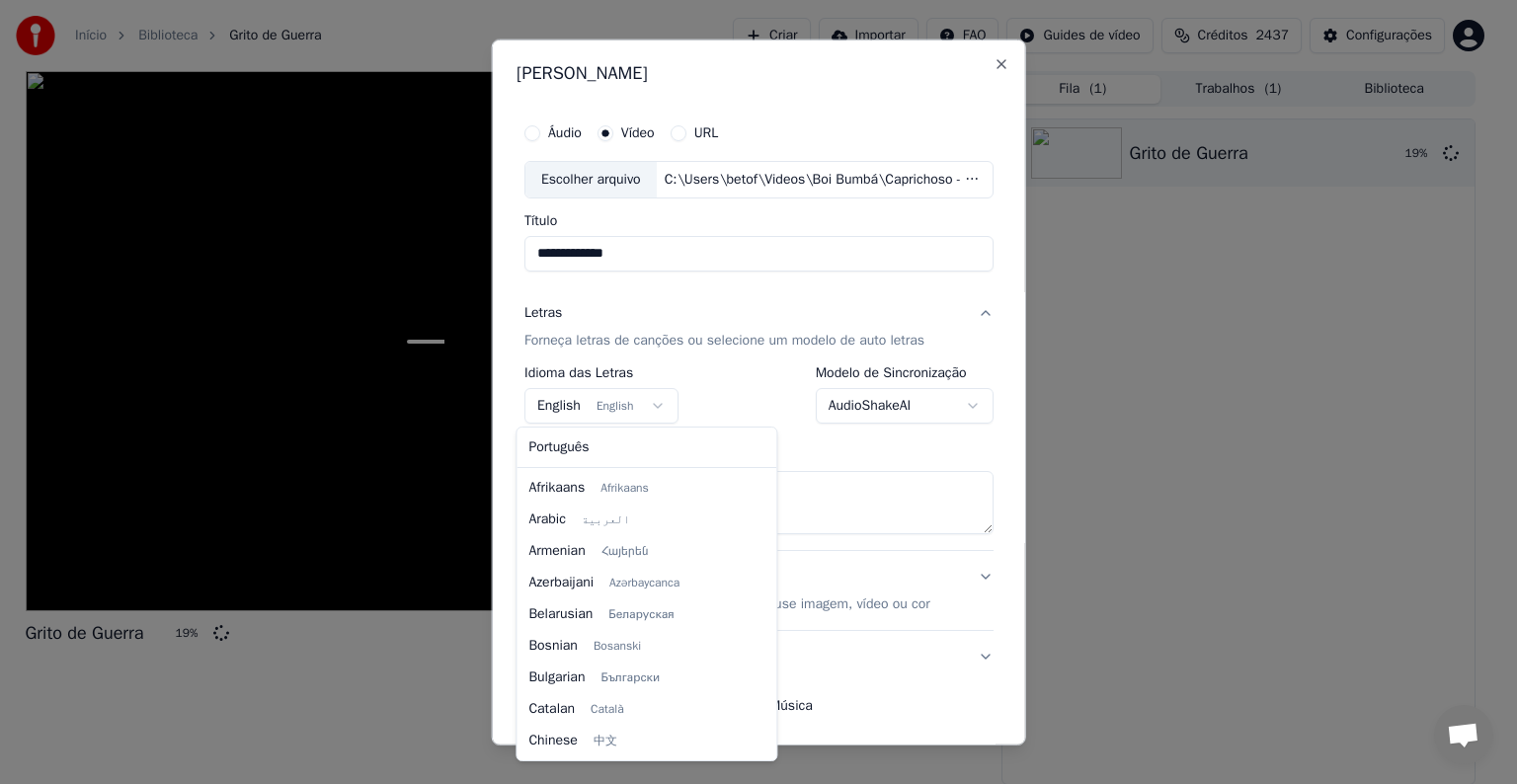 scroll, scrollTop: 158, scrollLeft: 0, axis: vertical 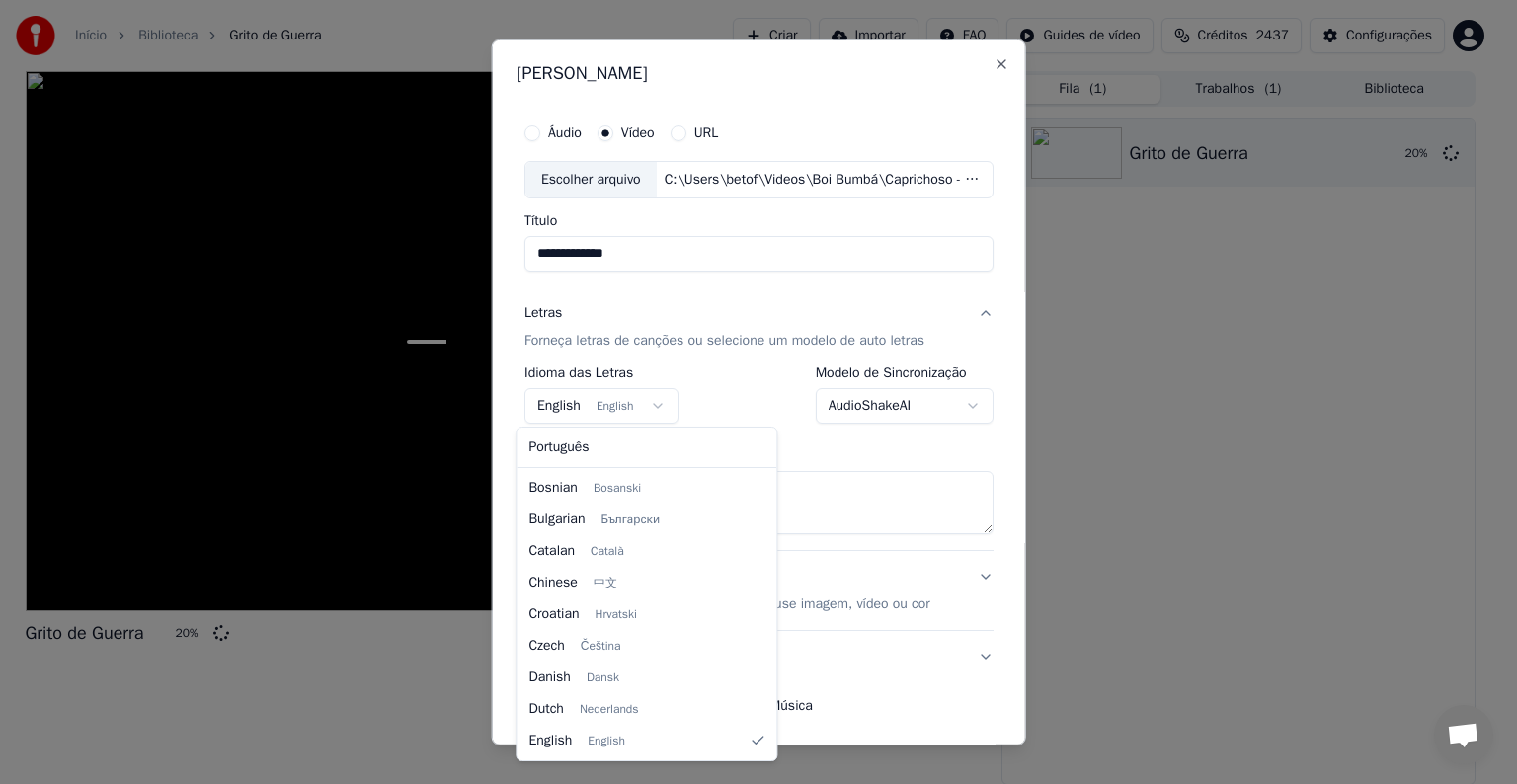 select on "**" 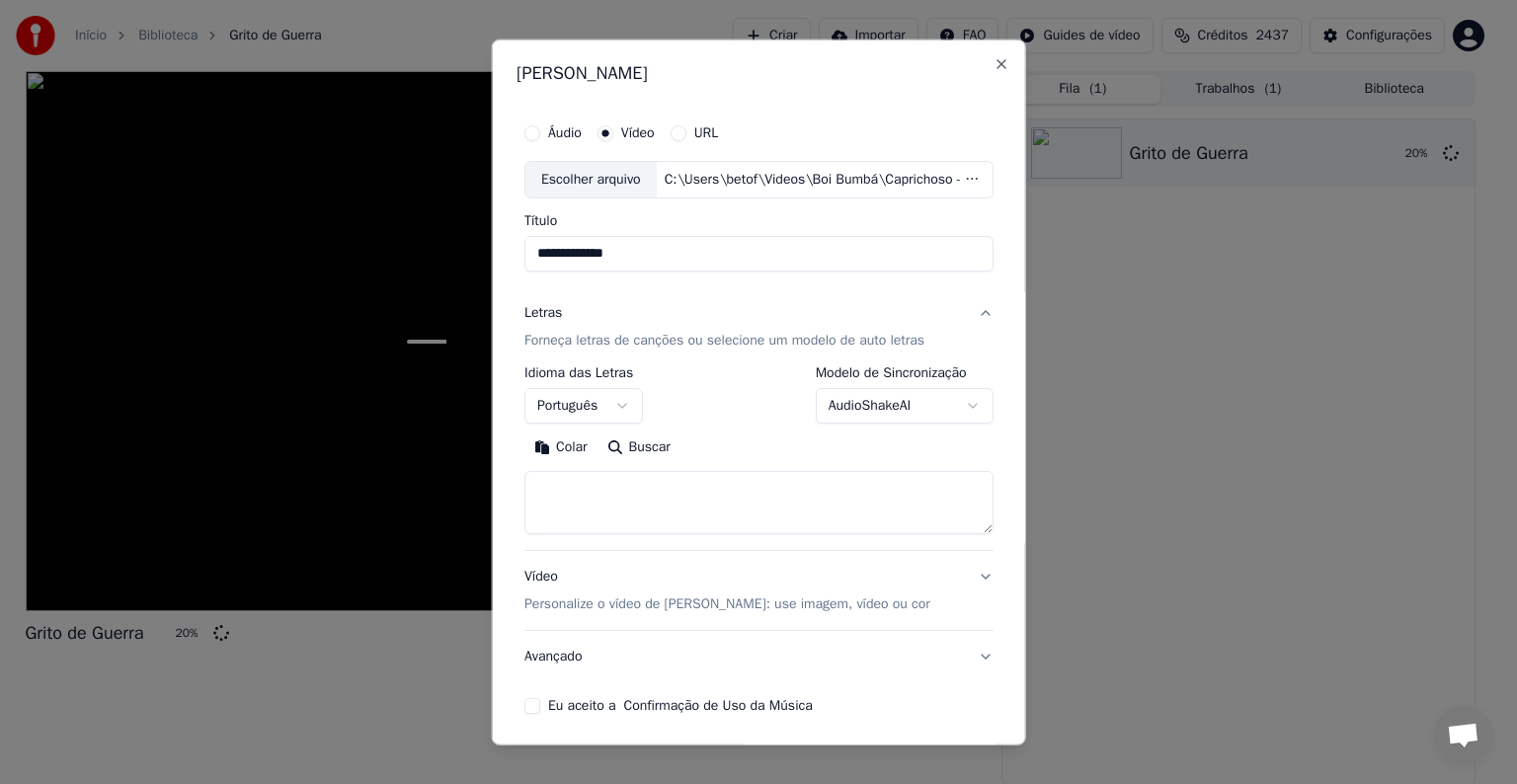 click on "Colar" at bounding box center [561, 447] 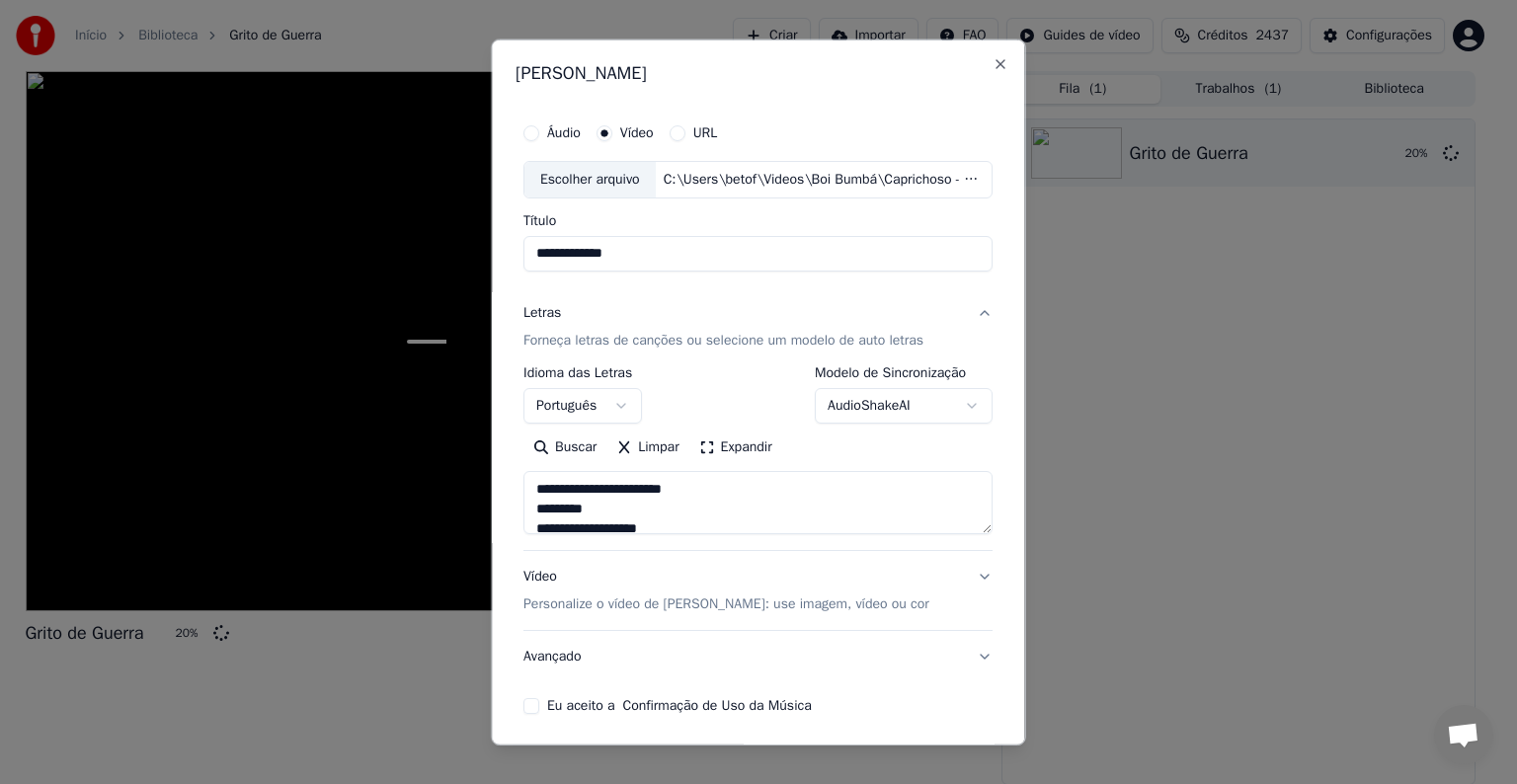 scroll, scrollTop: 75, scrollLeft: 0, axis: vertical 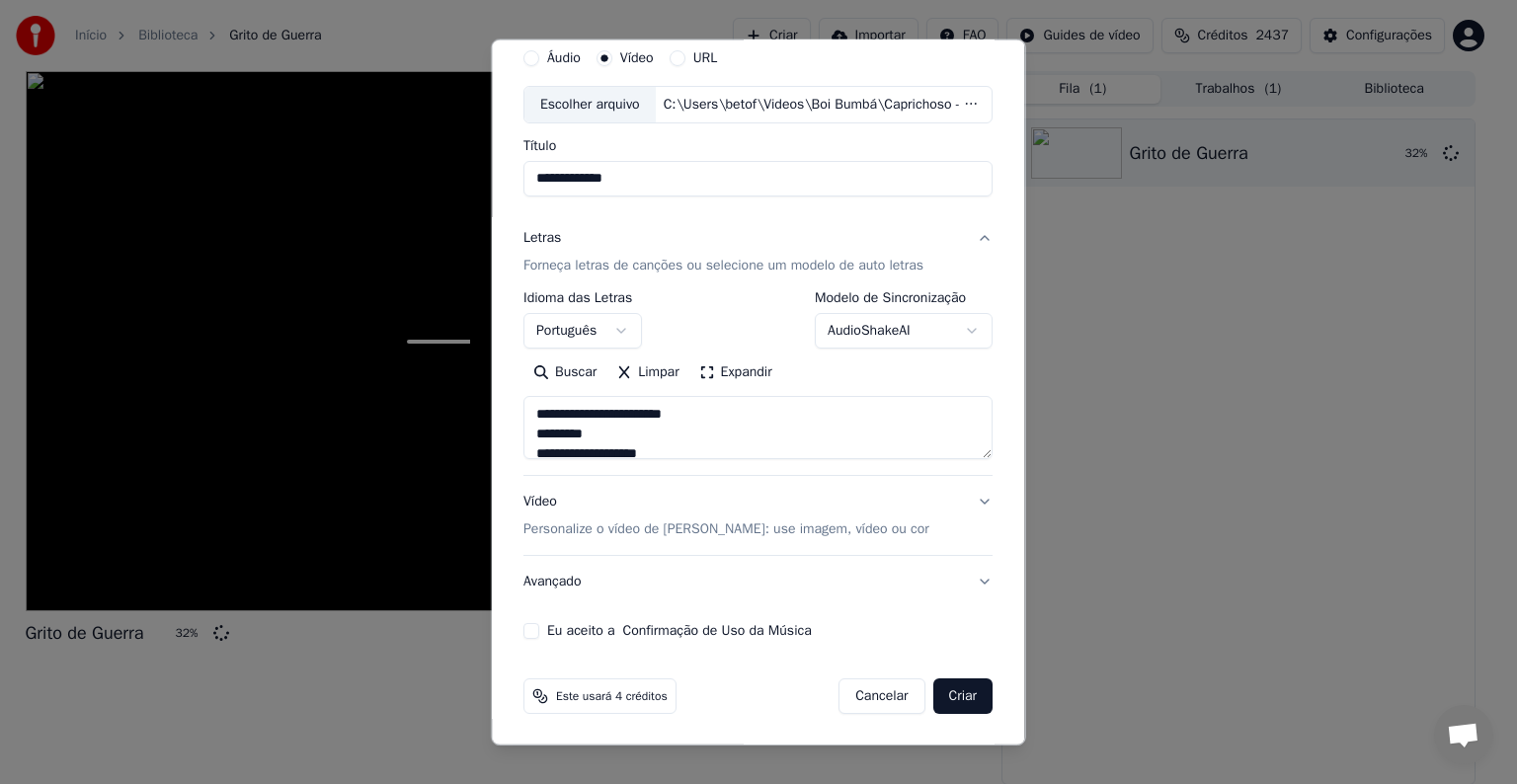 click on "Avançado" at bounding box center (758, 582) 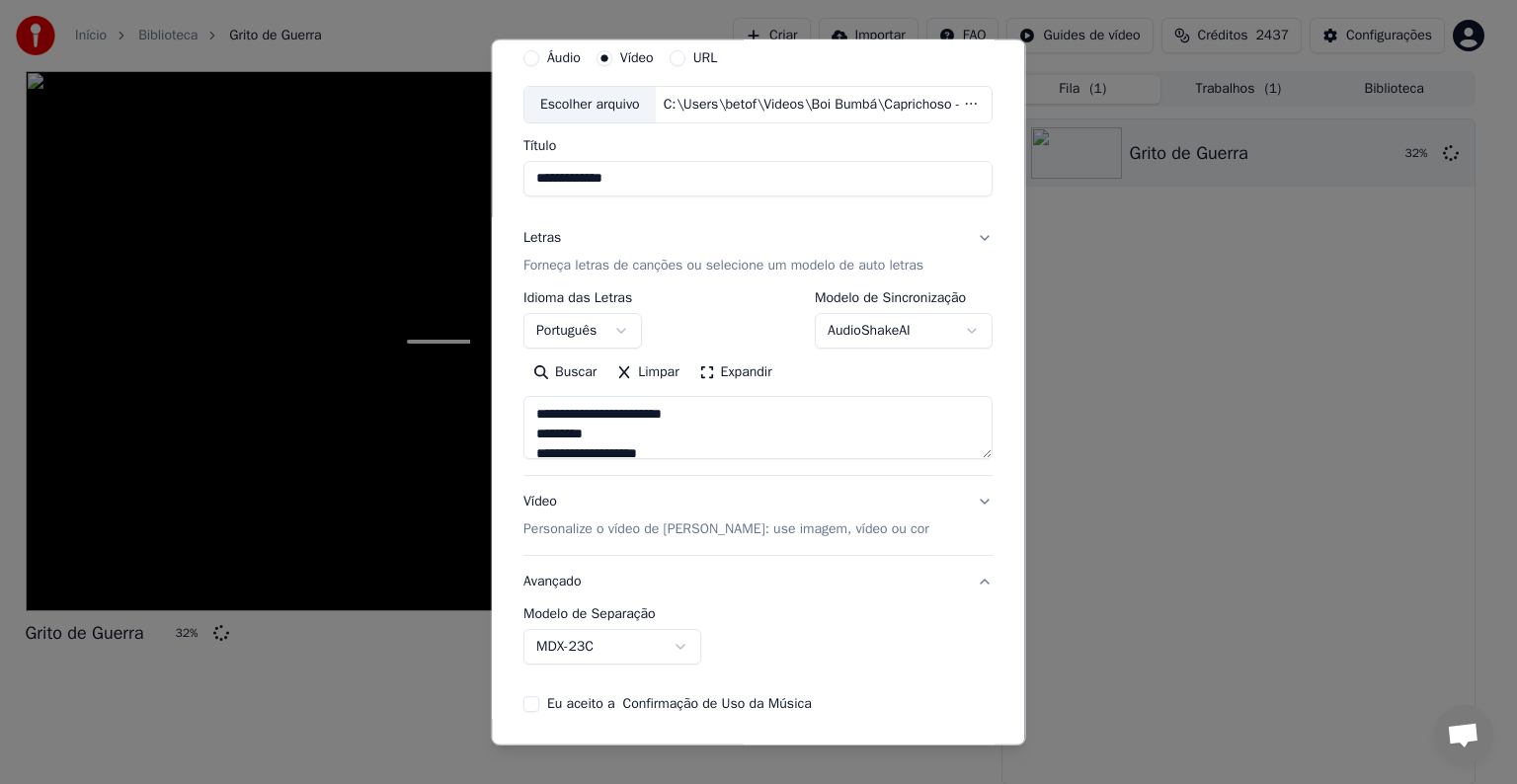 type on "**********" 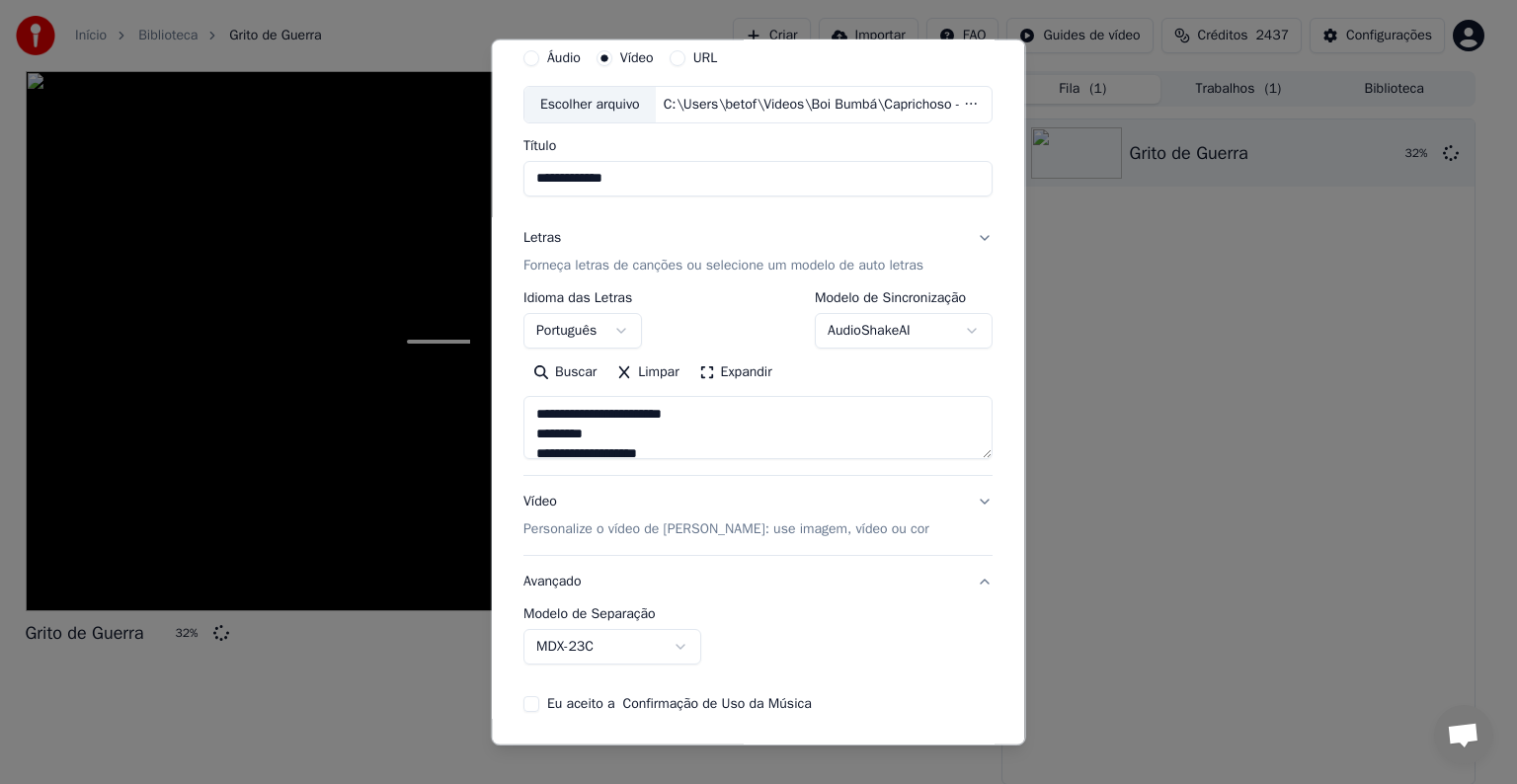 scroll, scrollTop: 0, scrollLeft: 0, axis: both 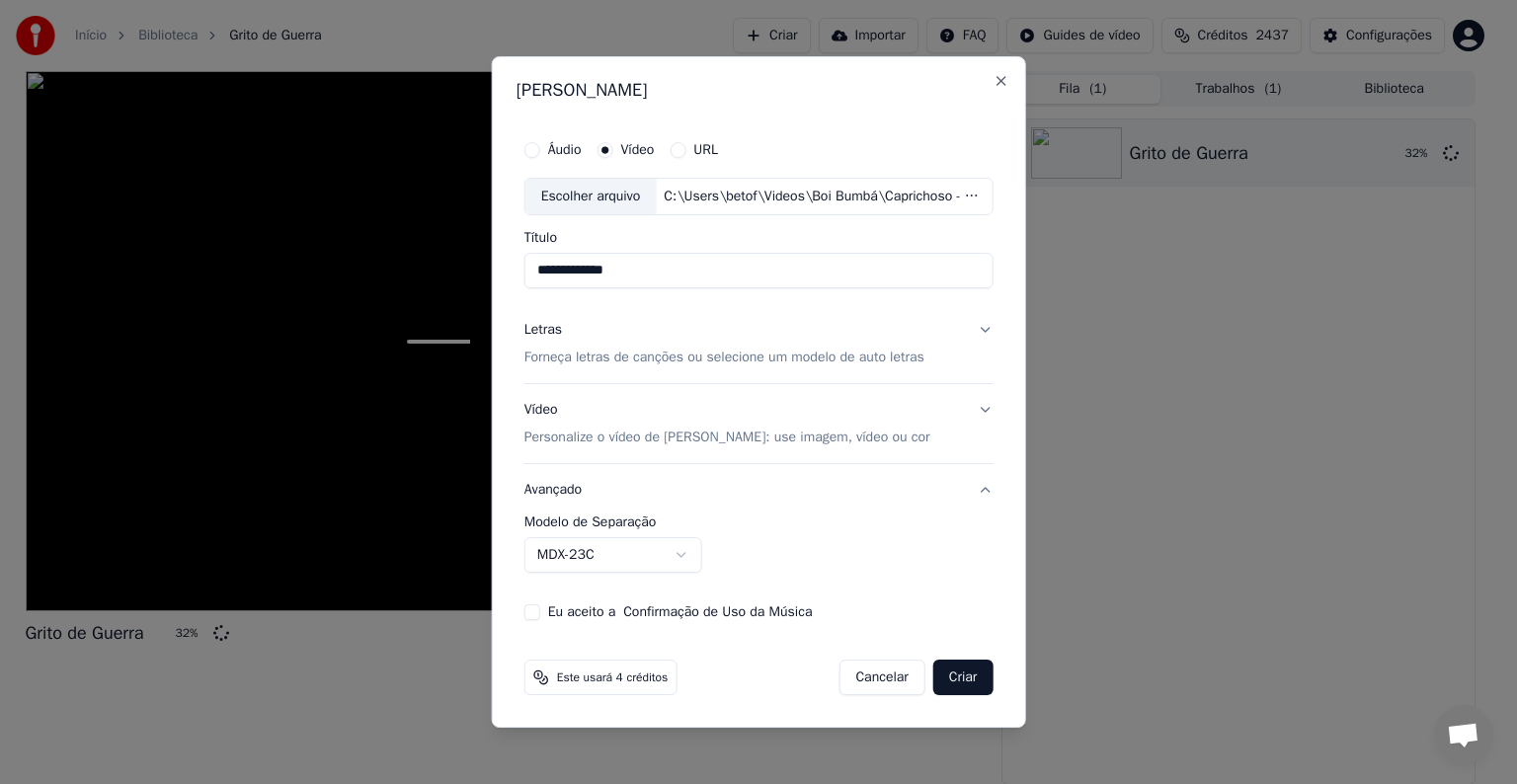 click on "MDX-23C" at bounding box center [613, 555] 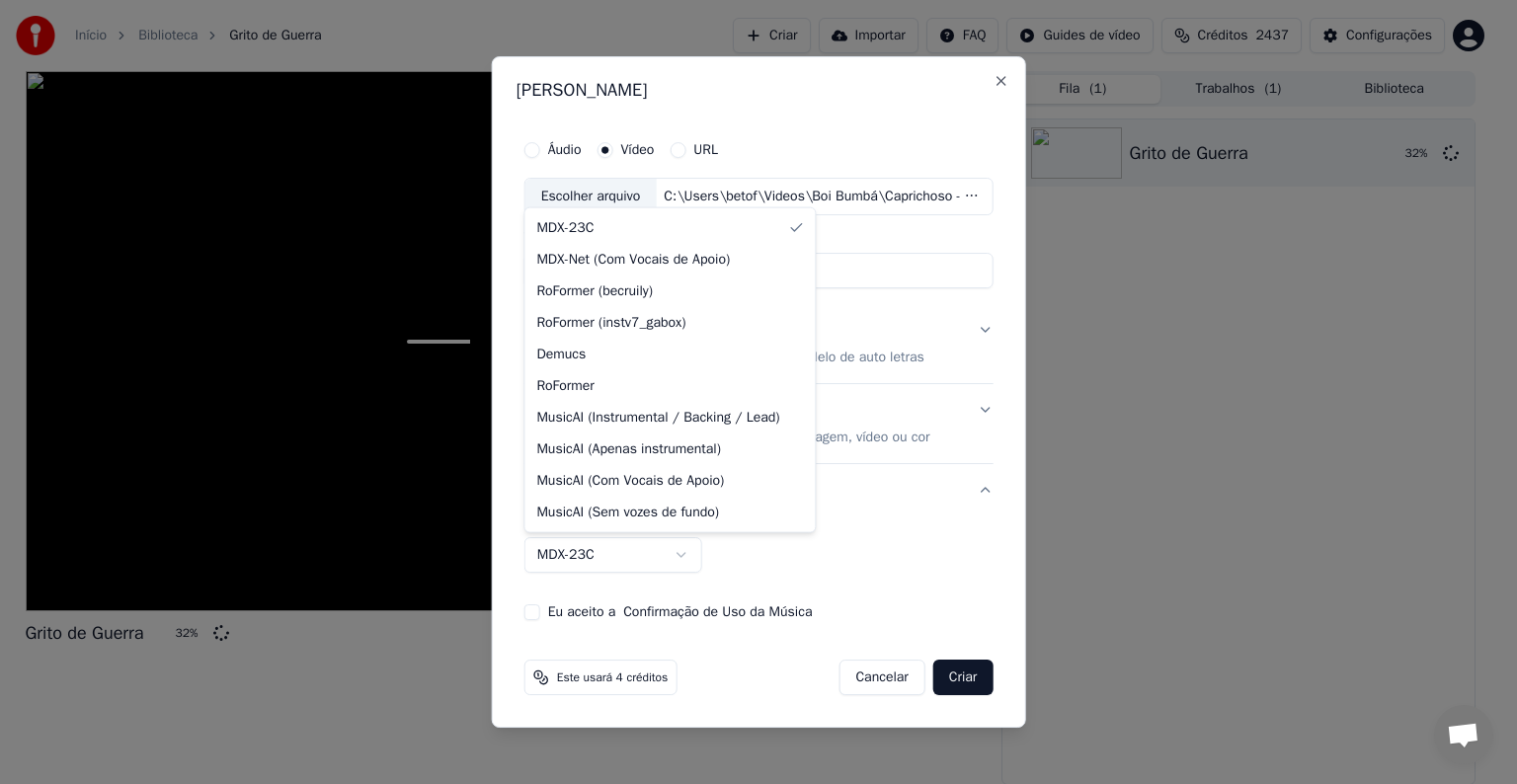 select on "**********" 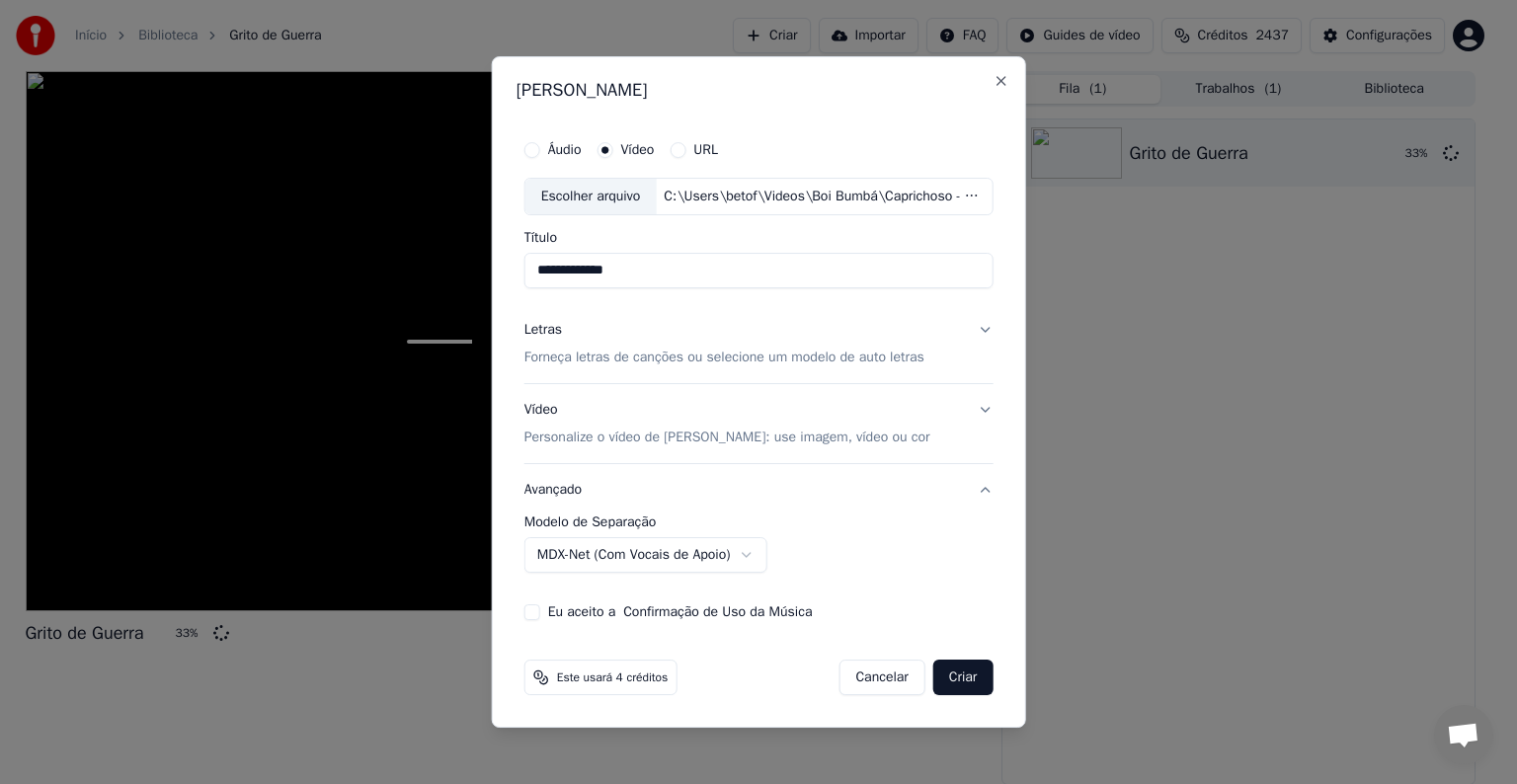 click on "Eu aceito a   Confirmação de Uso da Música" at bounding box center [680, 612] 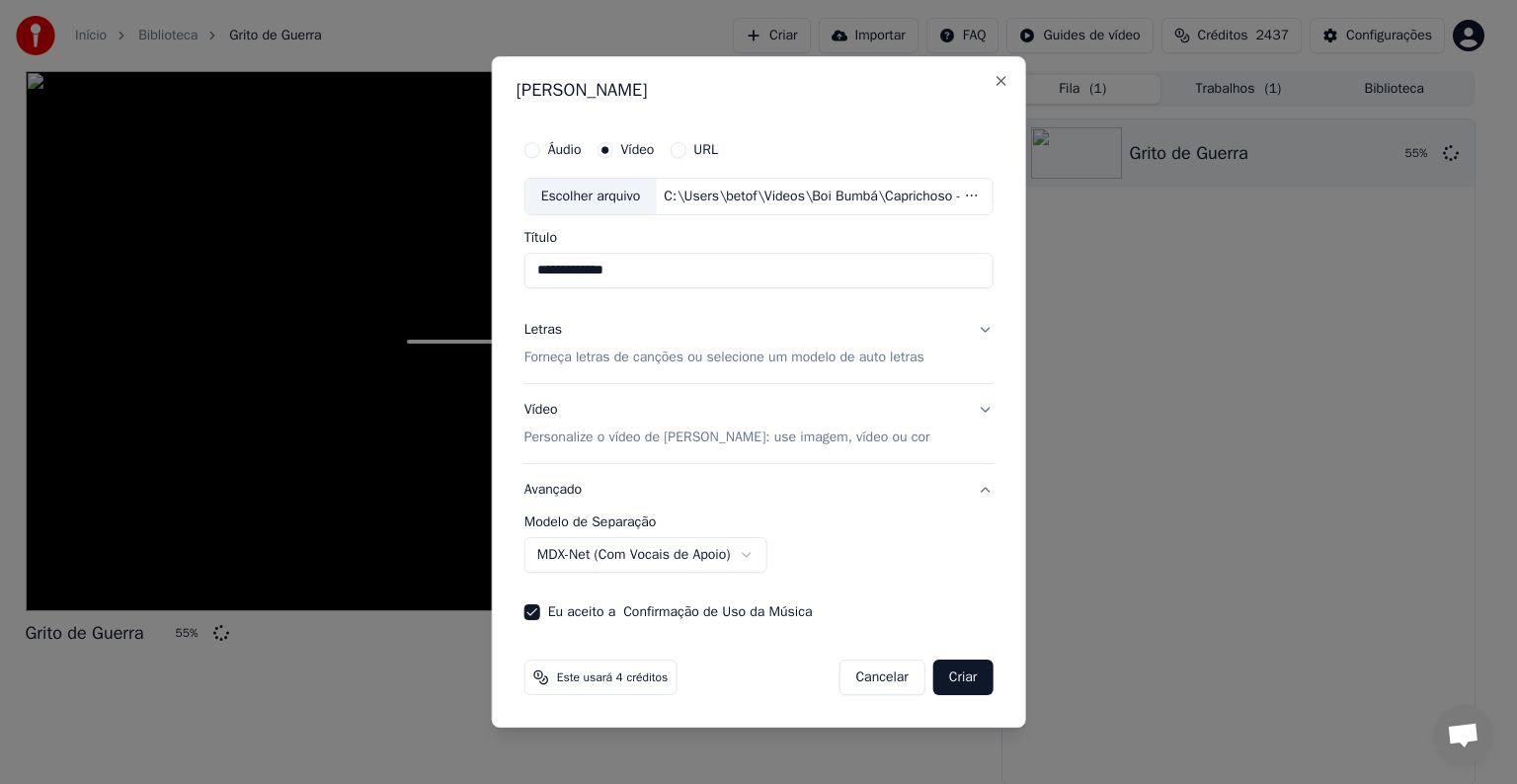 click on "Criar" at bounding box center (963, 677) 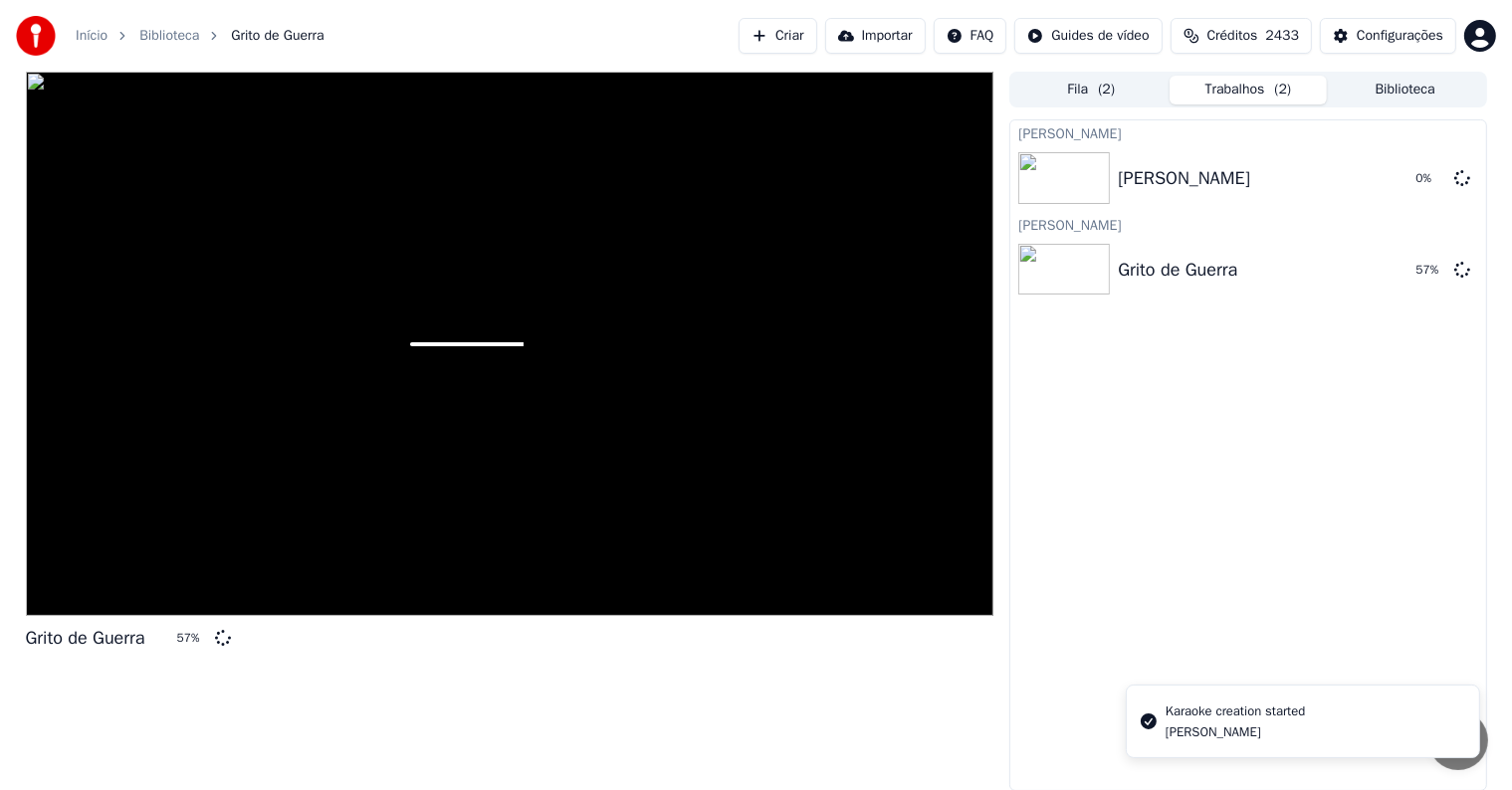 click on "Criar" at bounding box center [777, 36] 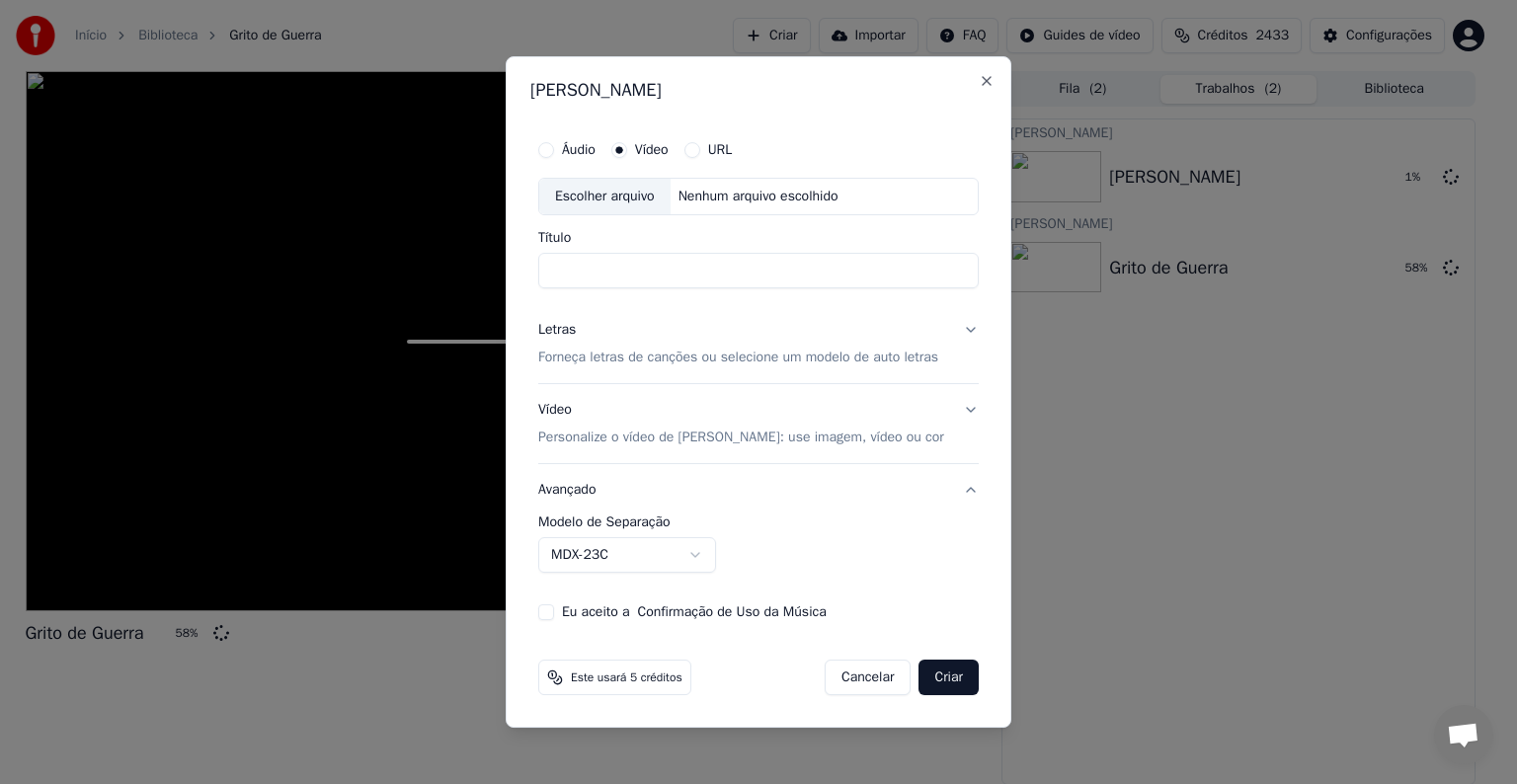 click on "Escolher arquivo" at bounding box center (604, 196) 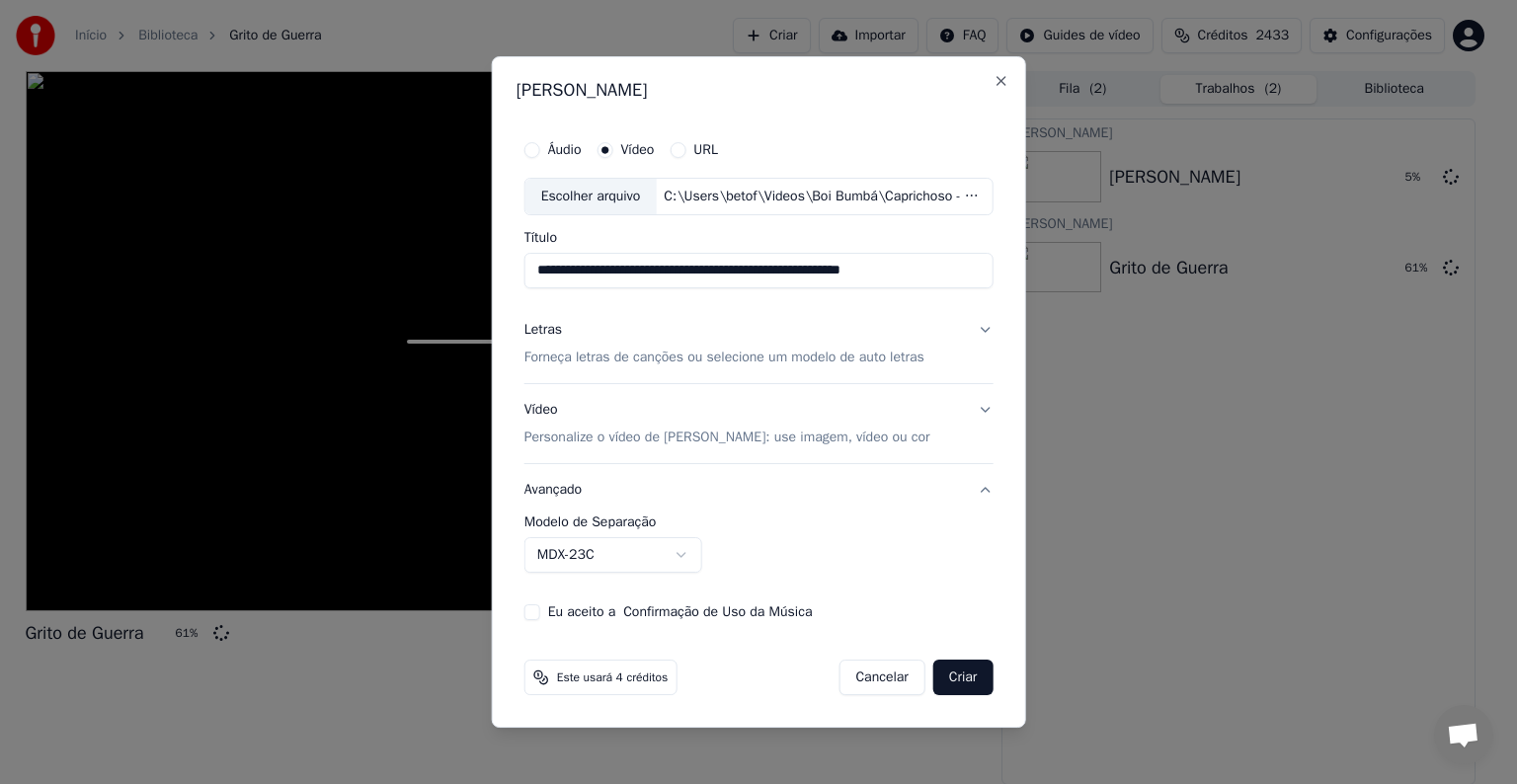drag, startPoint x: 679, startPoint y: 270, endPoint x: 922, endPoint y: 275, distance: 243.05143 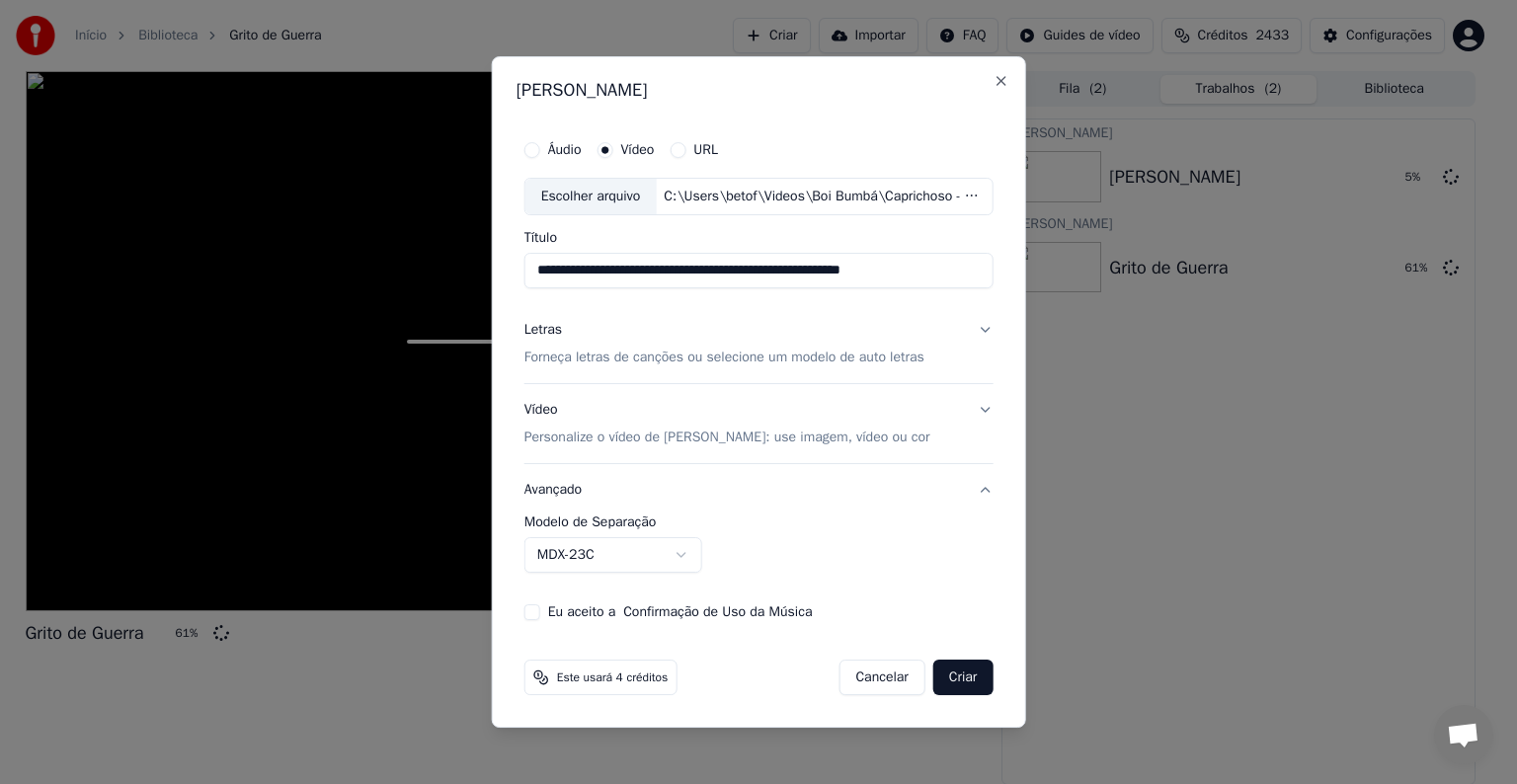 click on "**********" at bounding box center (758, 271) 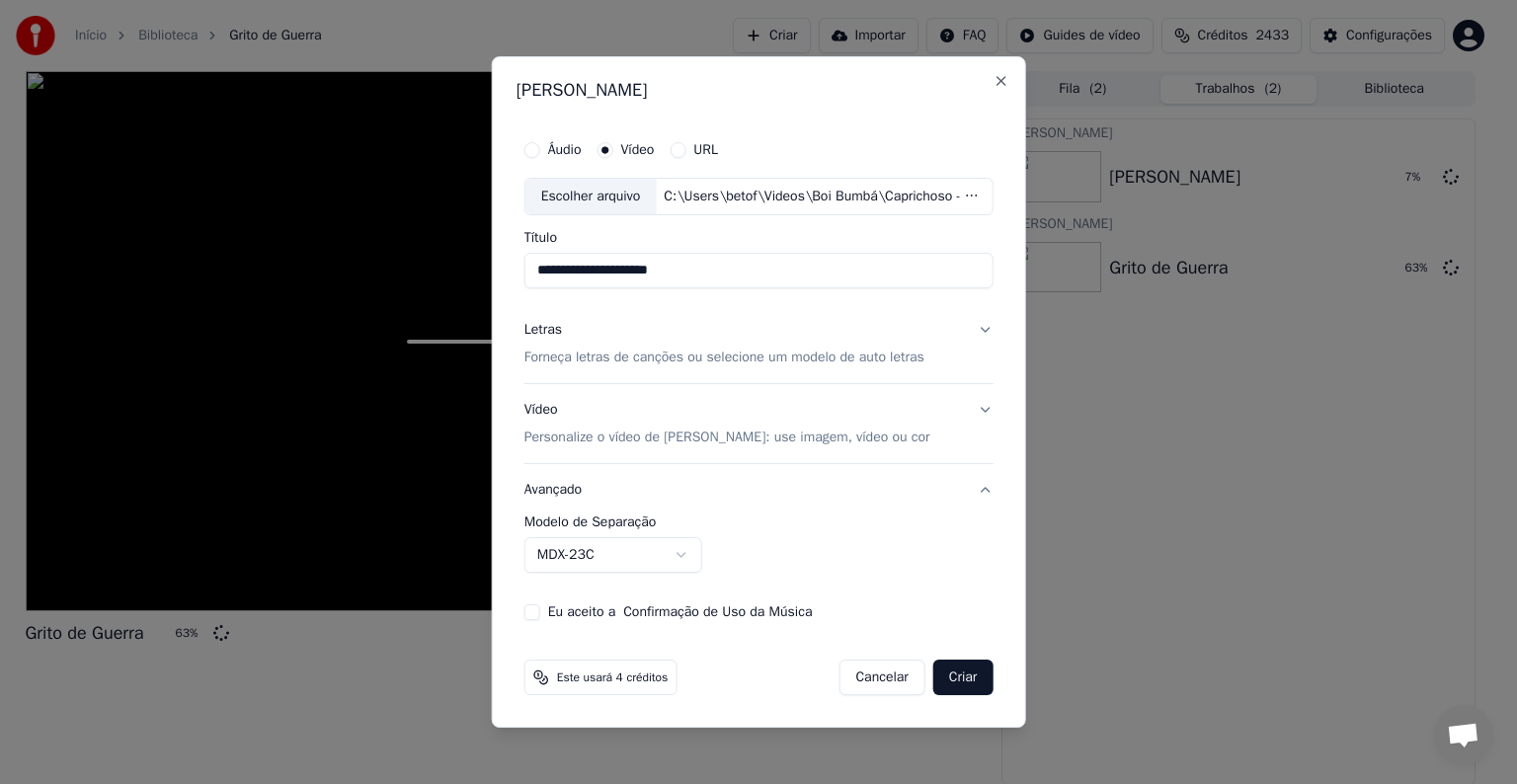 drag, startPoint x: 692, startPoint y: 272, endPoint x: 482, endPoint y: 265, distance: 210.11663 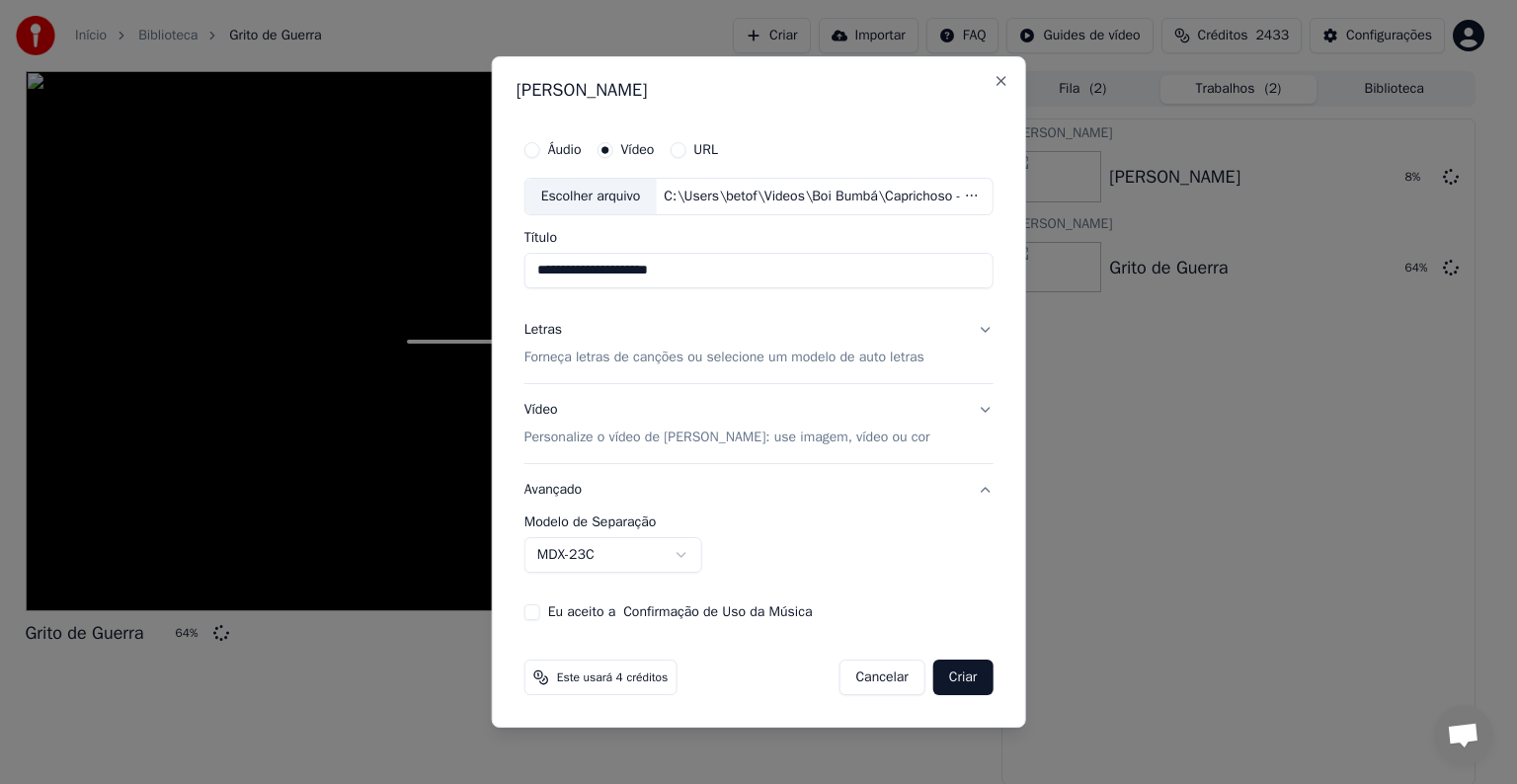 type on "**********" 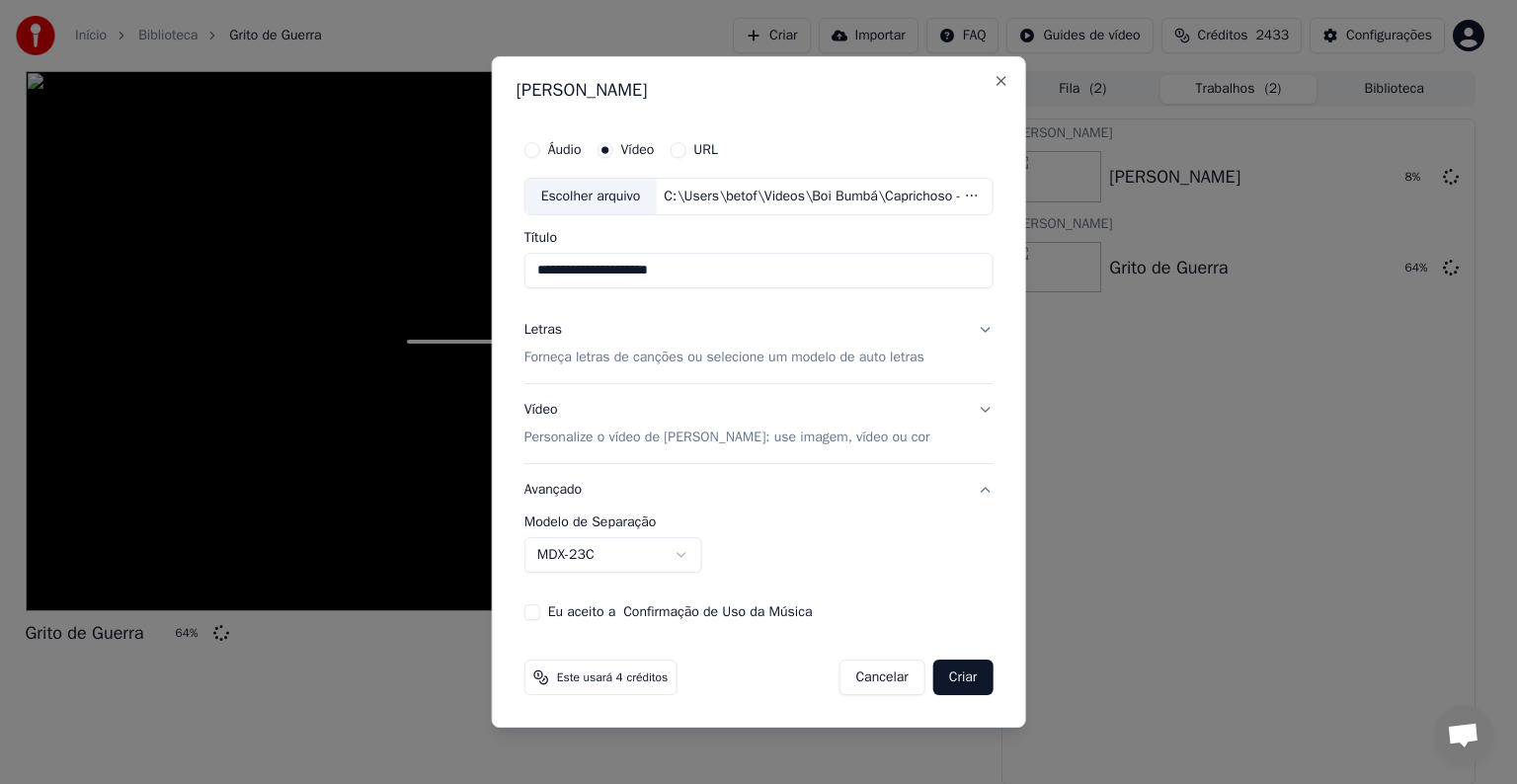 click on "MDX-23C" at bounding box center [613, 555] 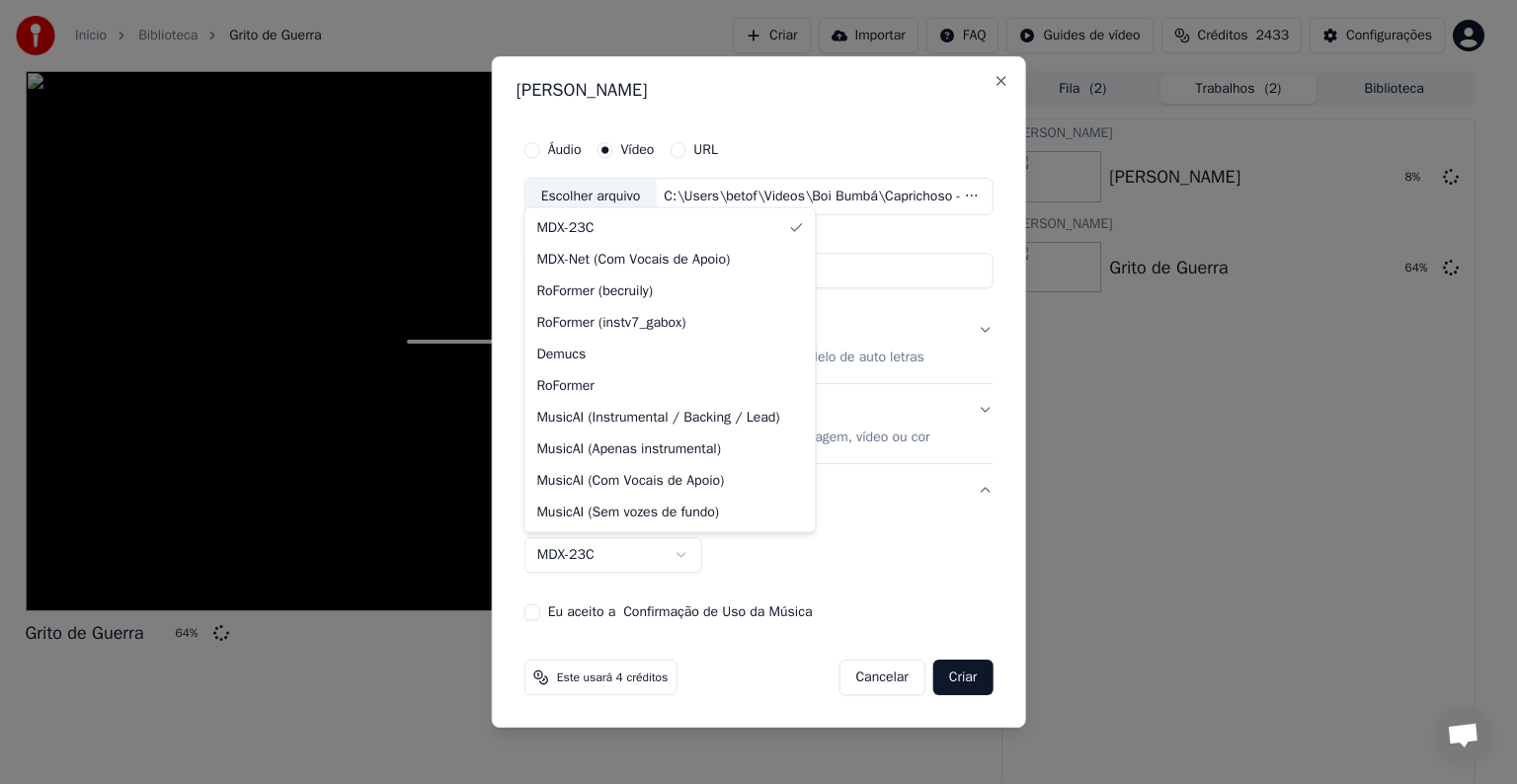 select on "**********" 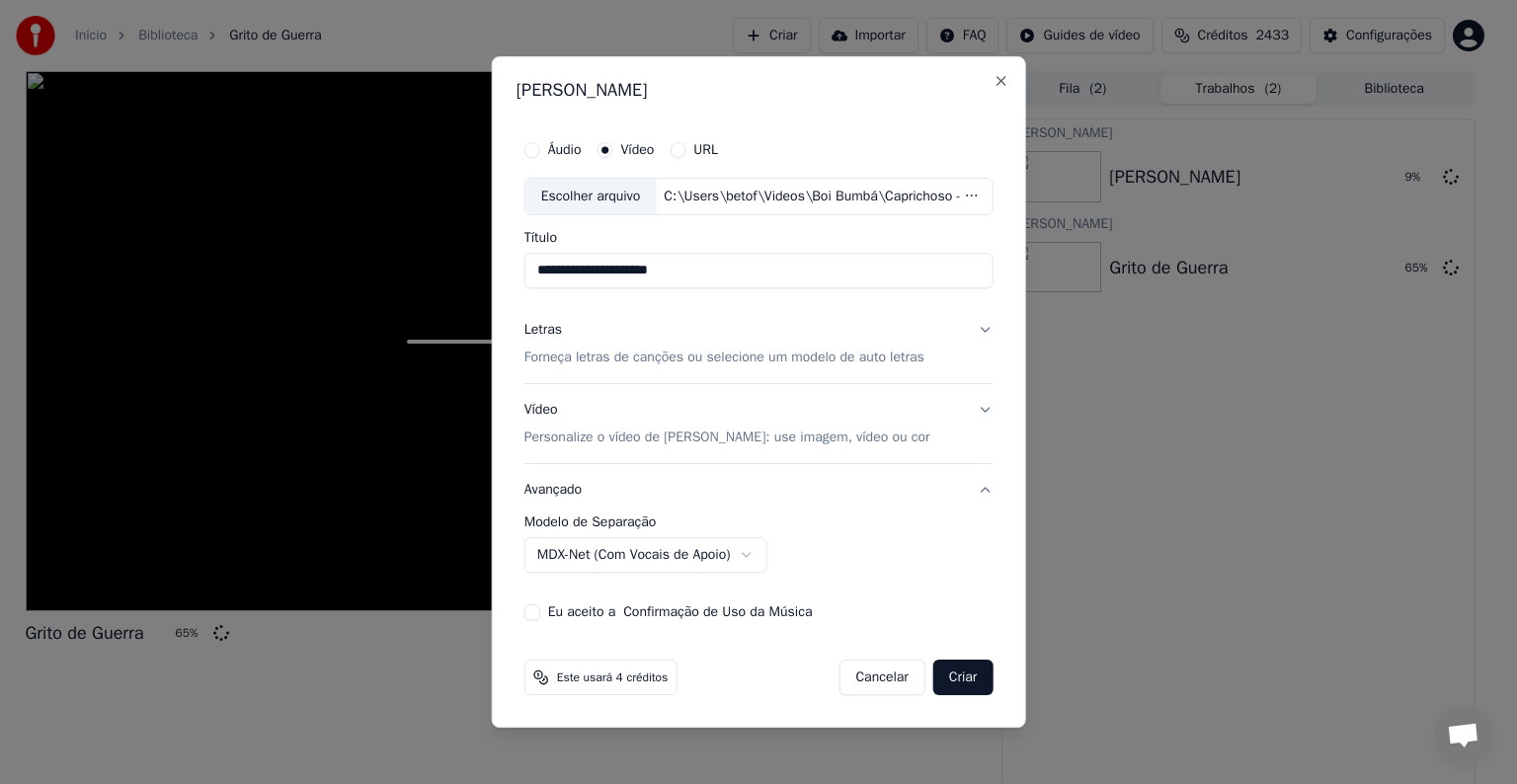 click on "Eu aceito a   Confirmação de Uso da Música" at bounding box center [680, 612] 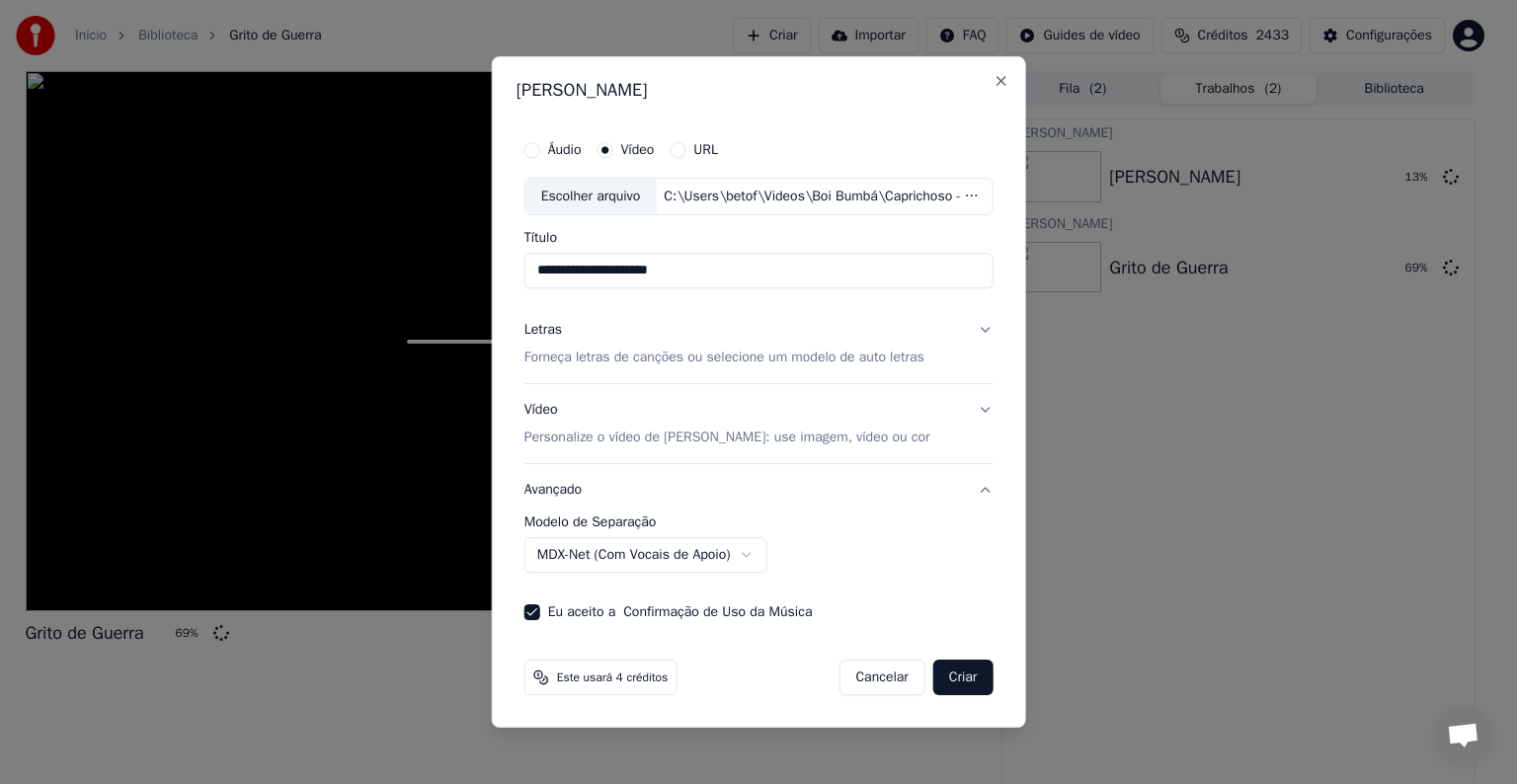 click on "Forneça letras de canções ou selecione um modelo de auto letras" at bounding box center [724, 357] 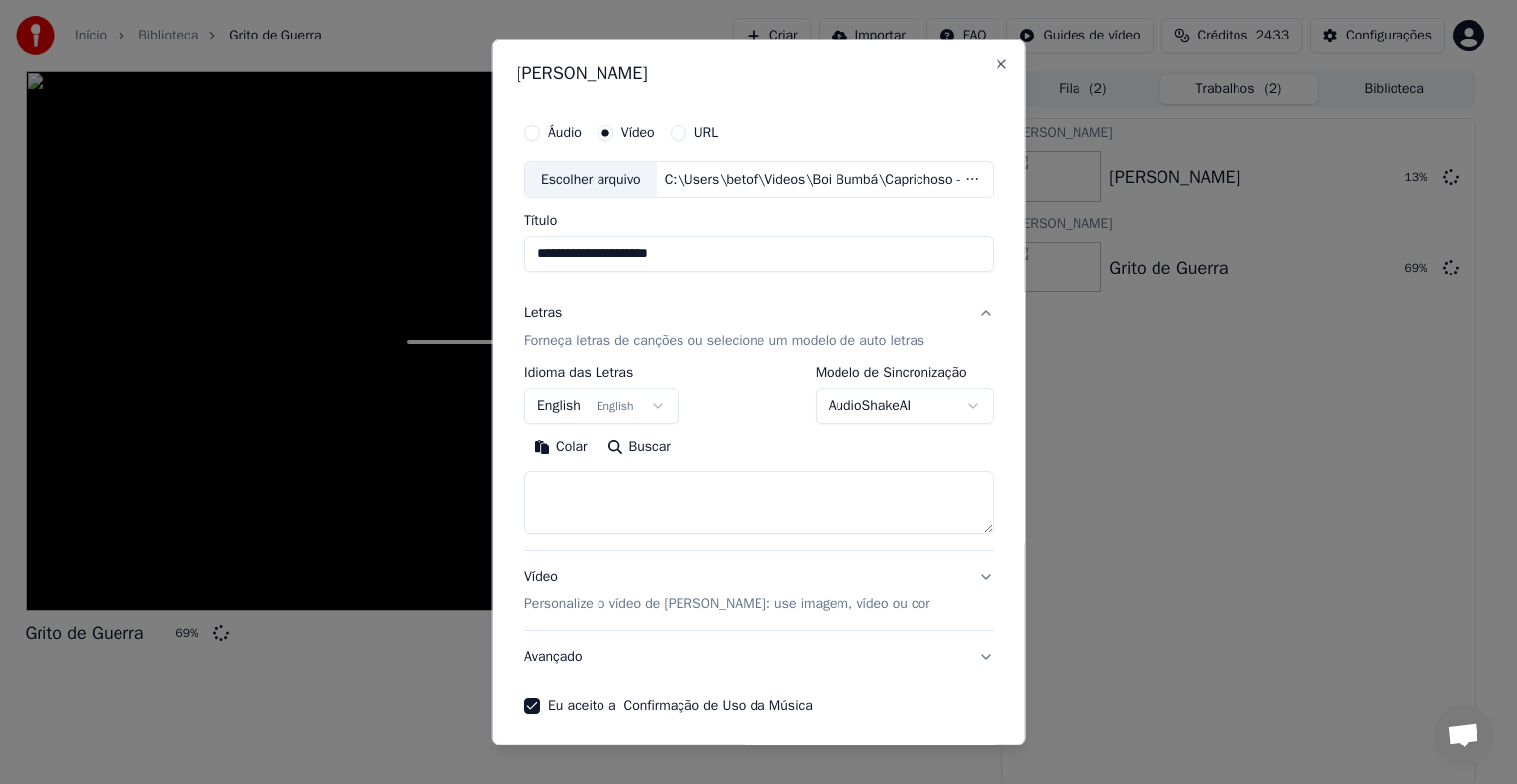 click on "English English" at bounding box center [601, 406] 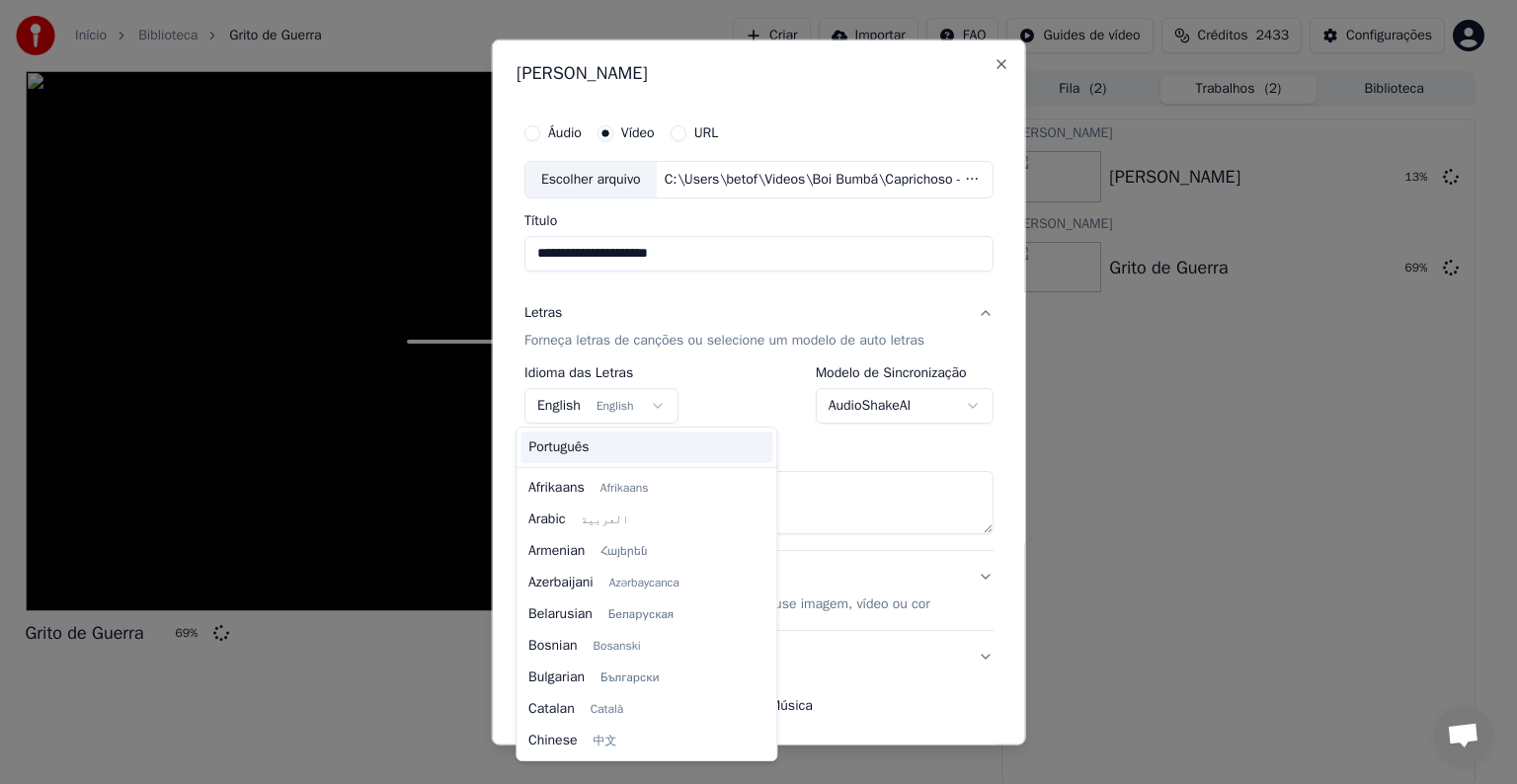scroll, scrollTop: 158, scrollLeft: 0, axis: vertical 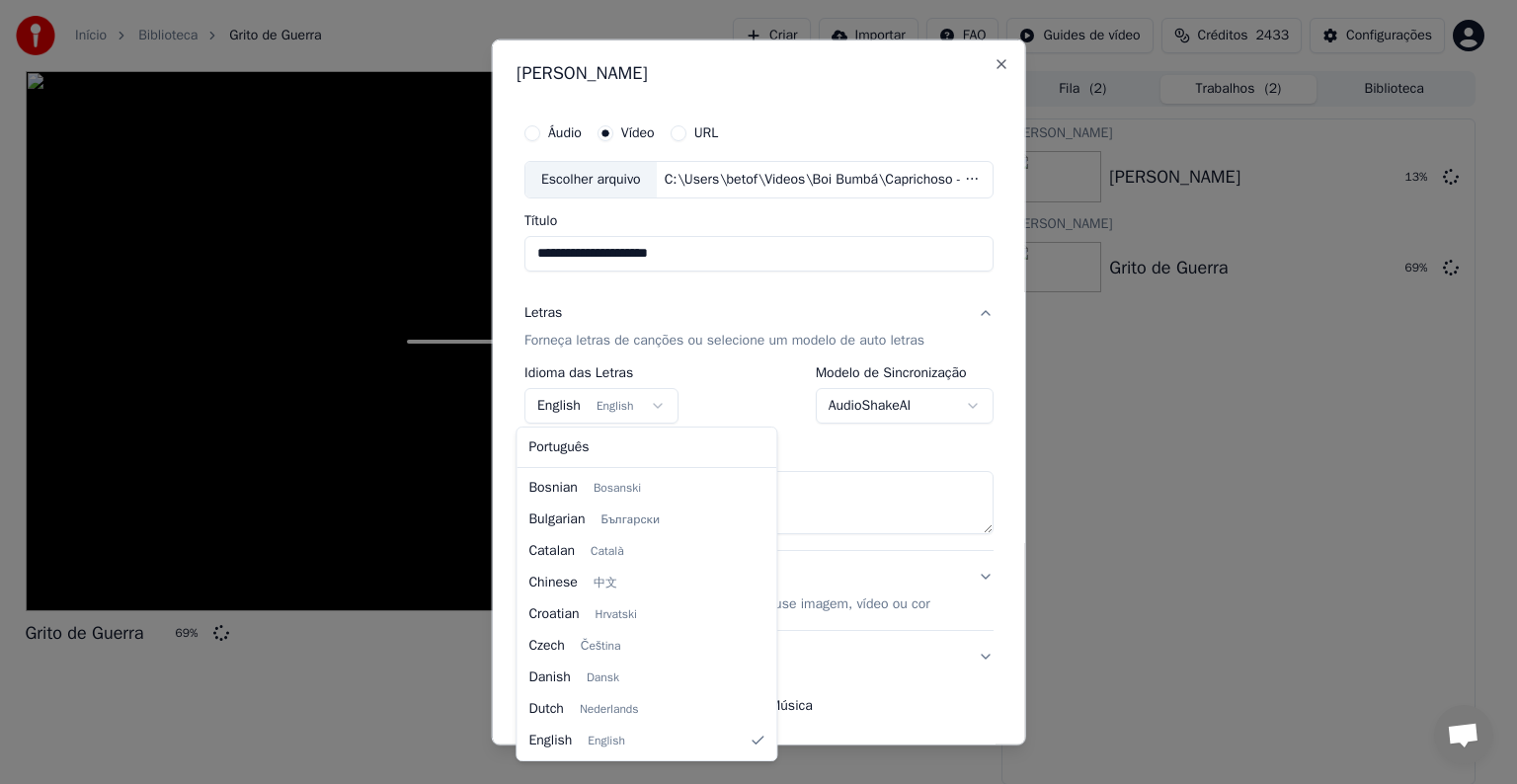 select on "**" 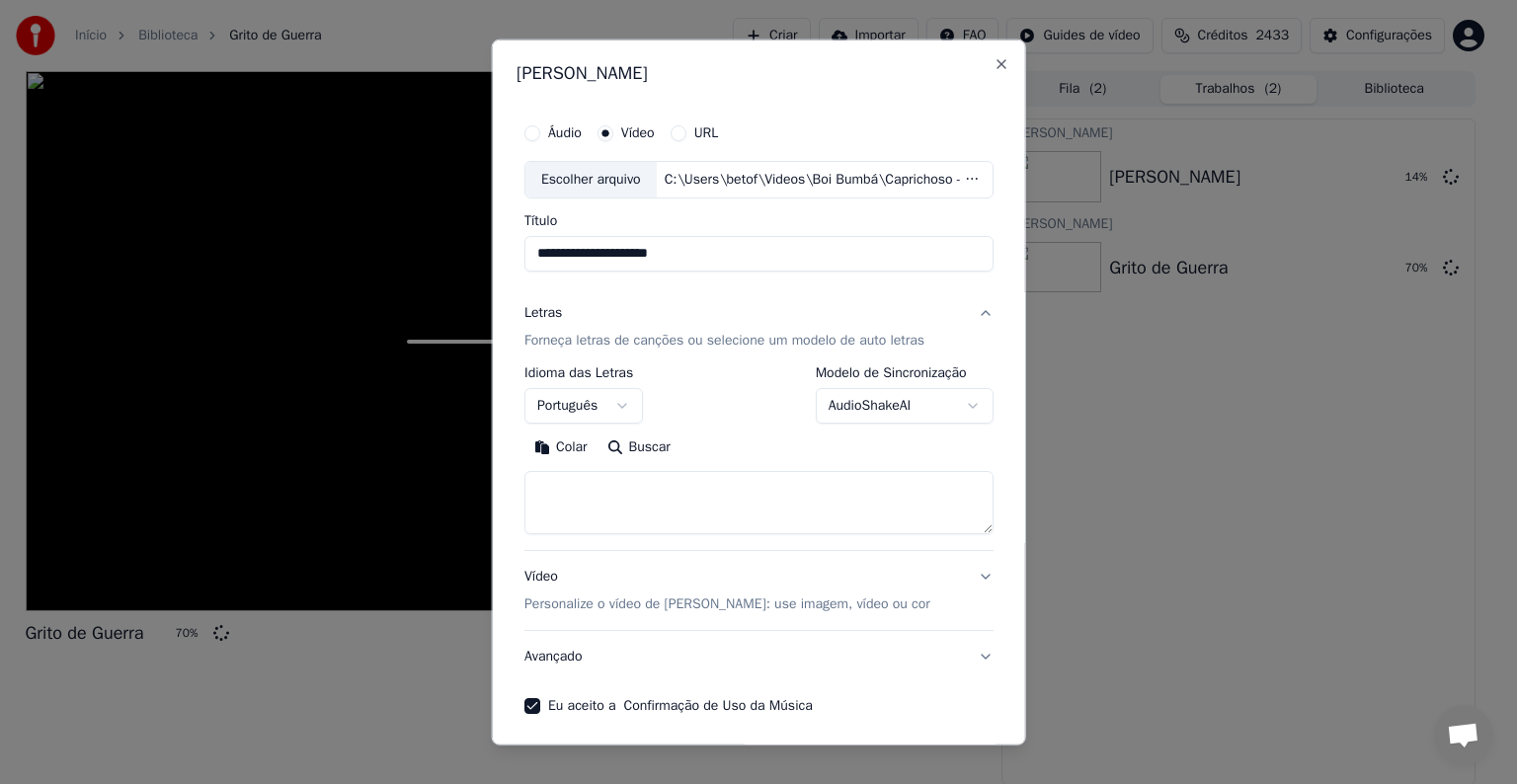 click on "Colar" at bounding box center (561, 447) 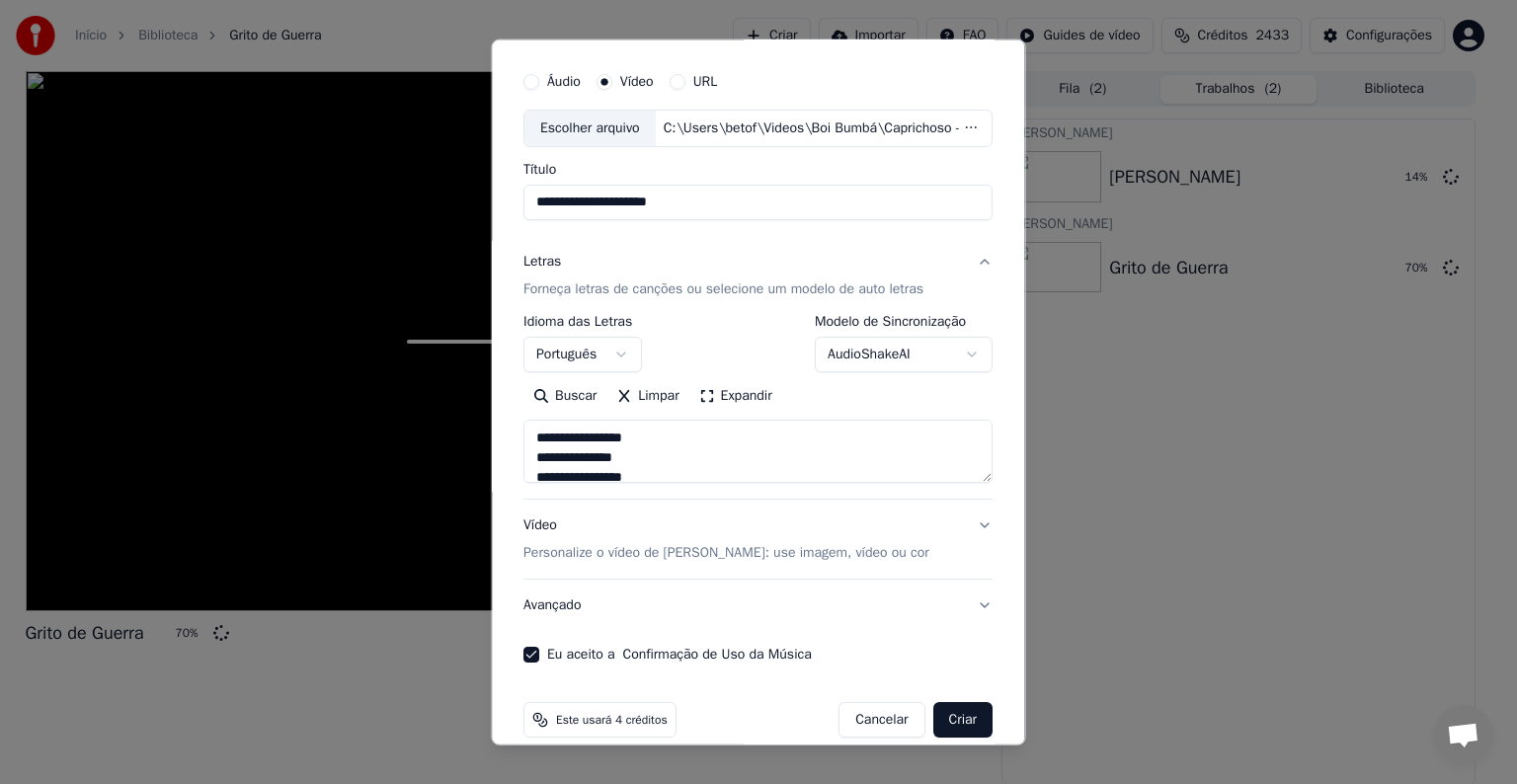 scroll, scrollTop: 75, scrollLeft: 0, axis: vertical 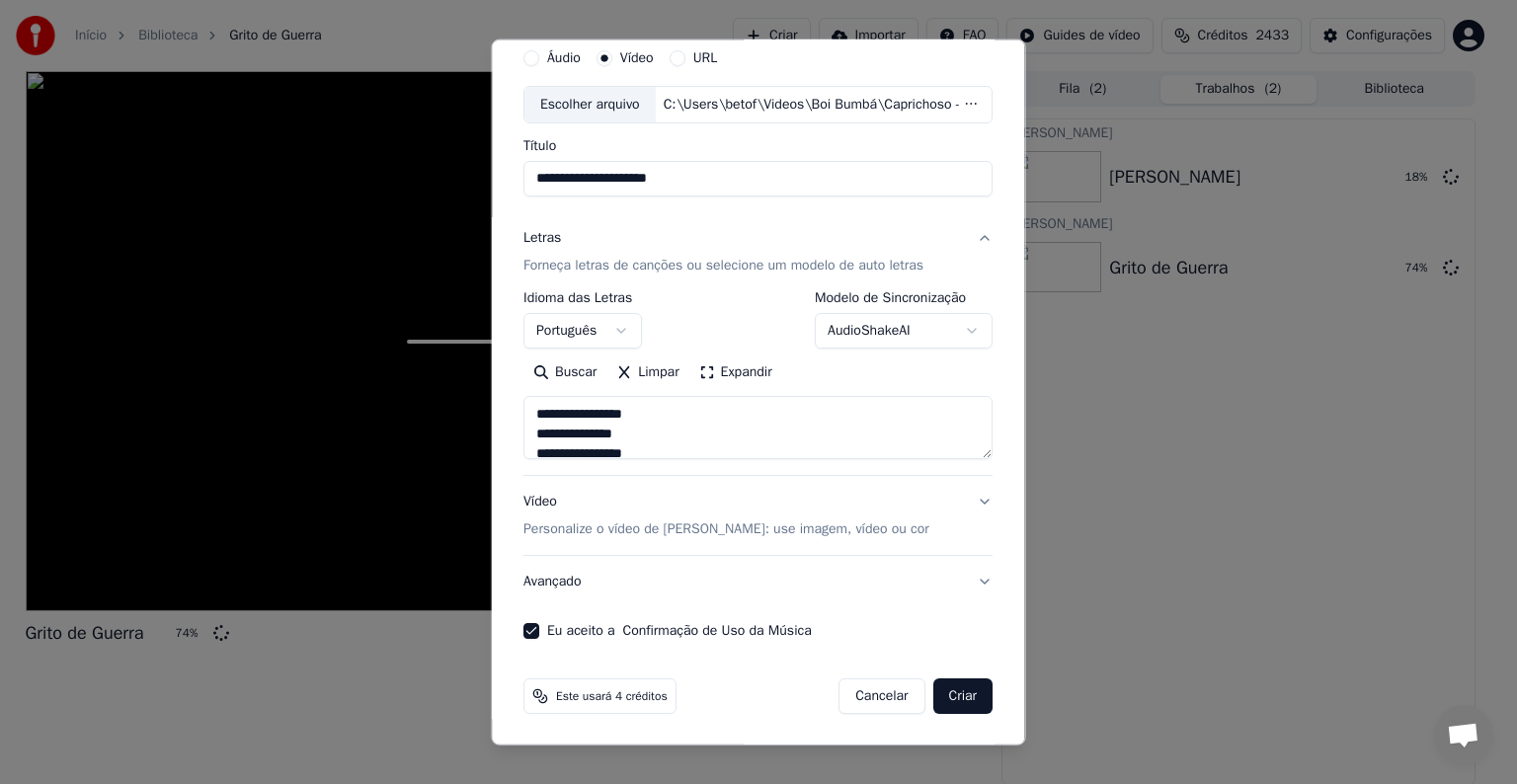 click on "Criar" at bounding box center (963, 696) 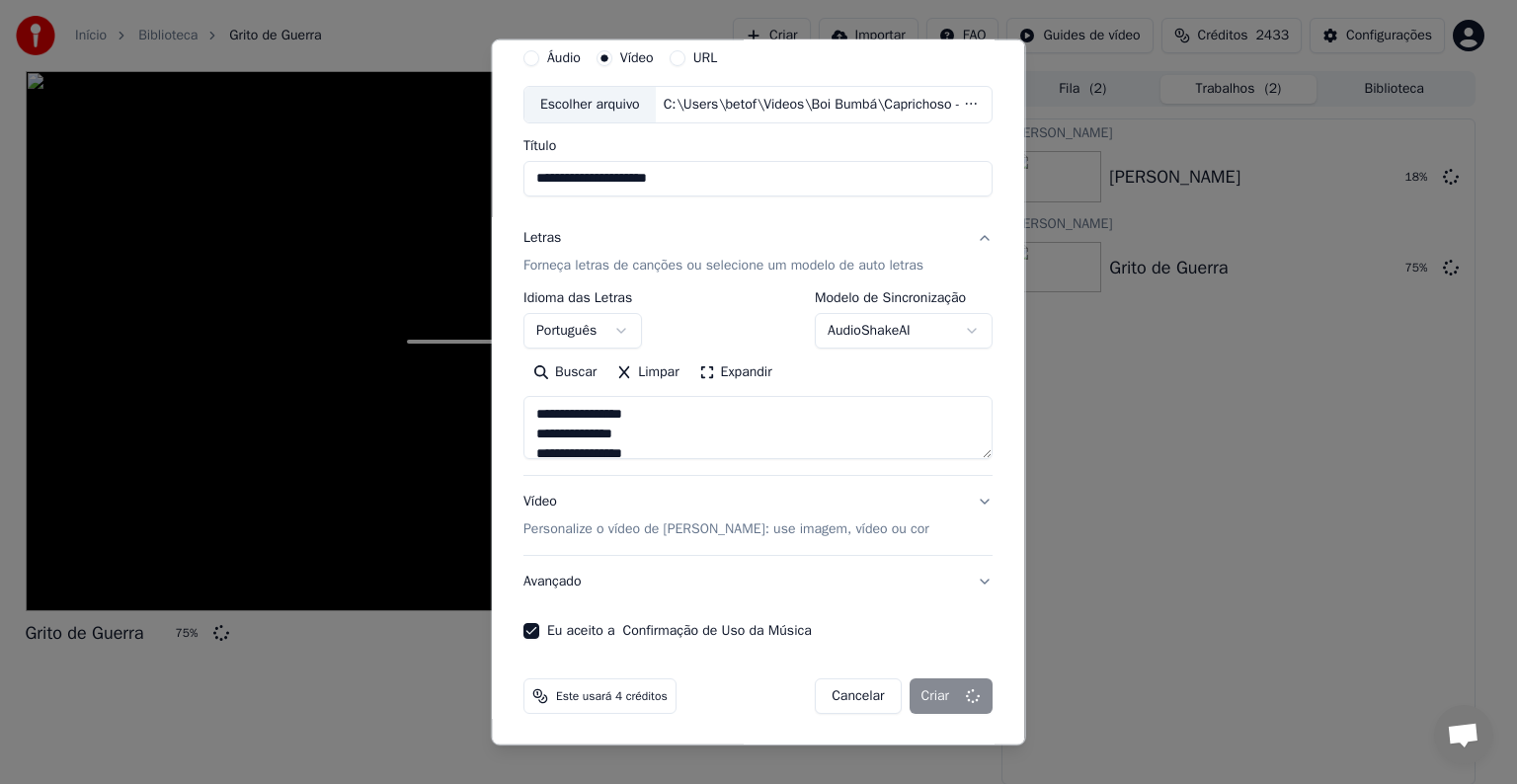 type on "**********" 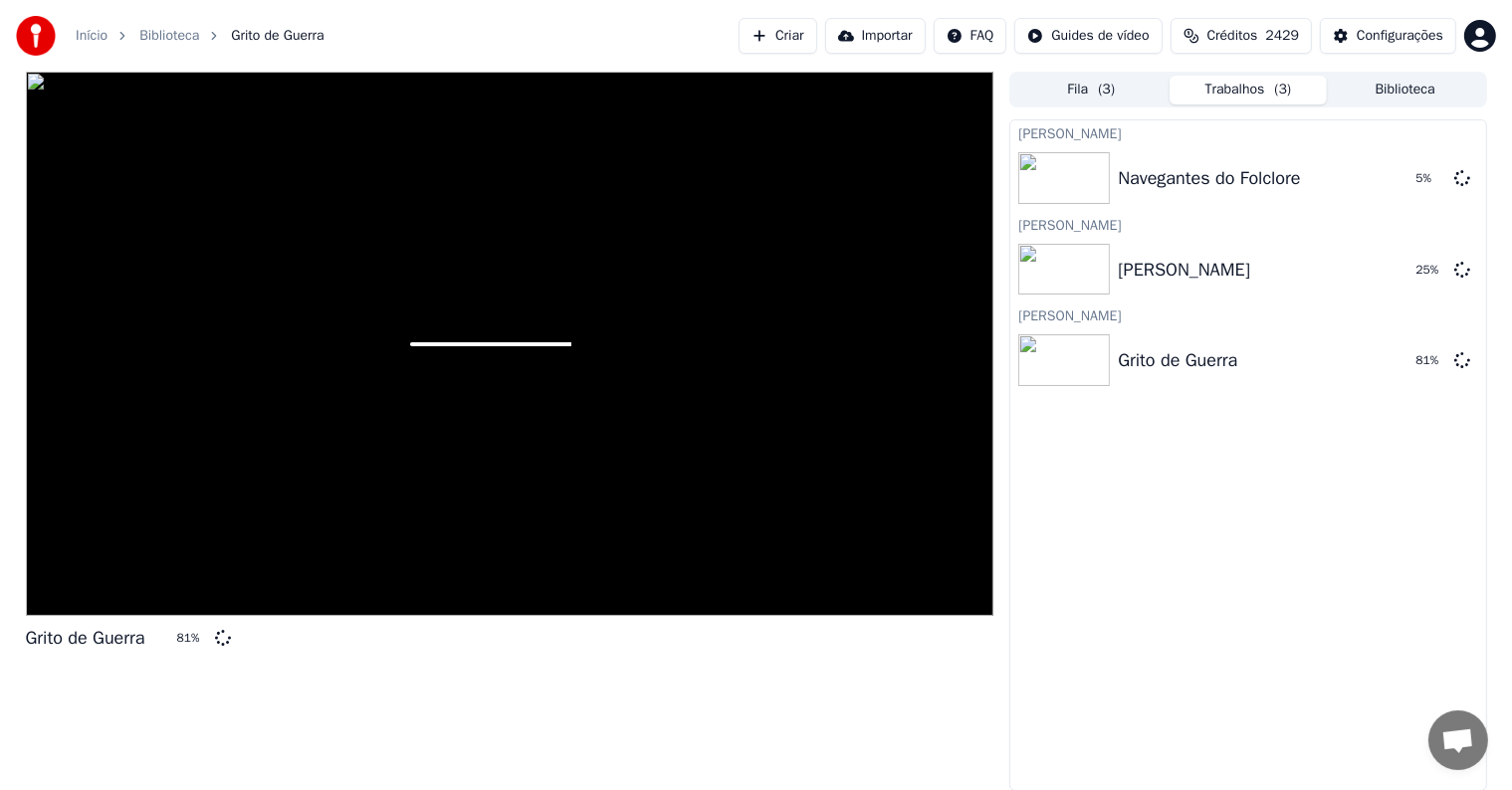 click on "Criar" at bounding box center [777, 36] 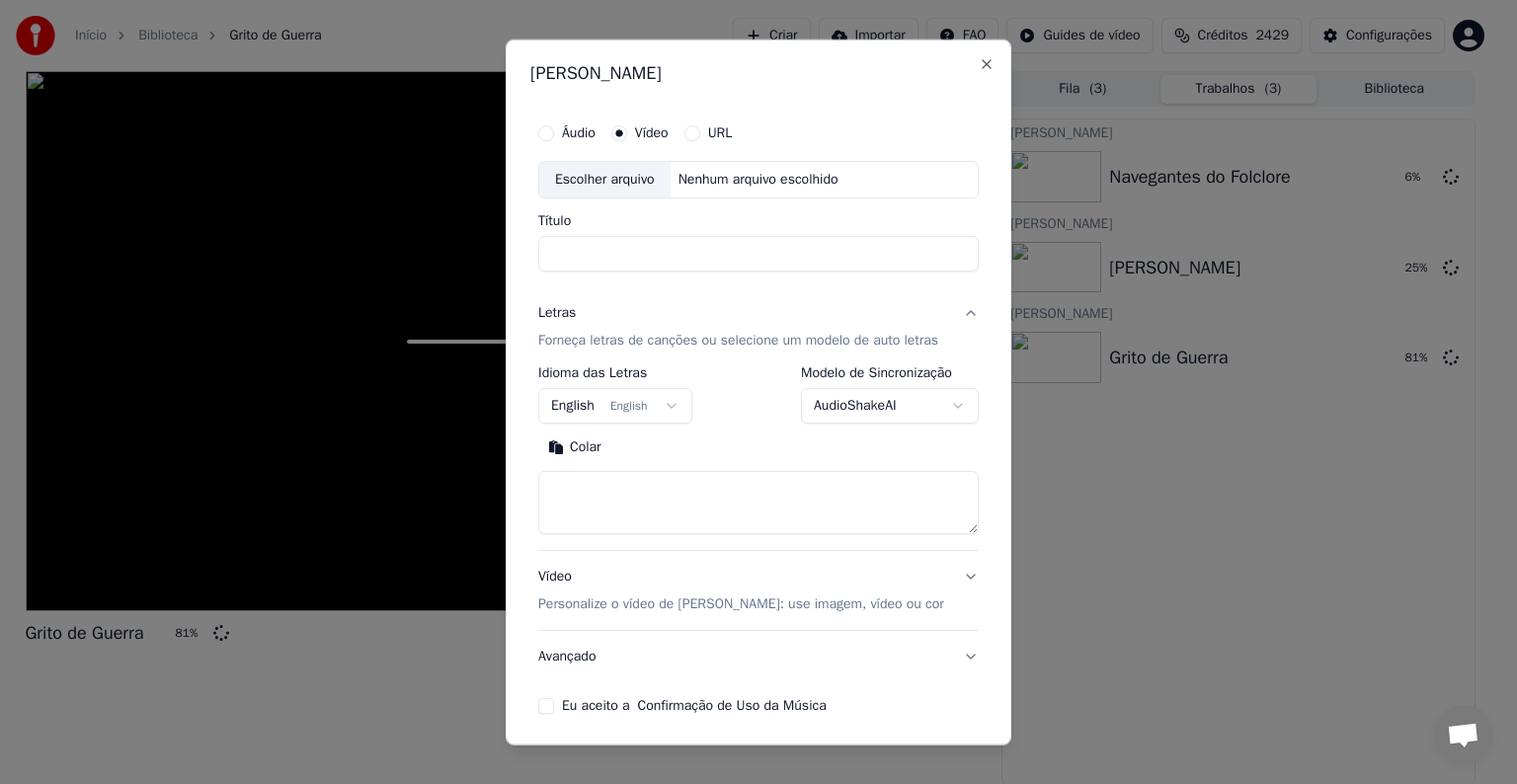 click on "Escolher arquivo" at bounding box center (604, 180) 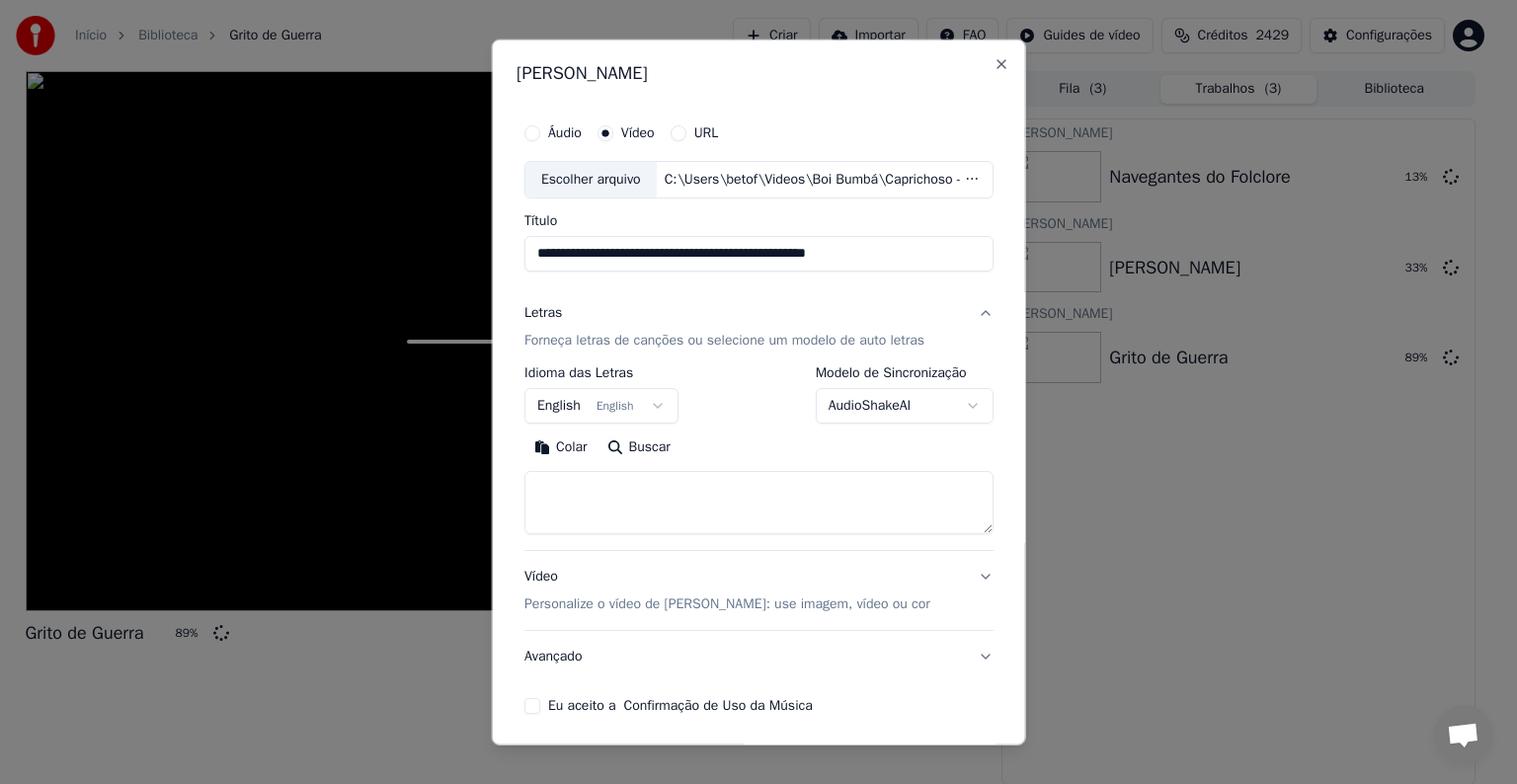 drag, startPoint x: 631, startPoint y: 253, endPoint x: 885, endPoint y: 261, distance: 254.12595 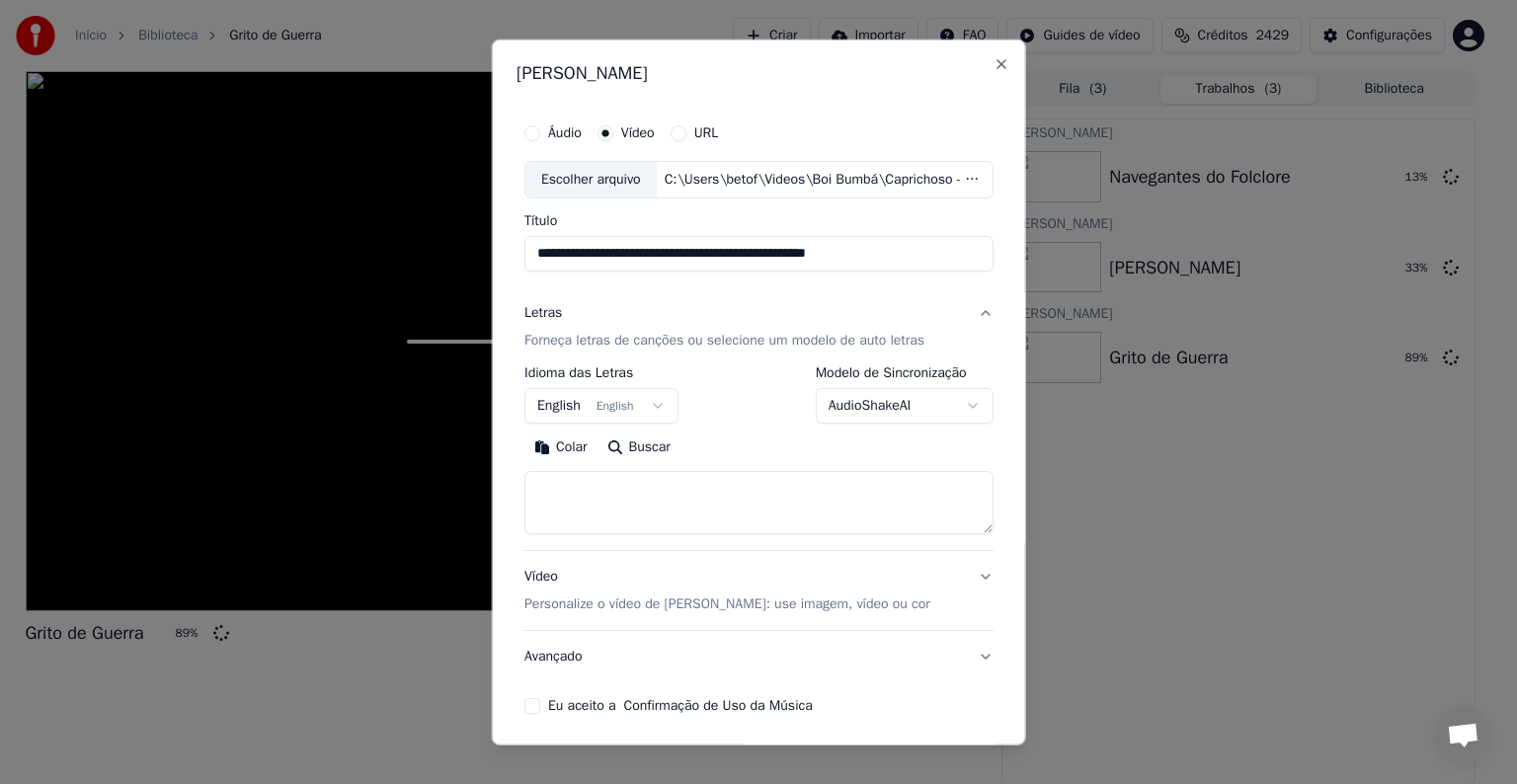 click on "**********" at bounding box center [758, 254] 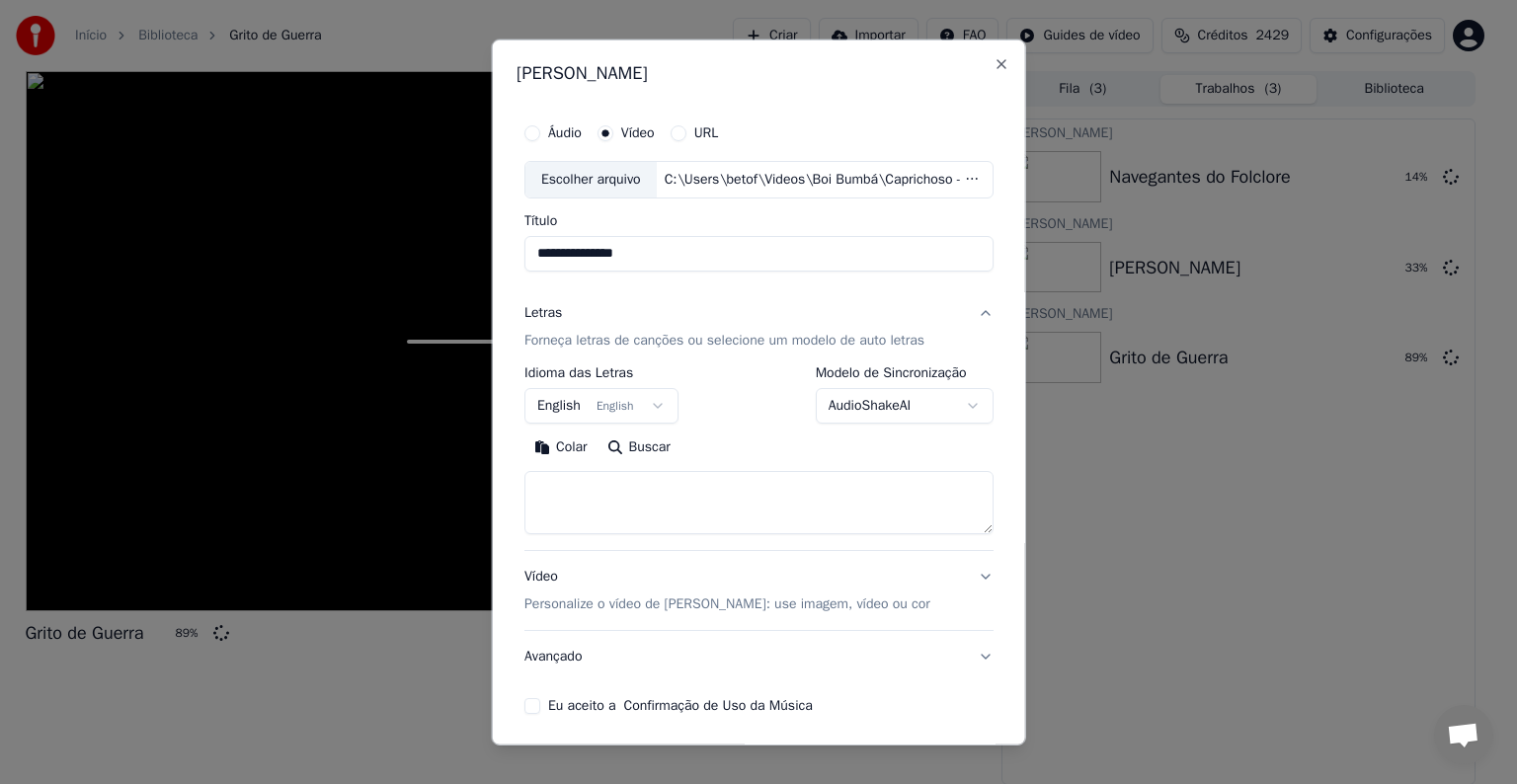 drag, startPoint x: 653, startPoint y: 254, endPoint x: 502, endPoint y: 233, distance: 152.45327 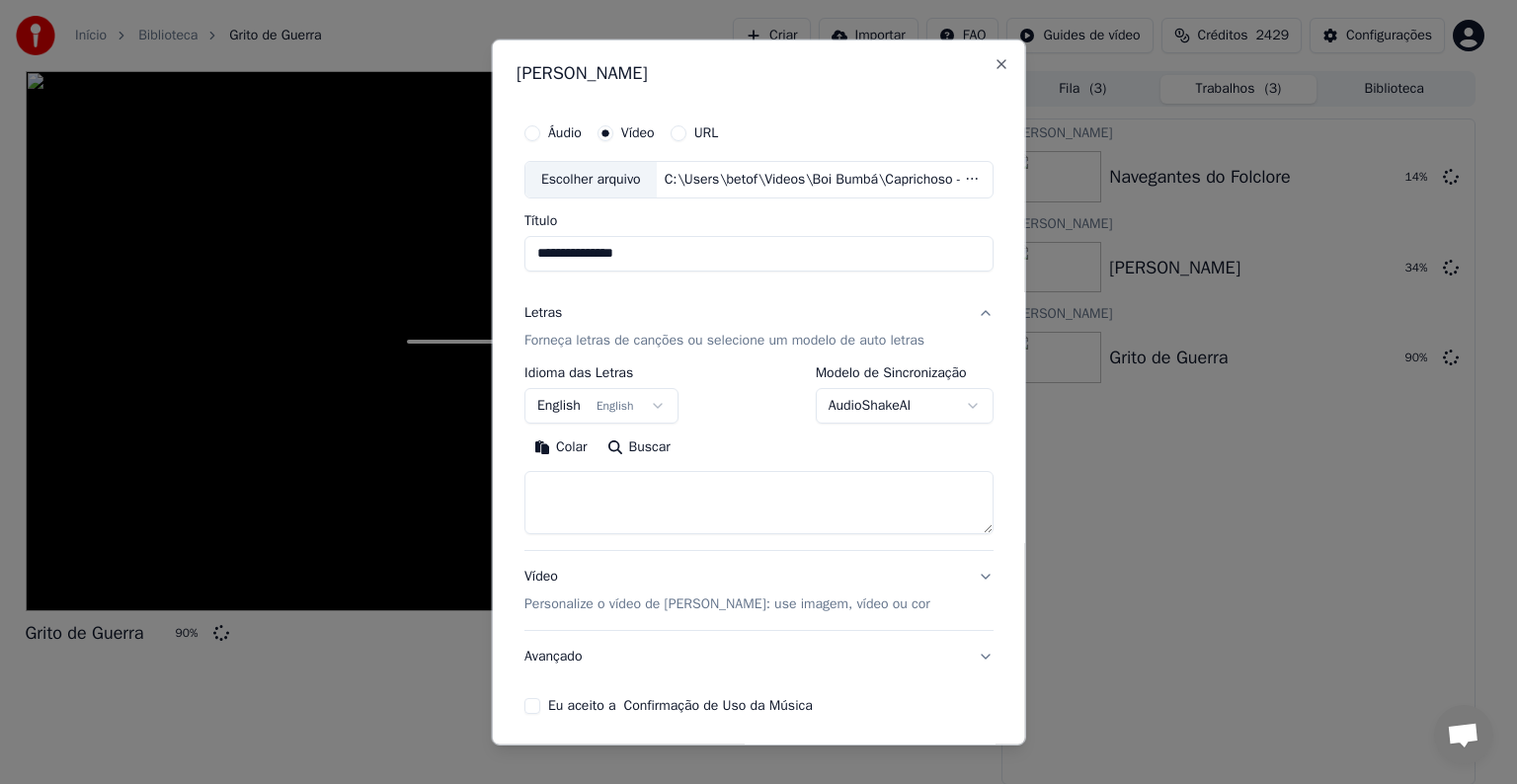 type on "**********" 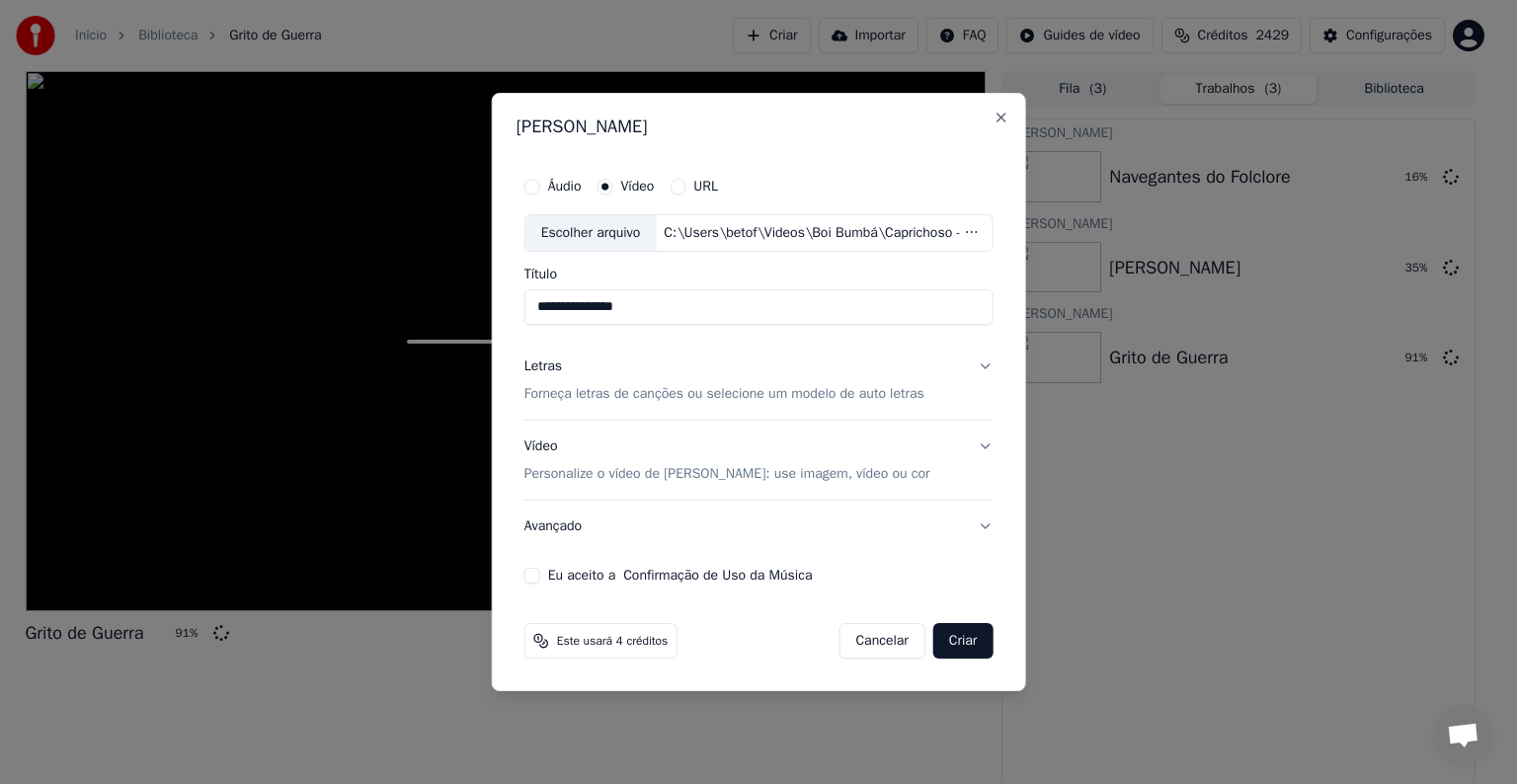 click on "Avançado" at bounding box center [758, 526] 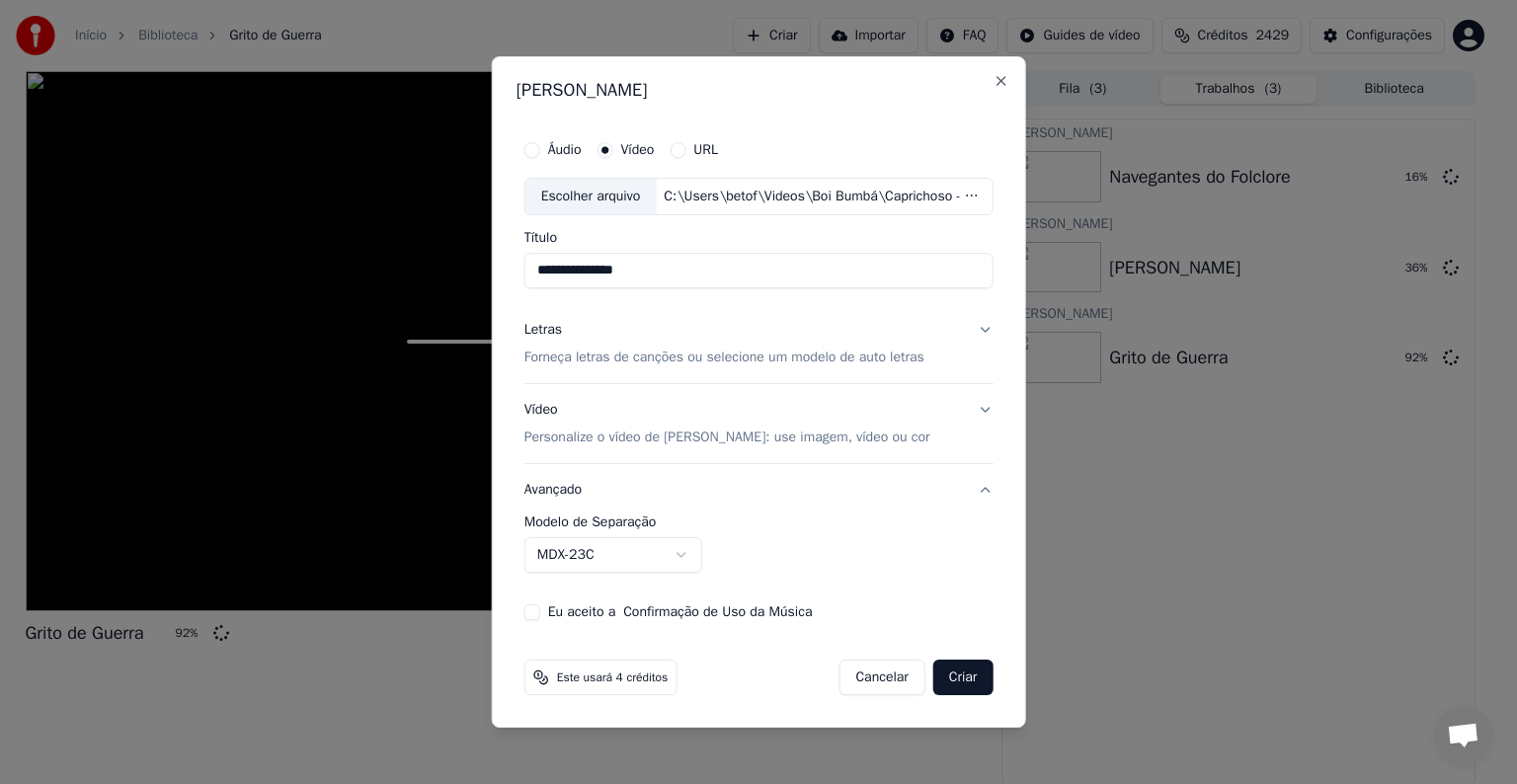 click on "MDX-23C" at bounding box center [613, 555] 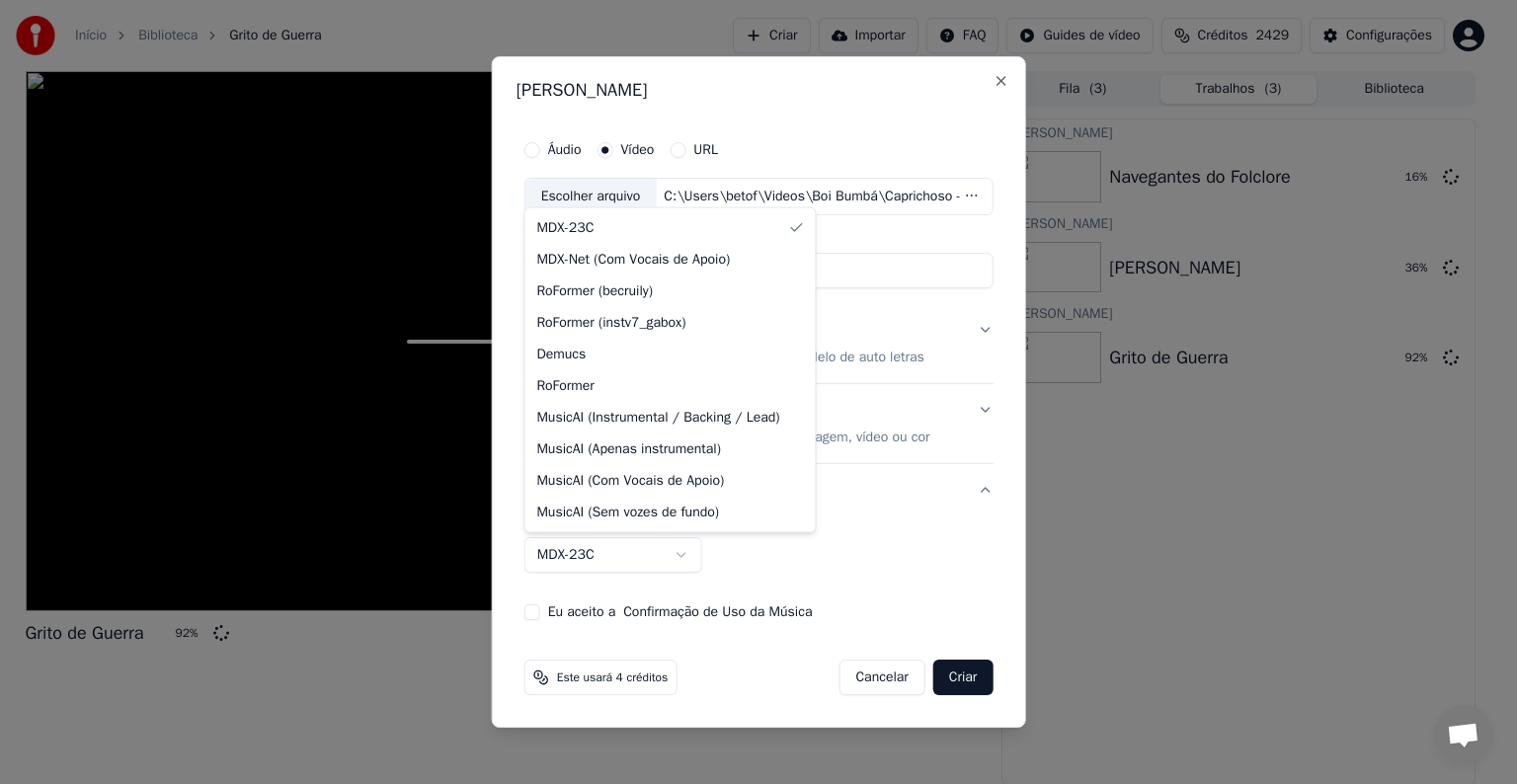 select on "**********" 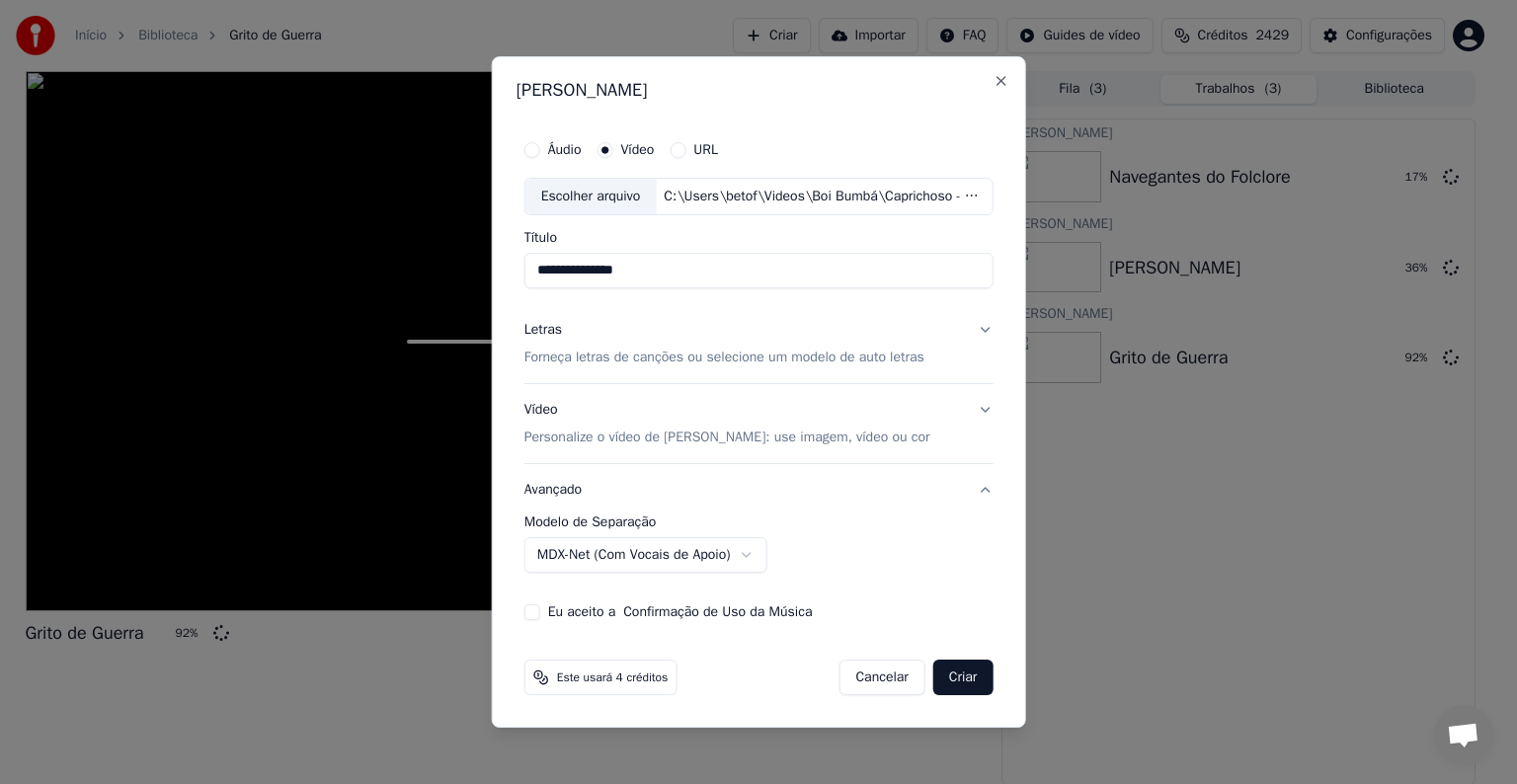 click on "Eu aceito a   Confirmação de Uso da Música" at bounding box center [680, 612] 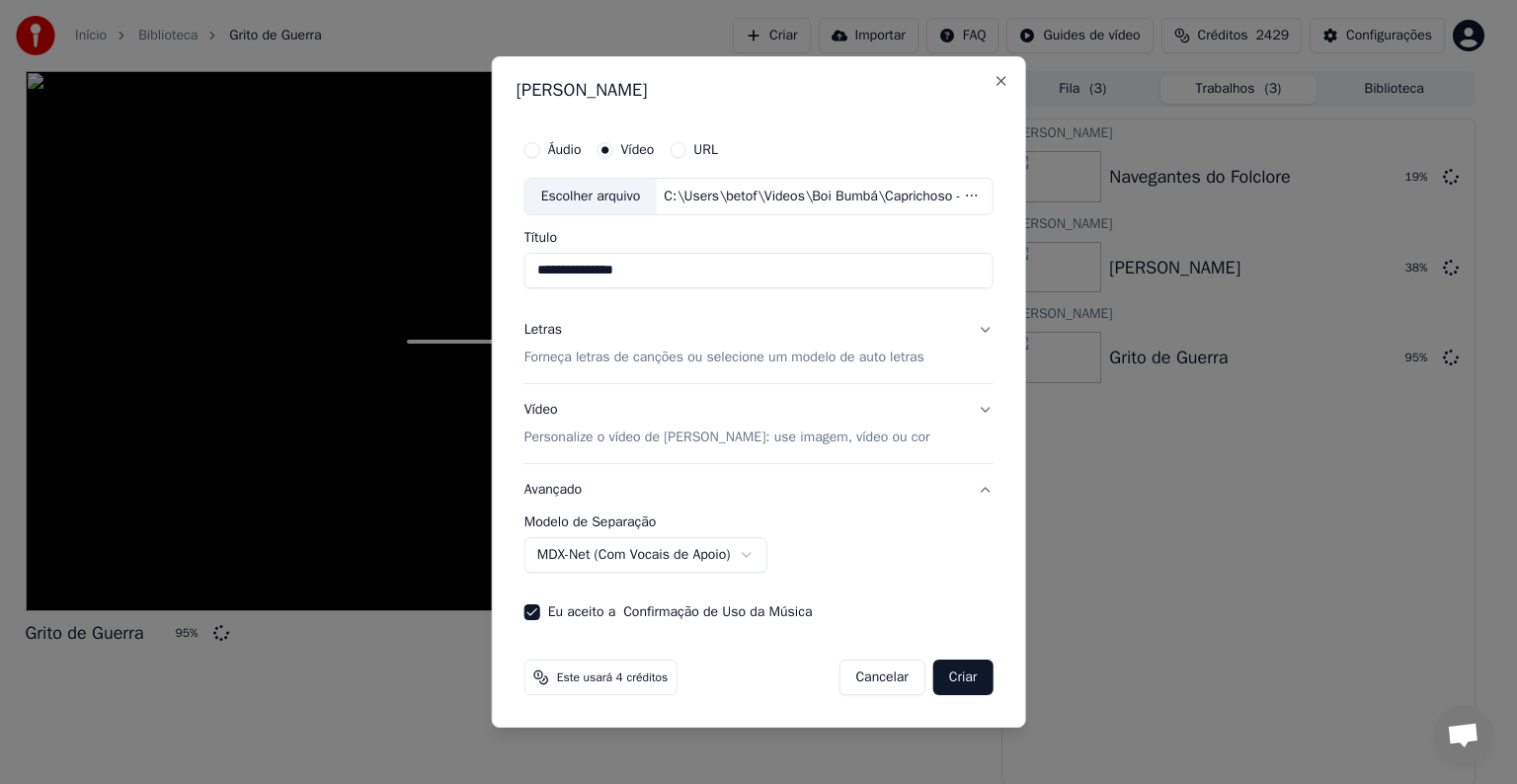 click on "Forneça letras de canções ou selecione um modelo de auto letras" at bounding box center [724, 357] 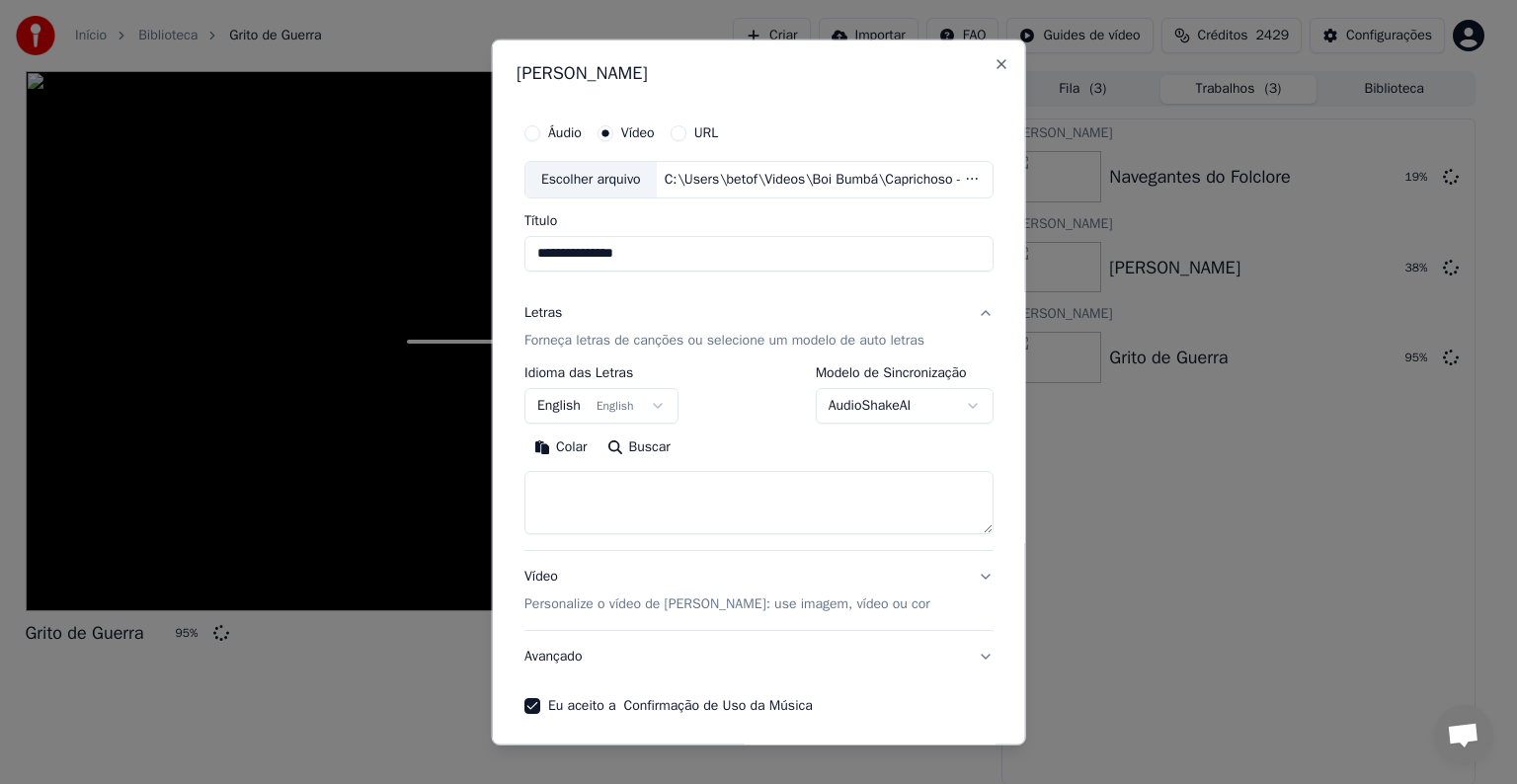 click on "English English" at bounding box center [601, 406] 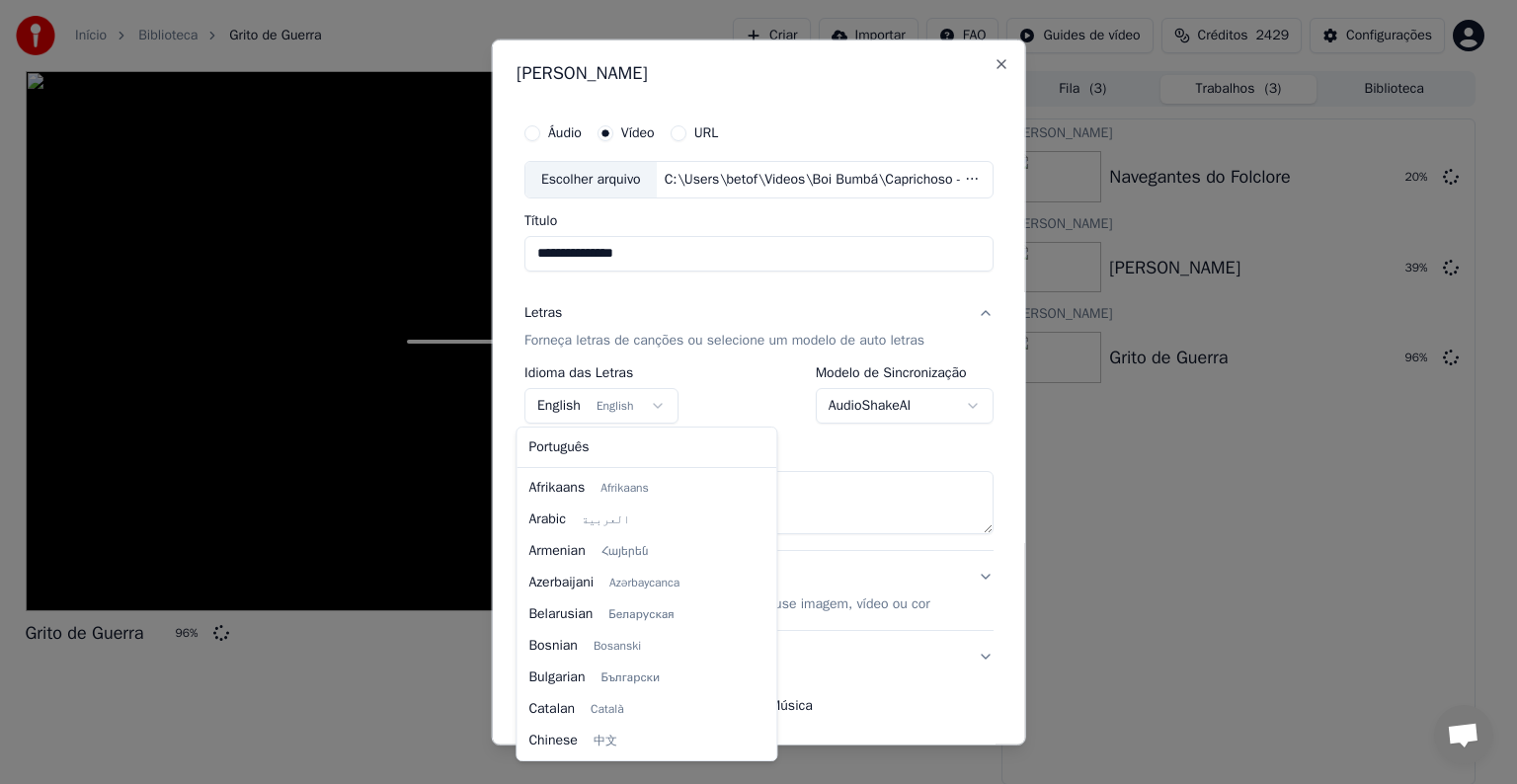 scroll, scrollTop: 158, scrollLeft: 0, axis: vertical 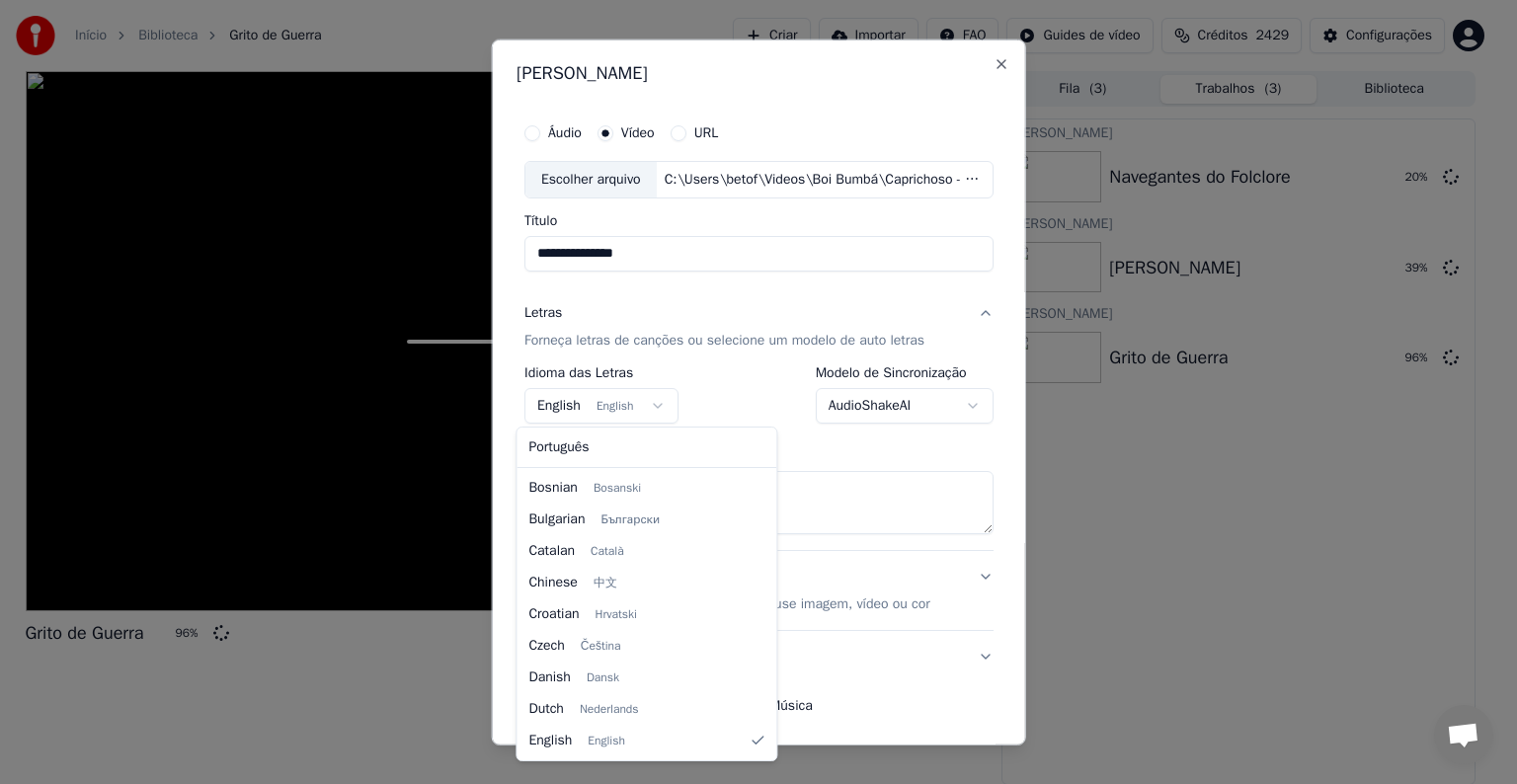select on "**" 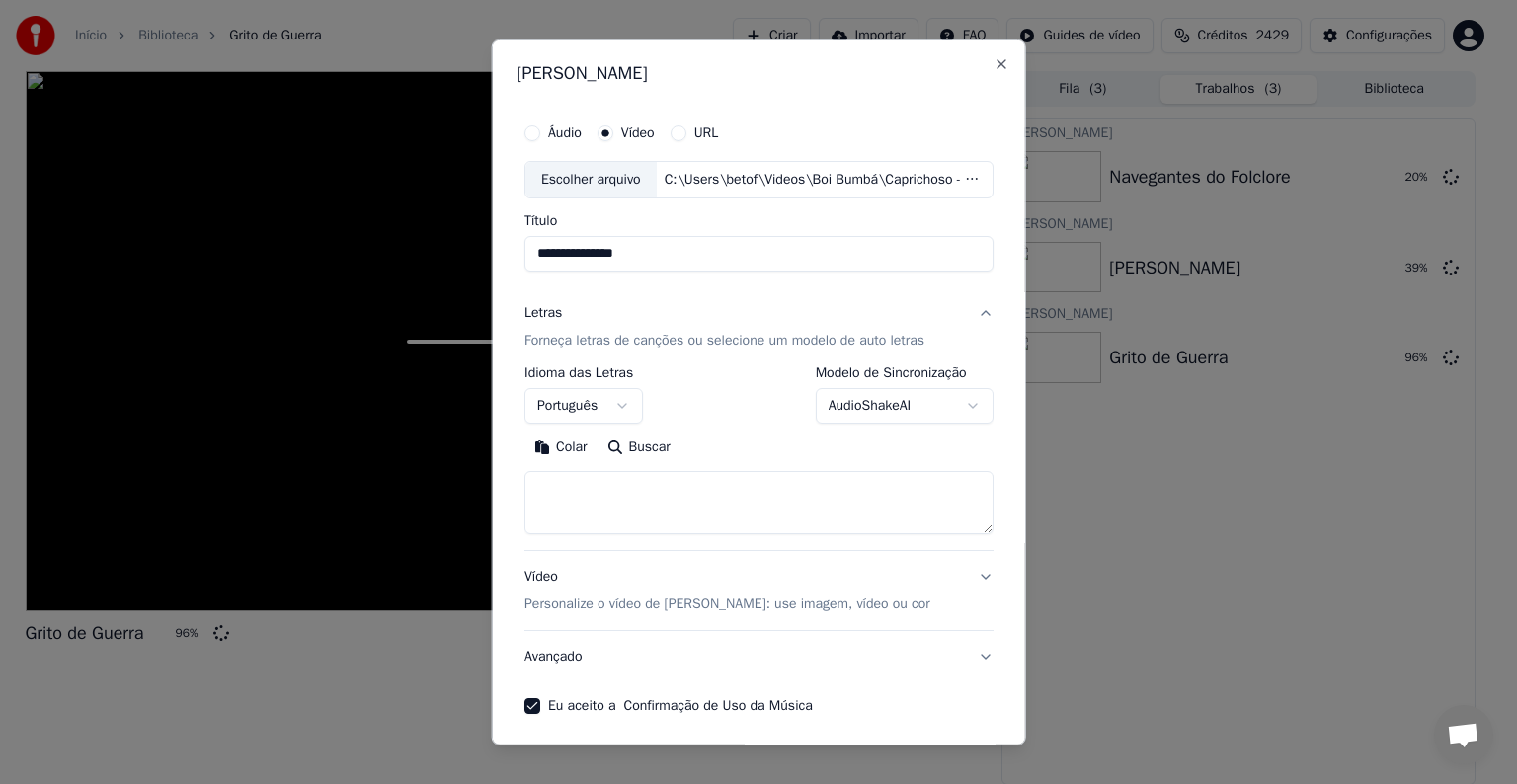 click on "Colar" at bounding box center (561, 447) 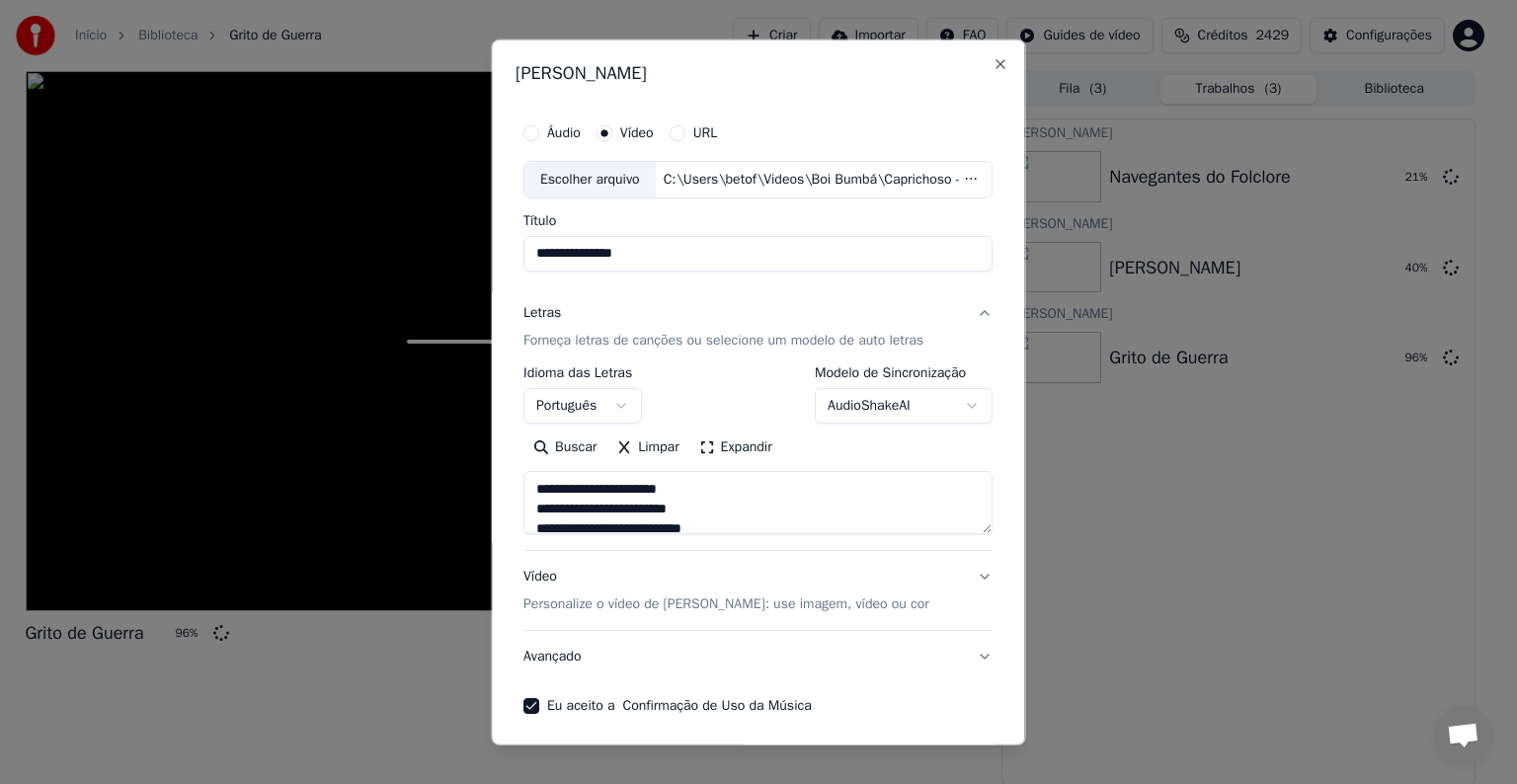 scroll, scrollTop: 75, scrollLeft: 0, axis: vertical 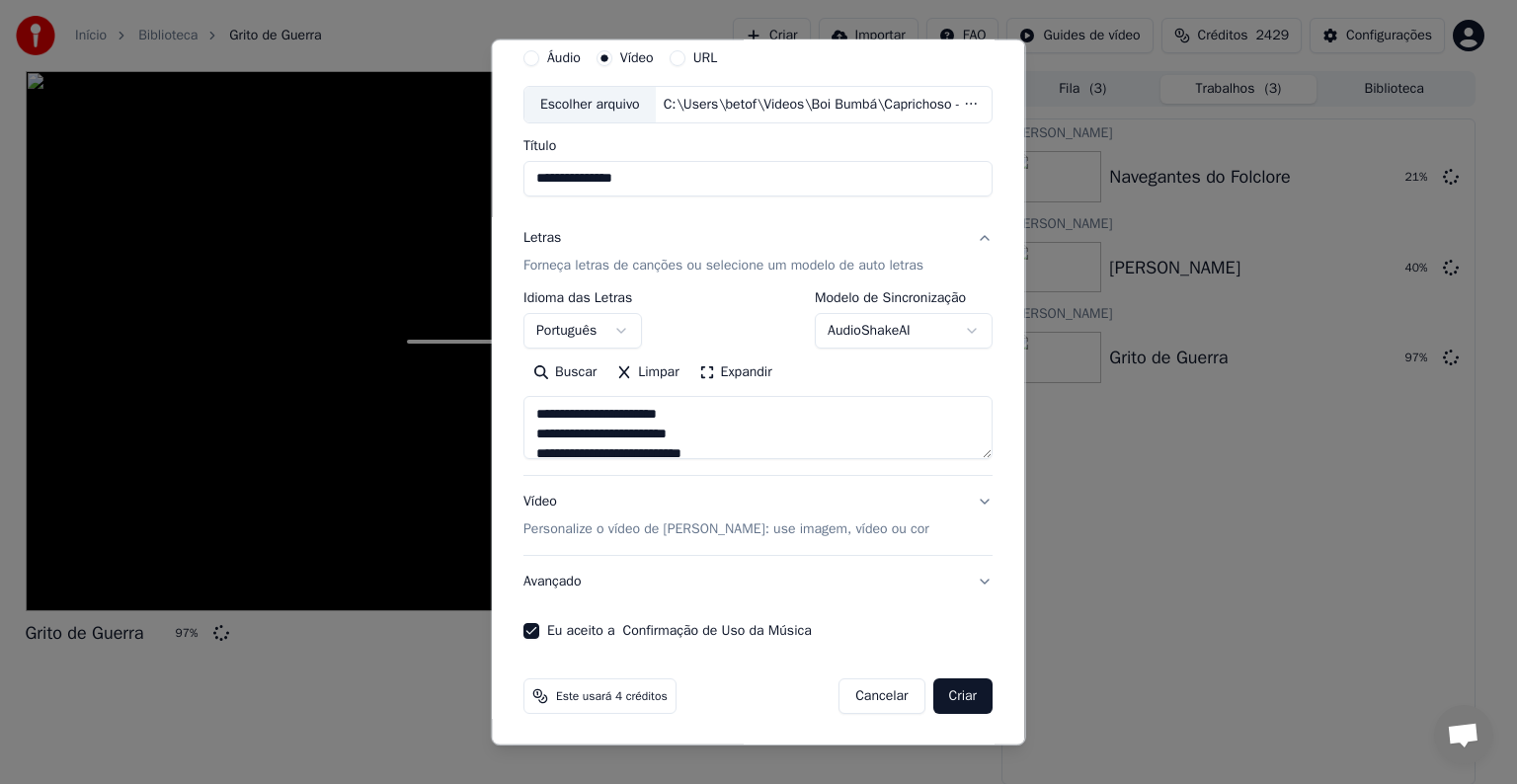 click on "Criar" at bounding box center (963, 696) 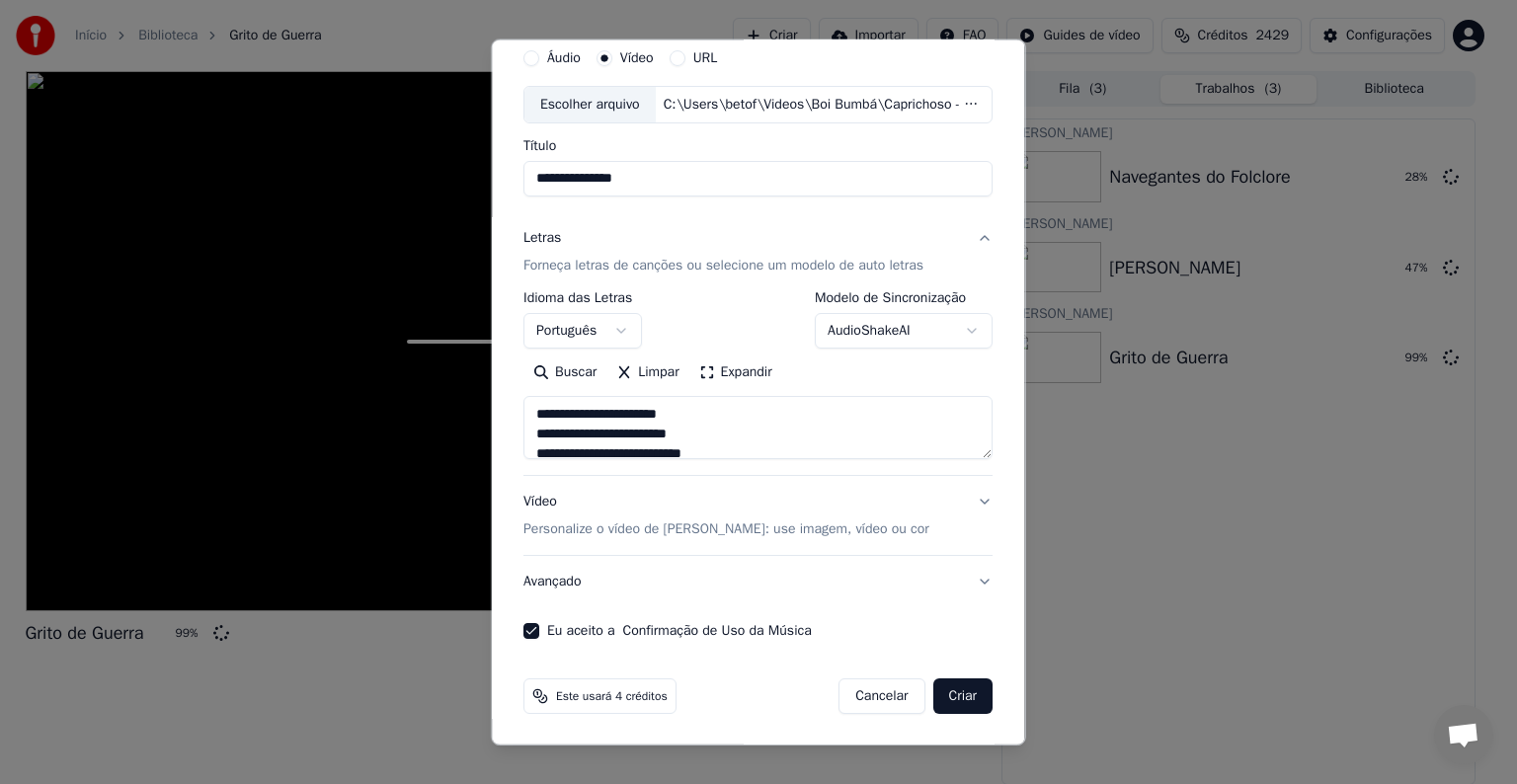 click on "Criar" at bounding box center (963, 696) 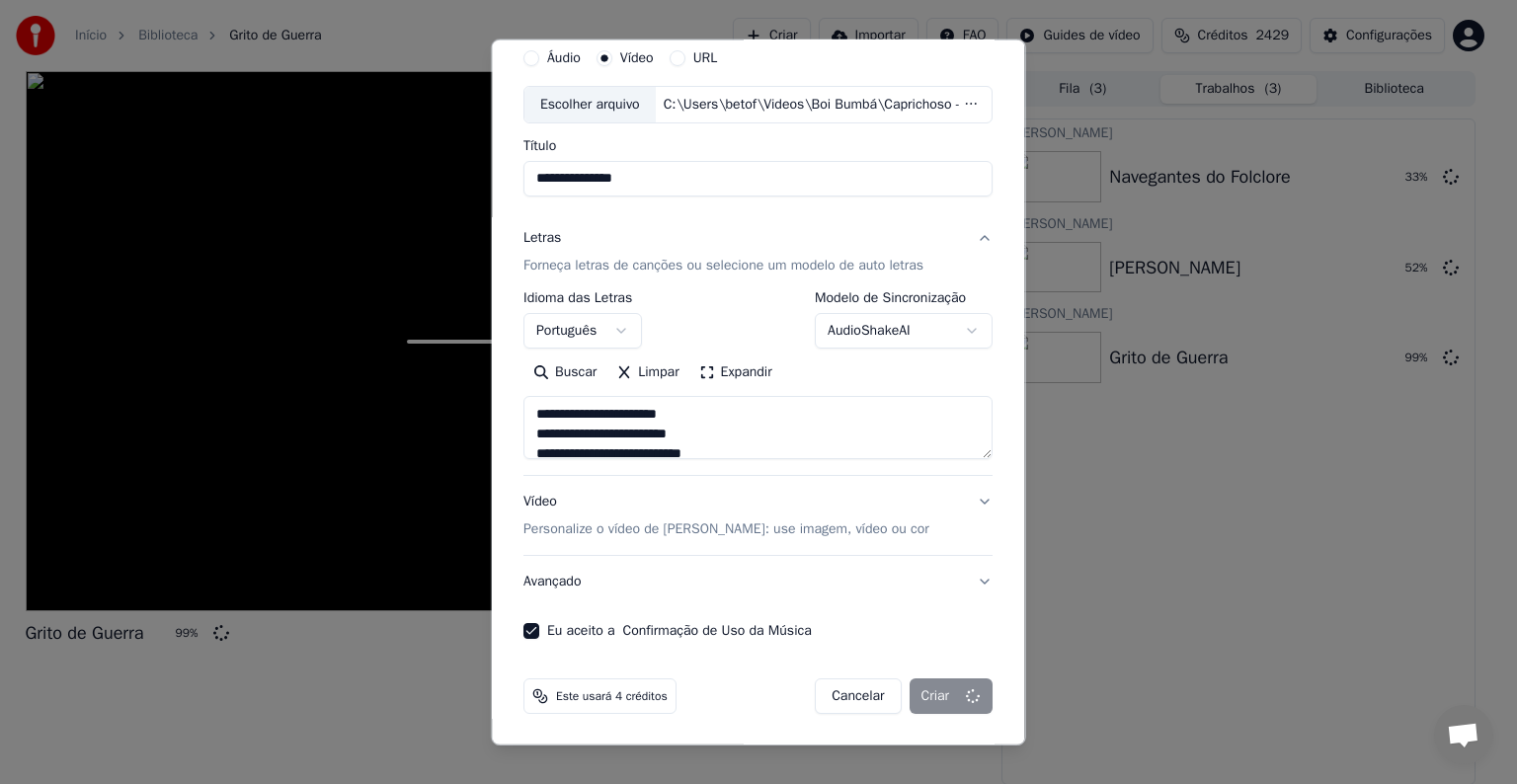 type on "**********" 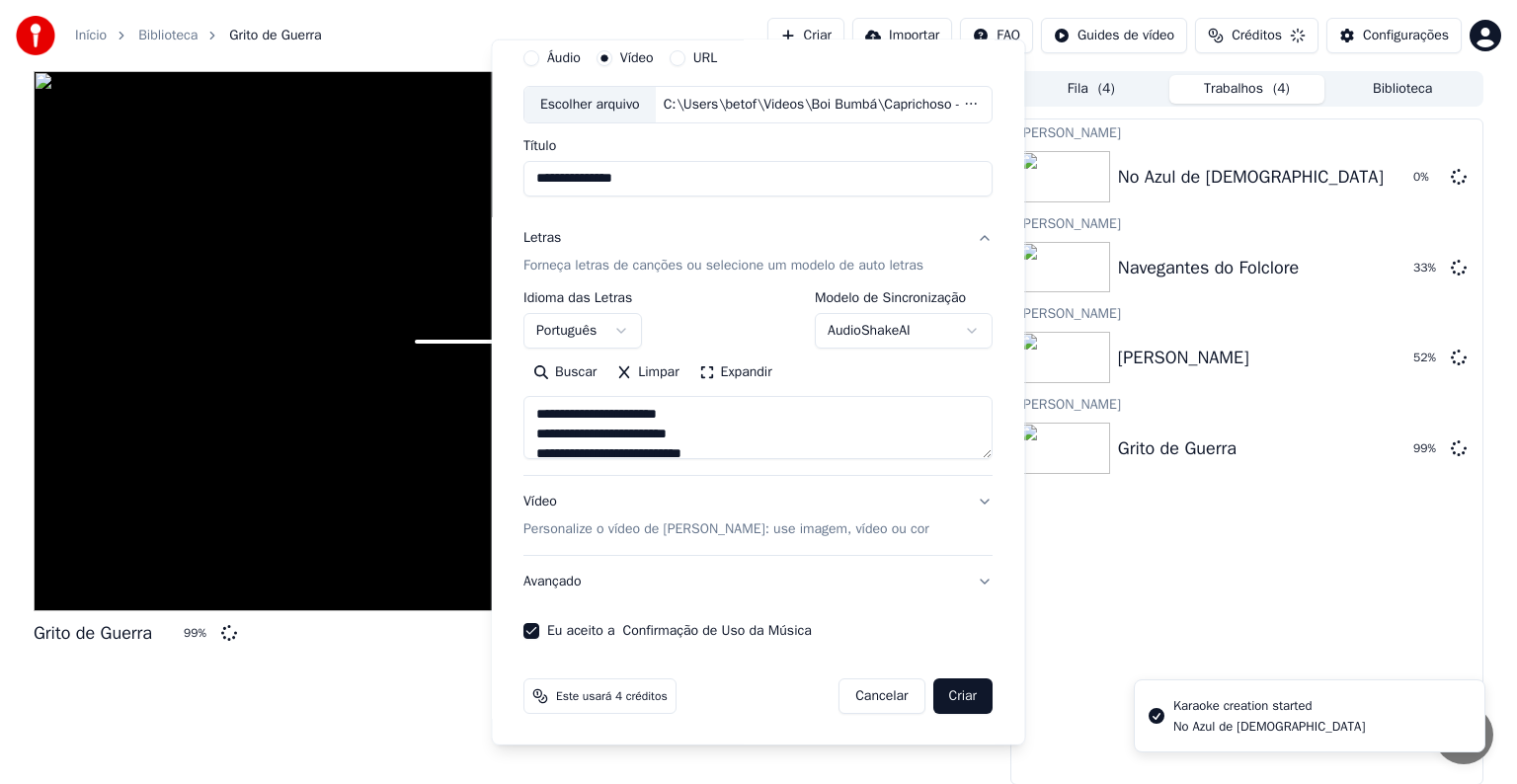 type 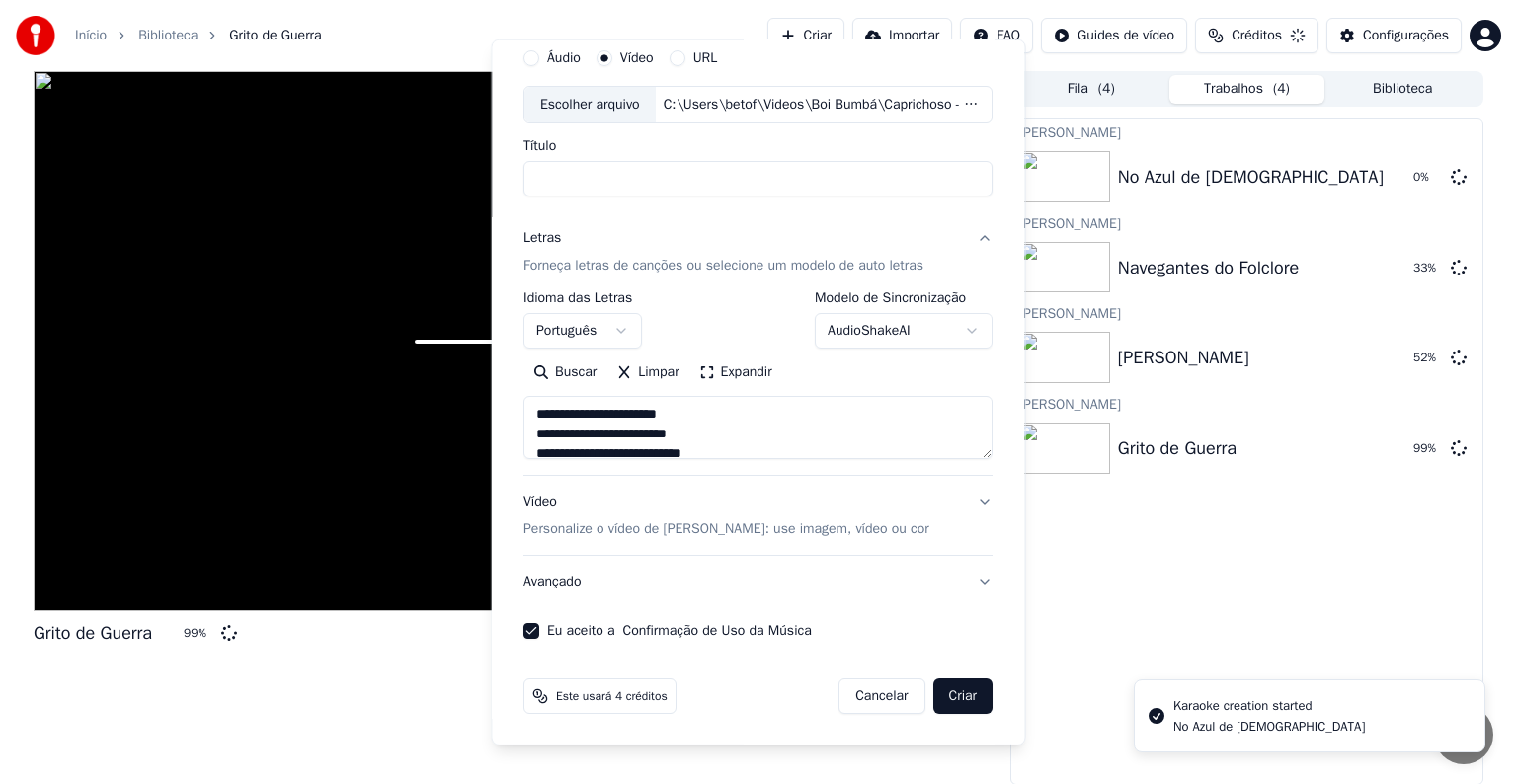 type 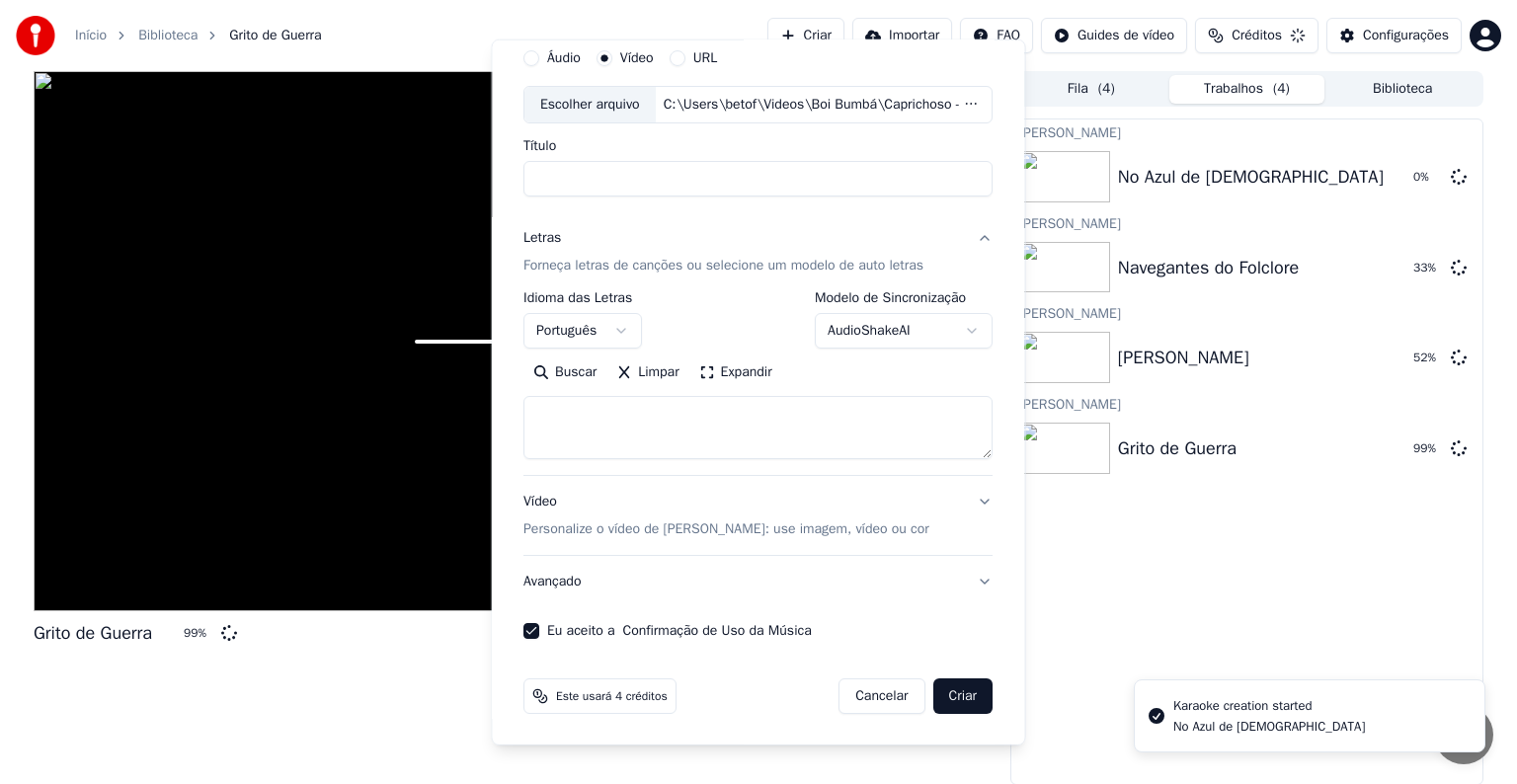 select 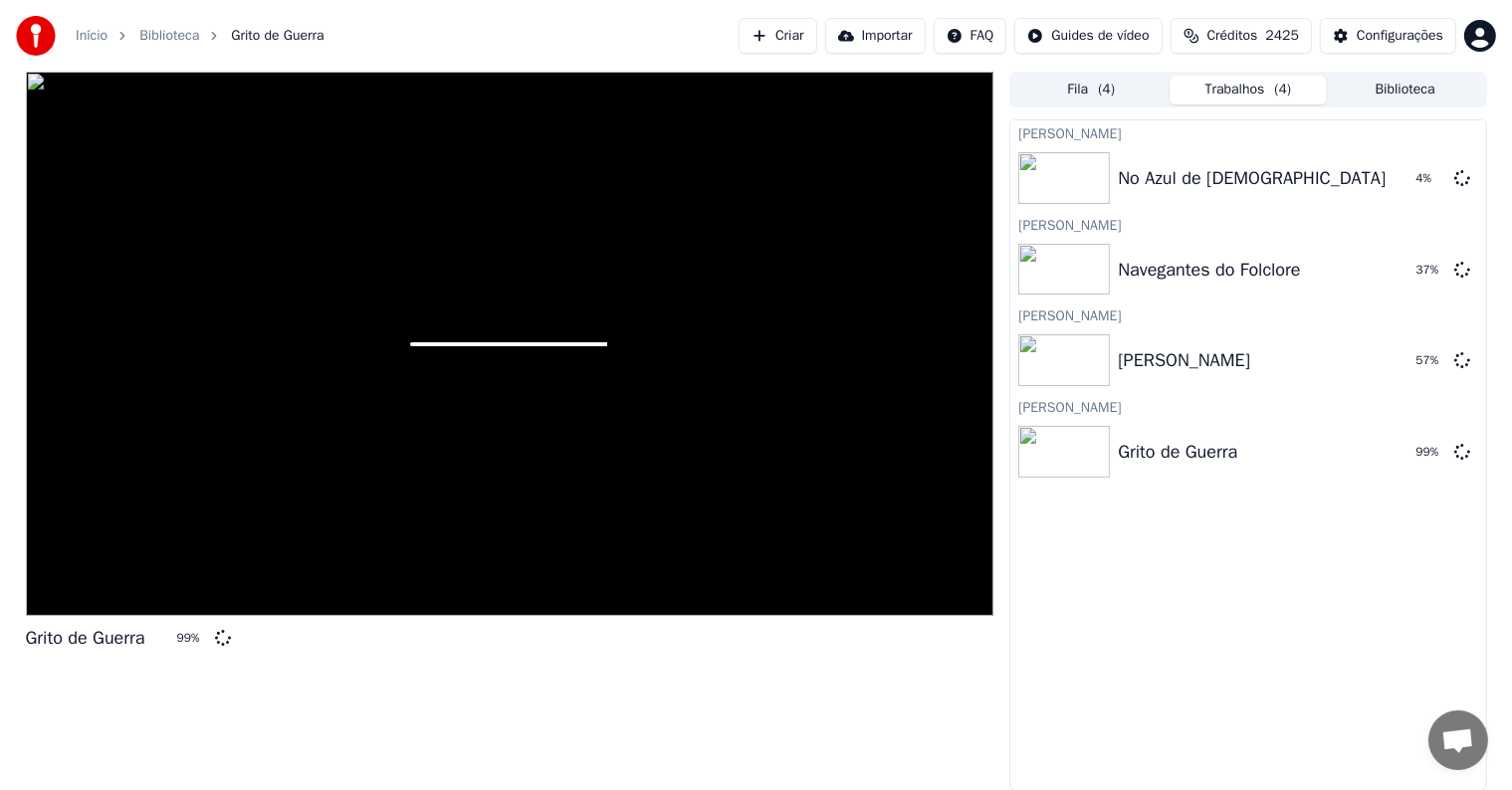 click on "Criar" at bounding box center (777, 36) 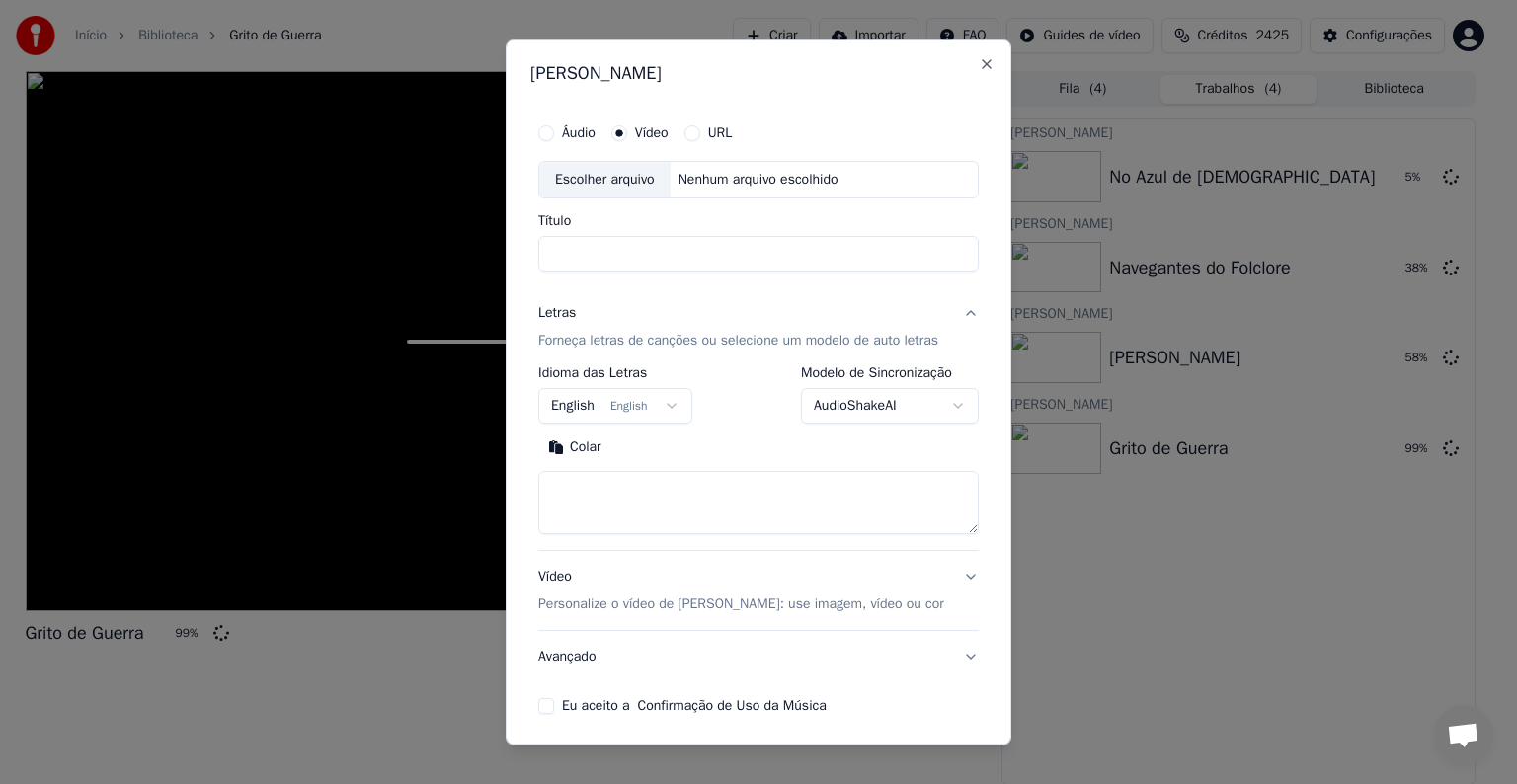 click on "Escolher arquivo" at bounding box center (604, 180) 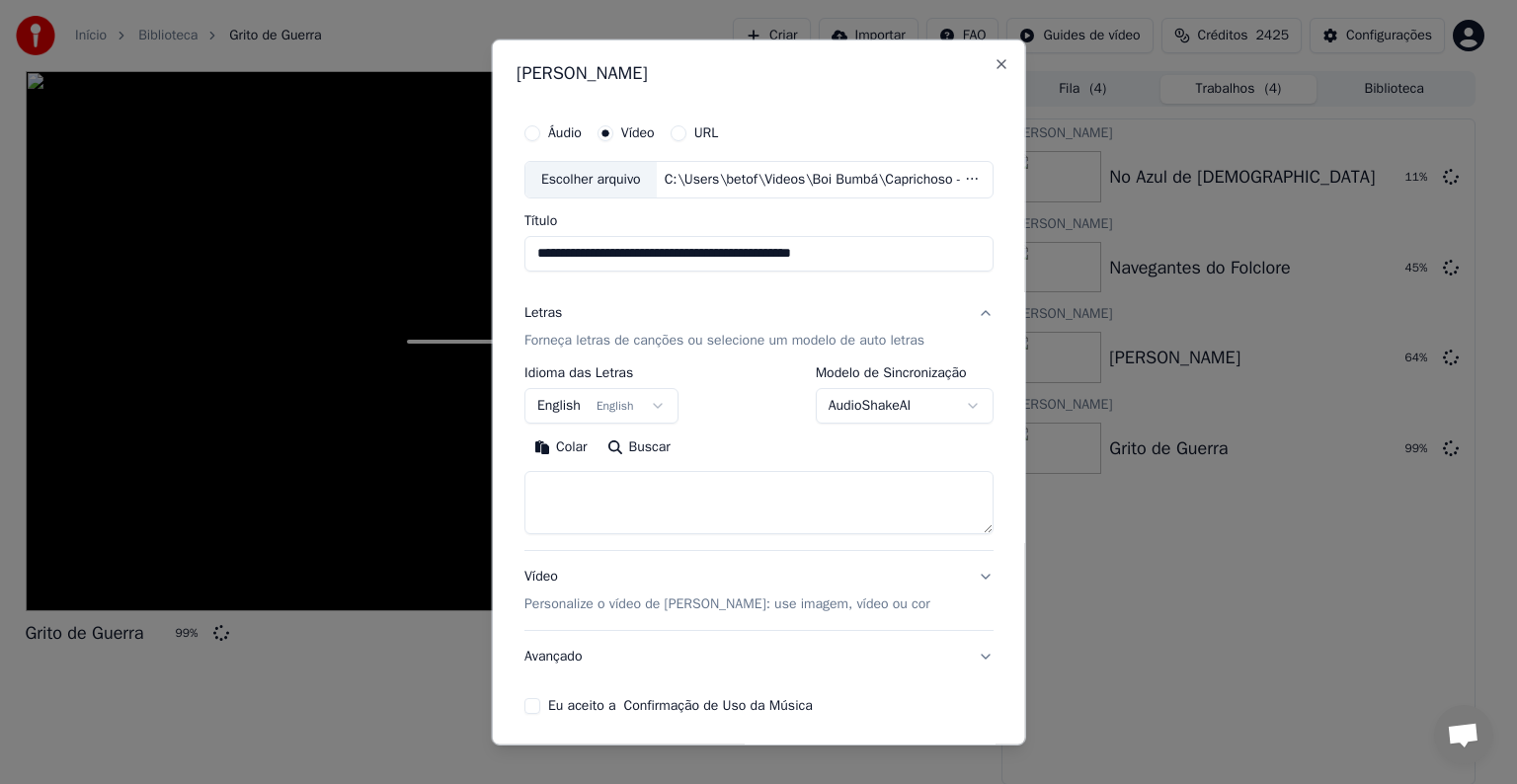 drag, startPoint x: 618, startPoint y: 255, endPoint x: 862, endPoint y: 252, distance: 244.01844 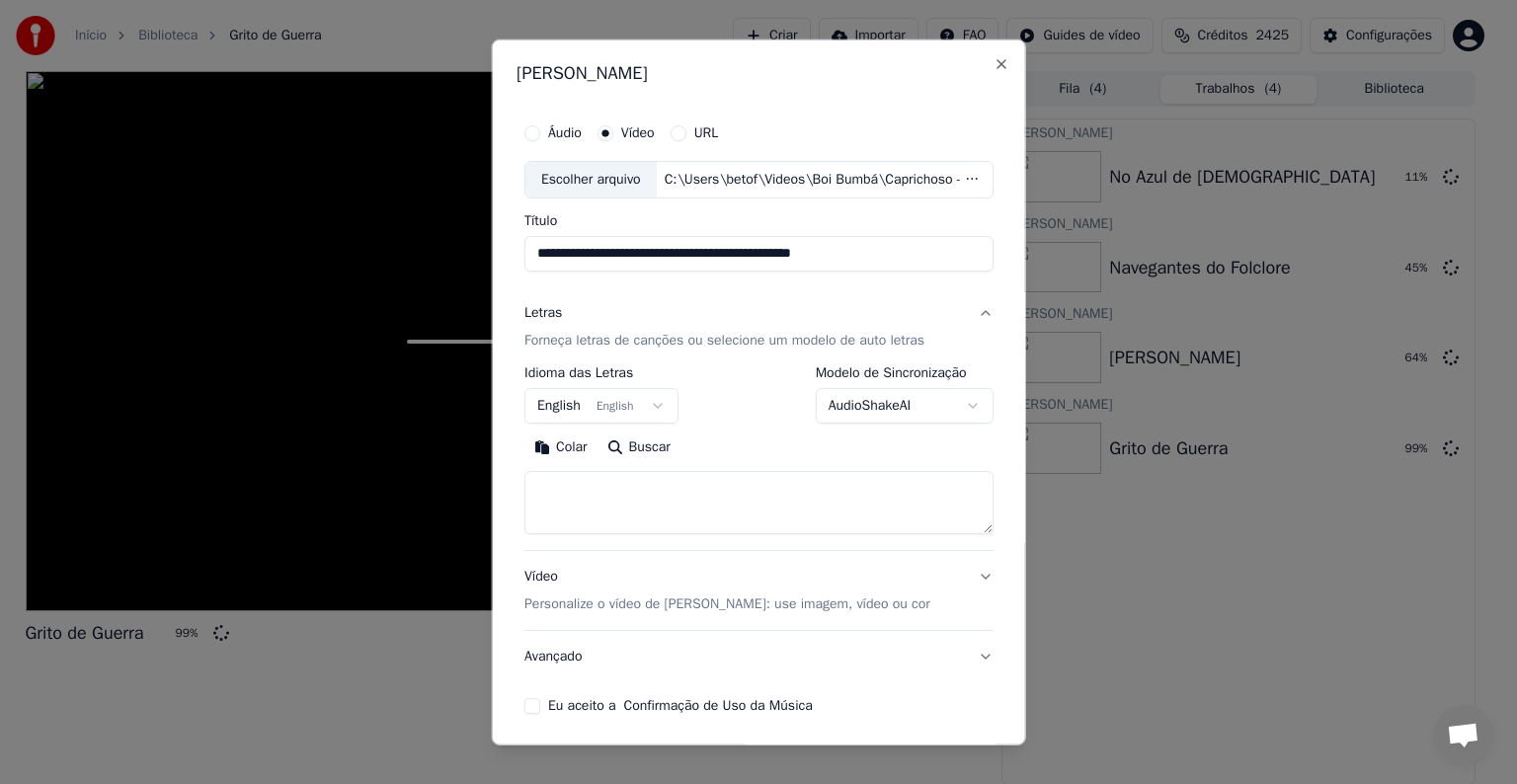 click on "**********" at bounding box center [758, 254] 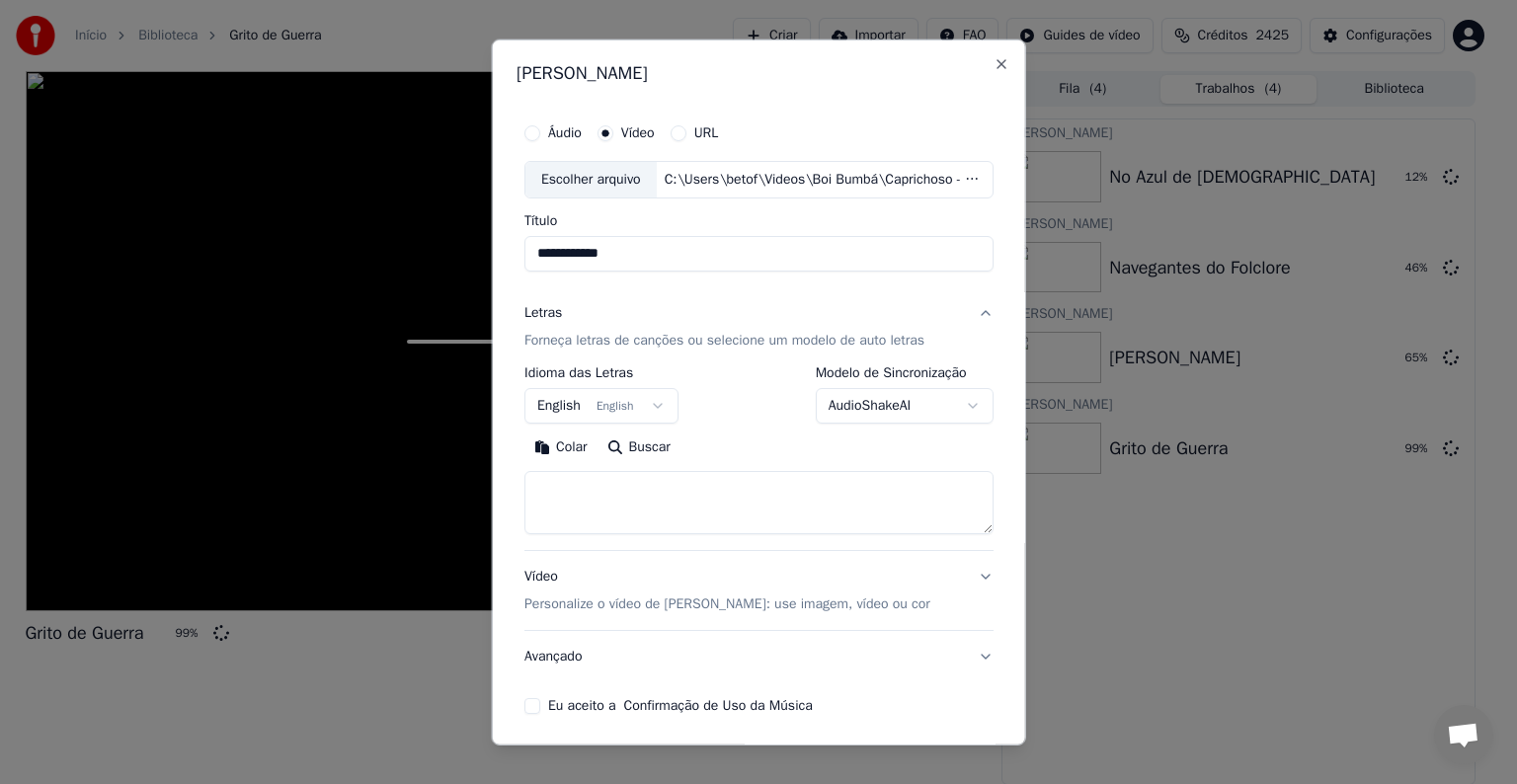 type on "**********" 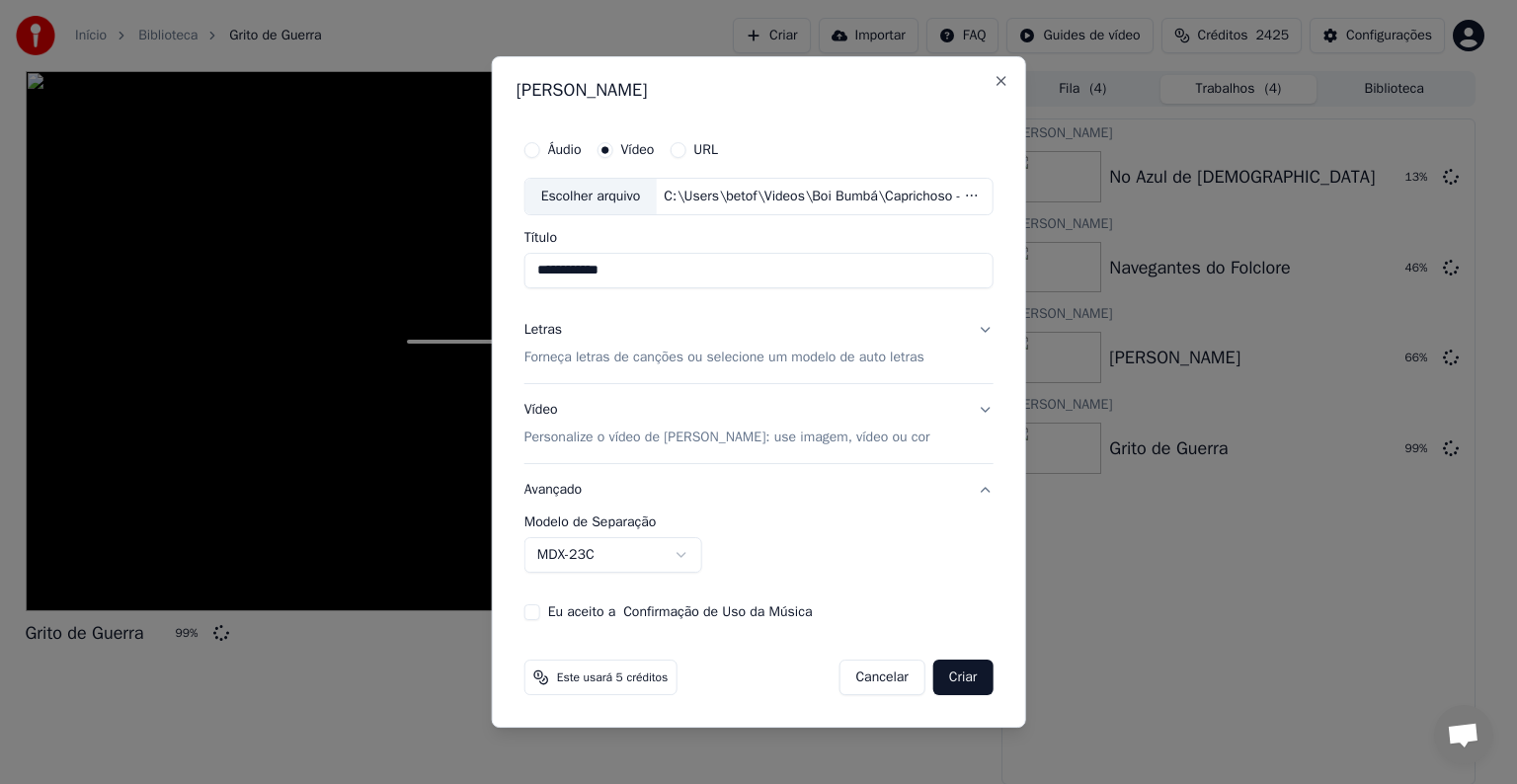 click on "MDX-23C" at bounding box center (613, 555) 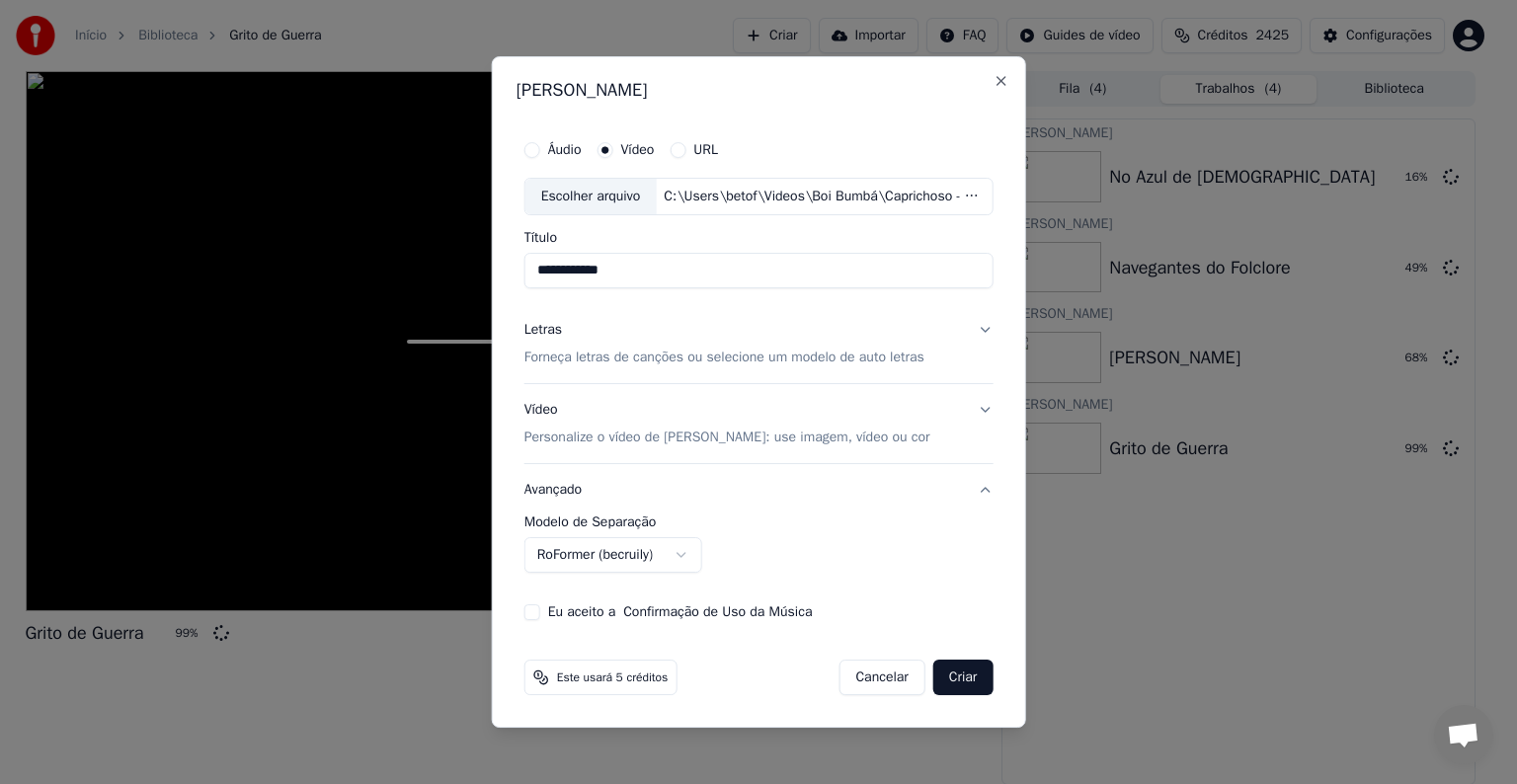 click on "RoFormer (becruily)" at bounding box center (613, 555) 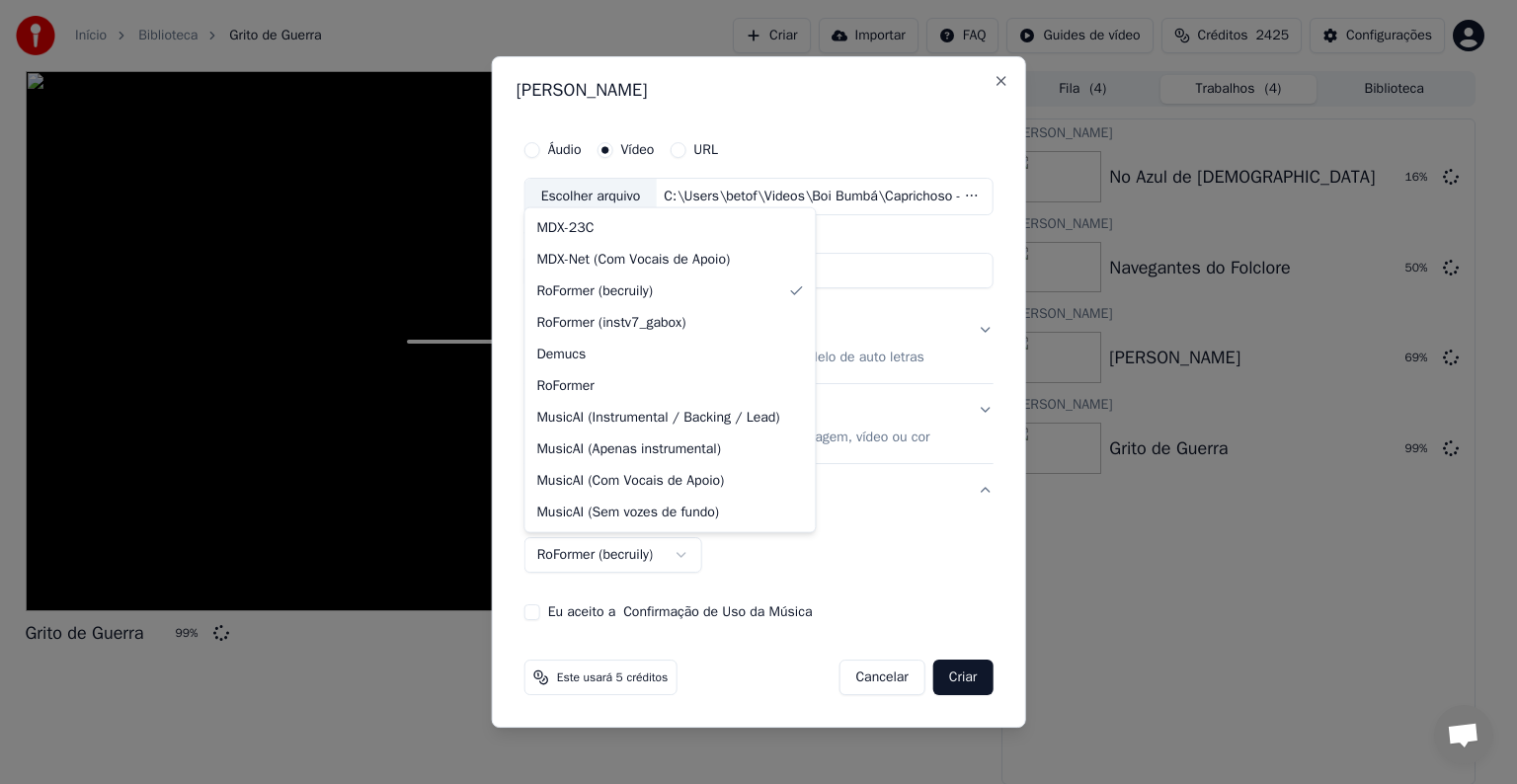 select on "**********" 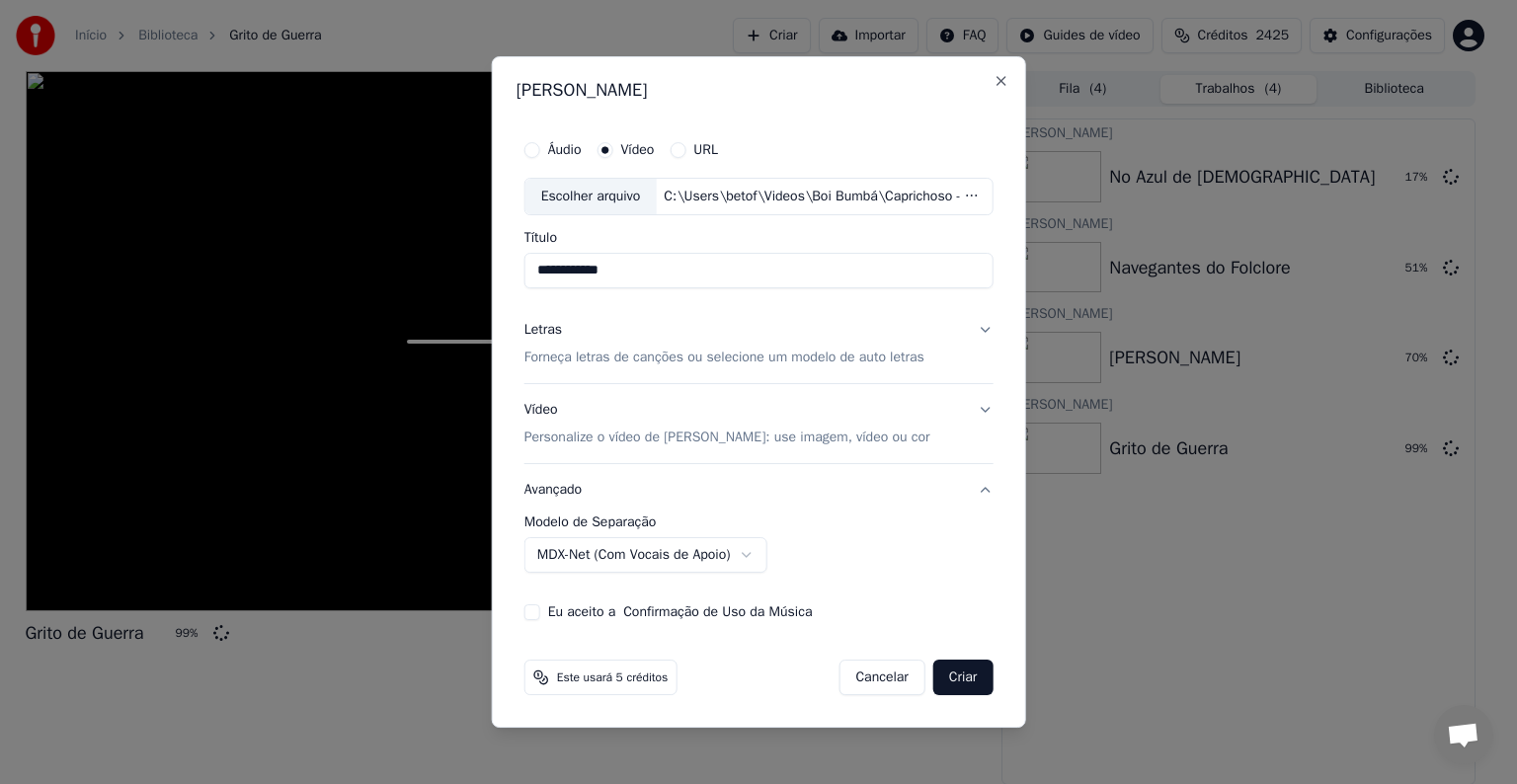 click on "Eu aceito a   Confirmação de Uso da Música" at bounding box center (532, 612) 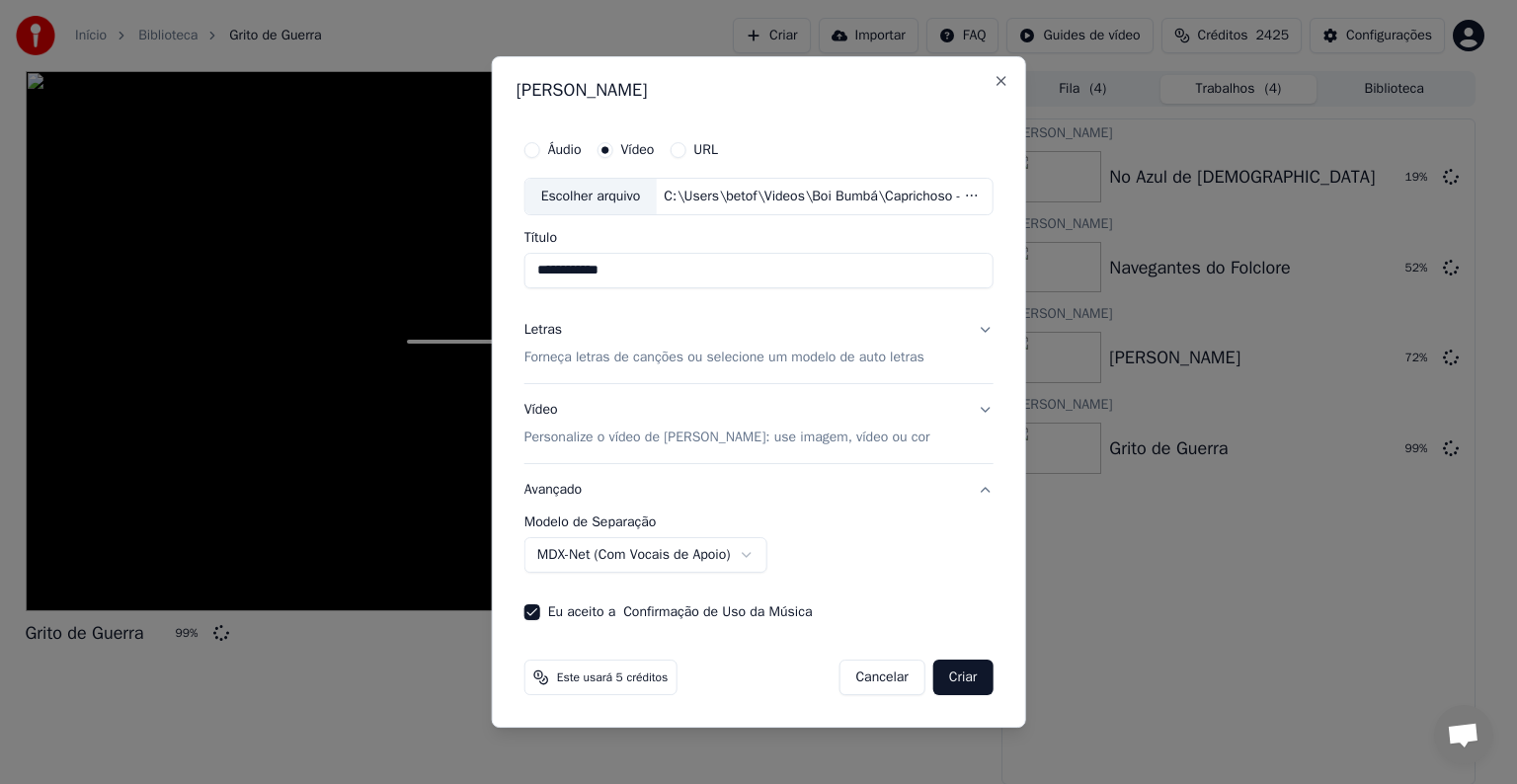 drag, startPoint x: 632, startPoint y: 273, endPoint x: 510, endPoint y: 260, distance: 122.69067 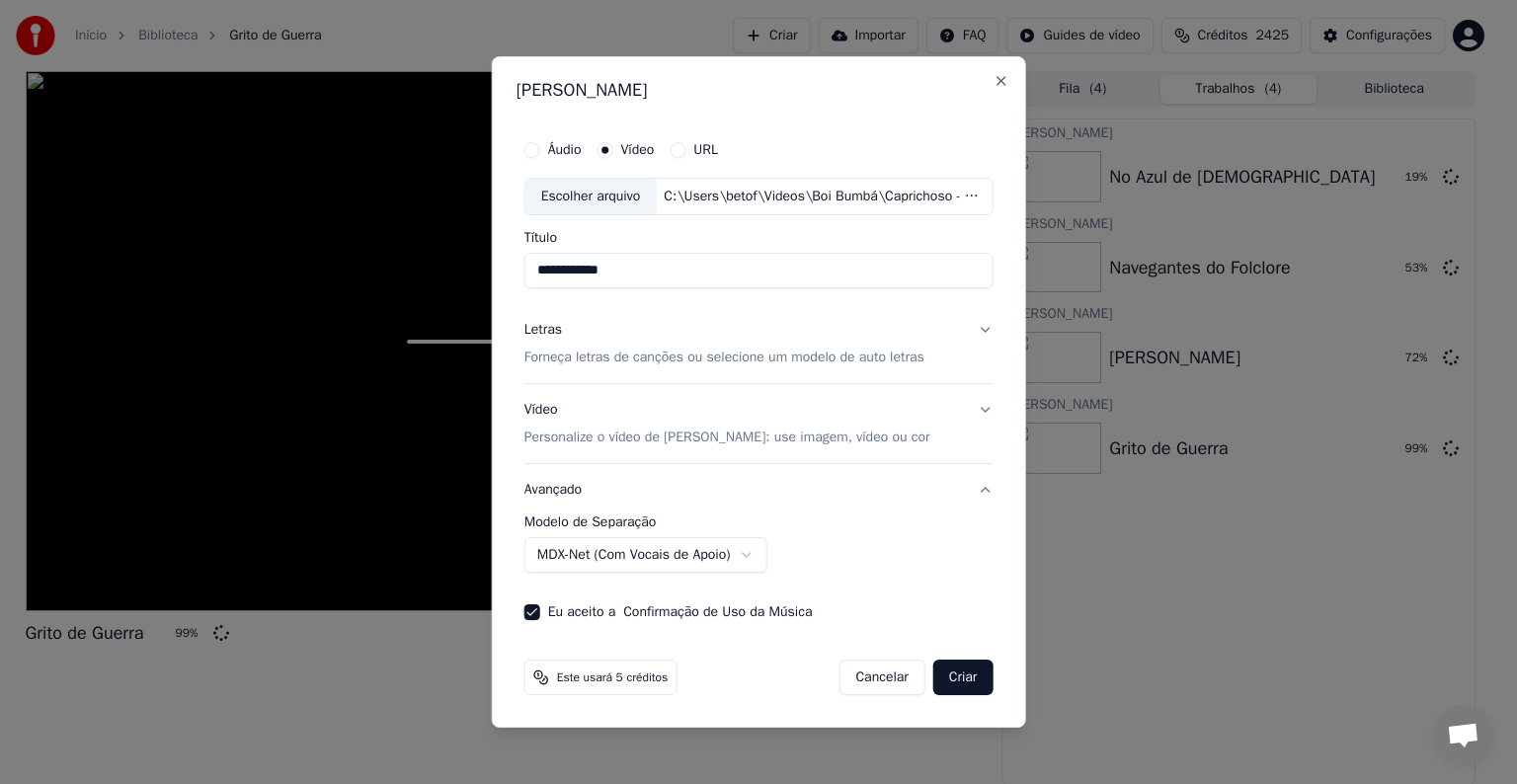 click on "Letras Forneça letras de canções ou selecione um modelo de auto letras" at bounding box center [758, 344] 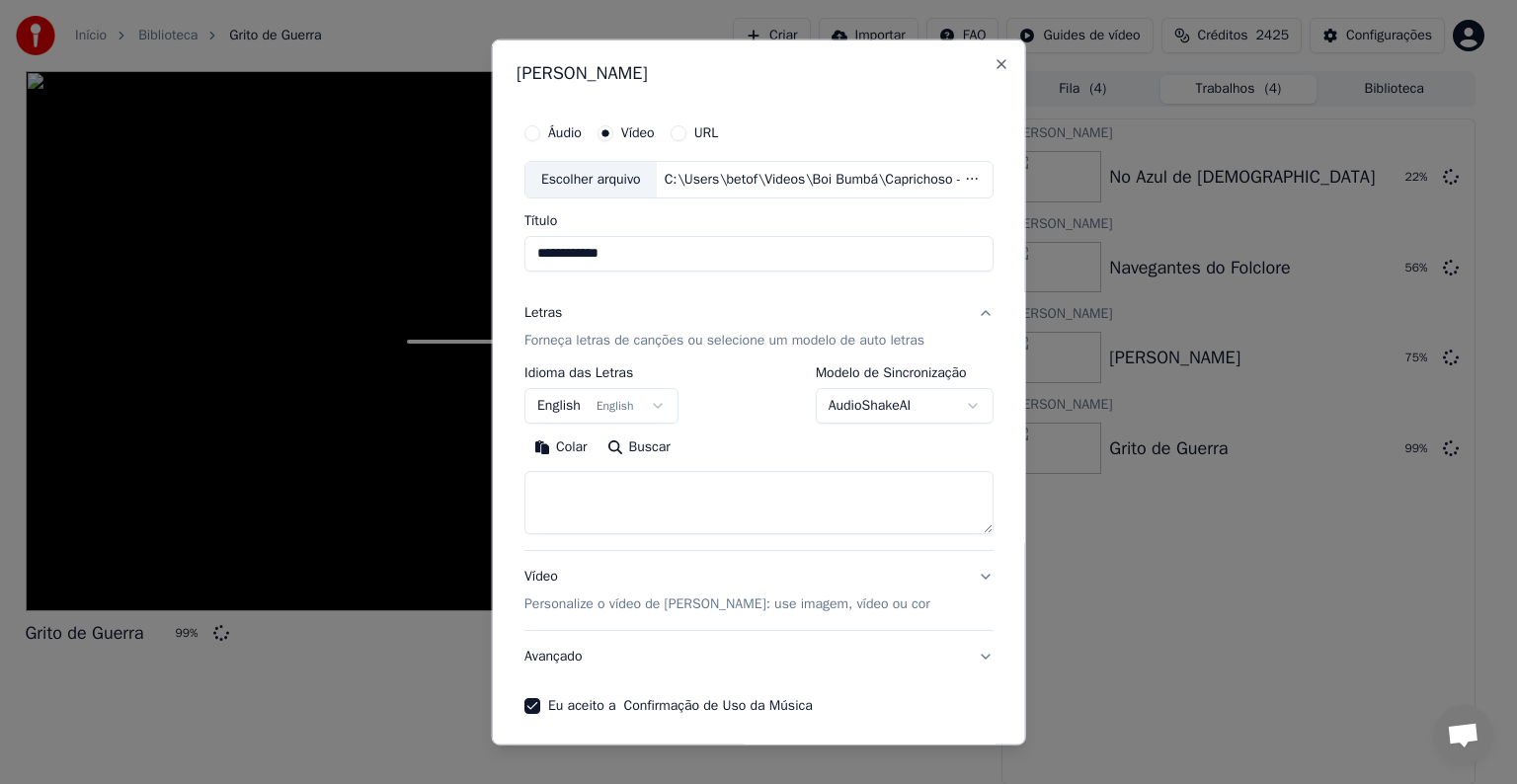 click on "English English" at bounding box center (601, 406) 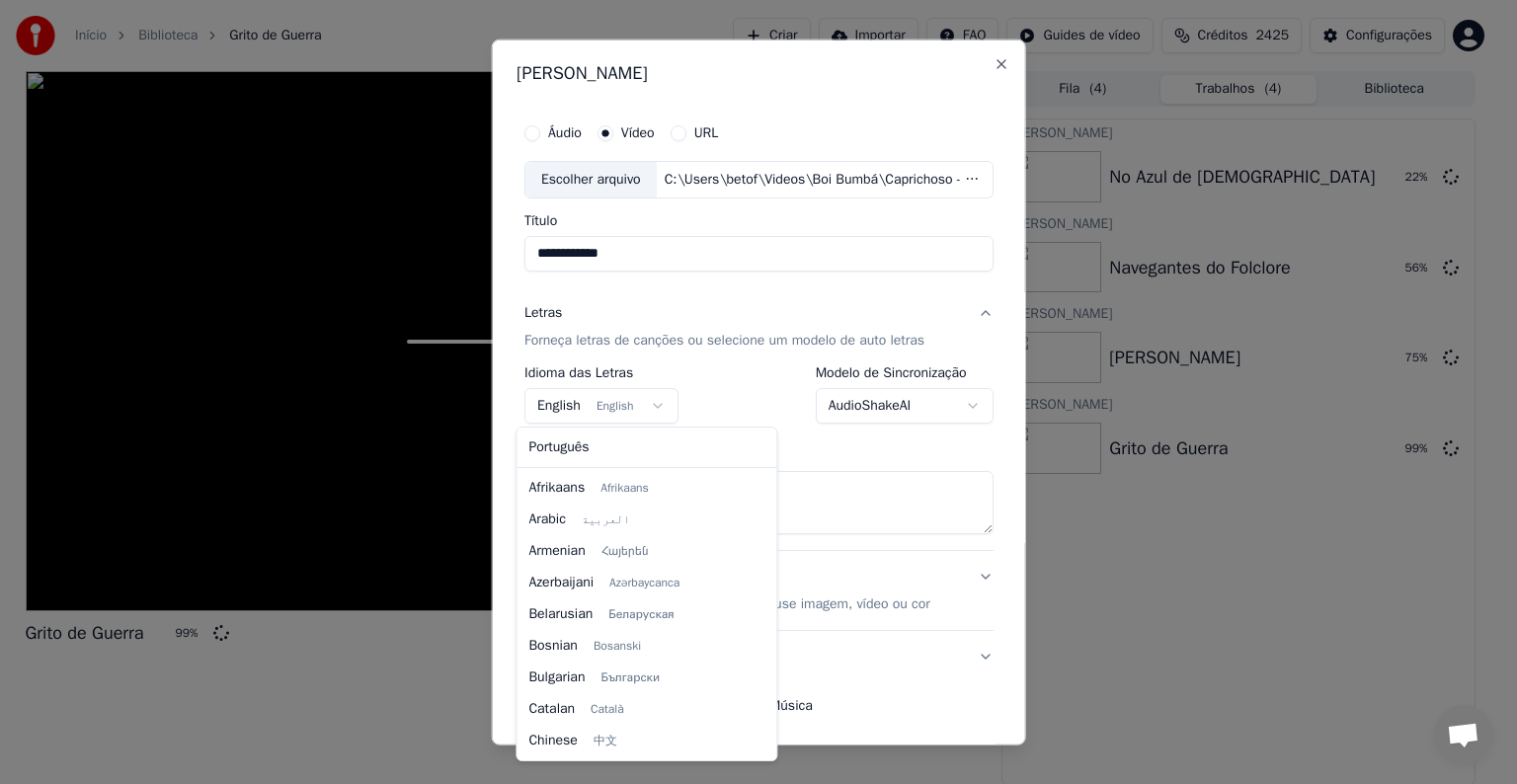 scroll, scrollTop: 158, scrollLeft: 0, axis: vertical 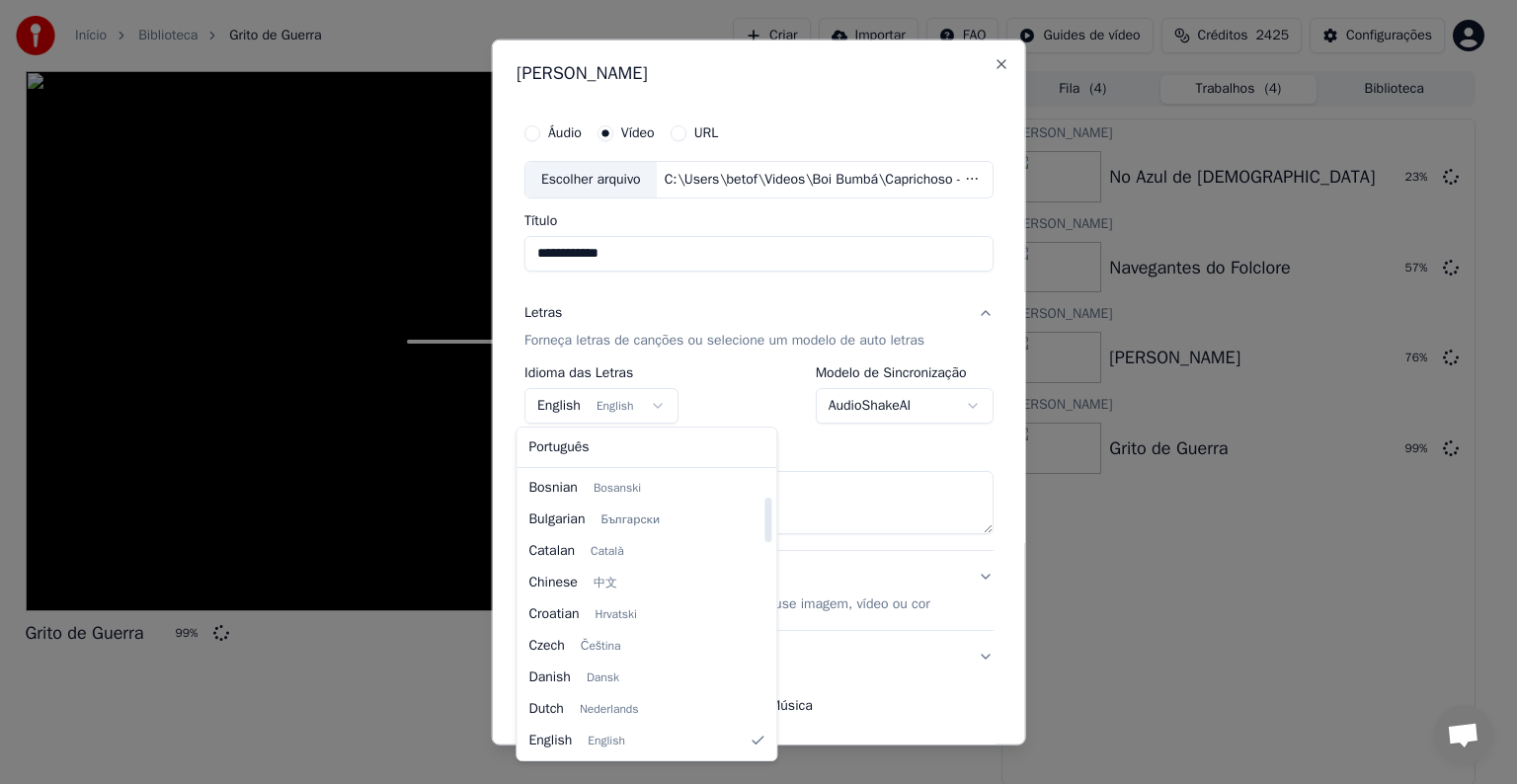 select on "**" 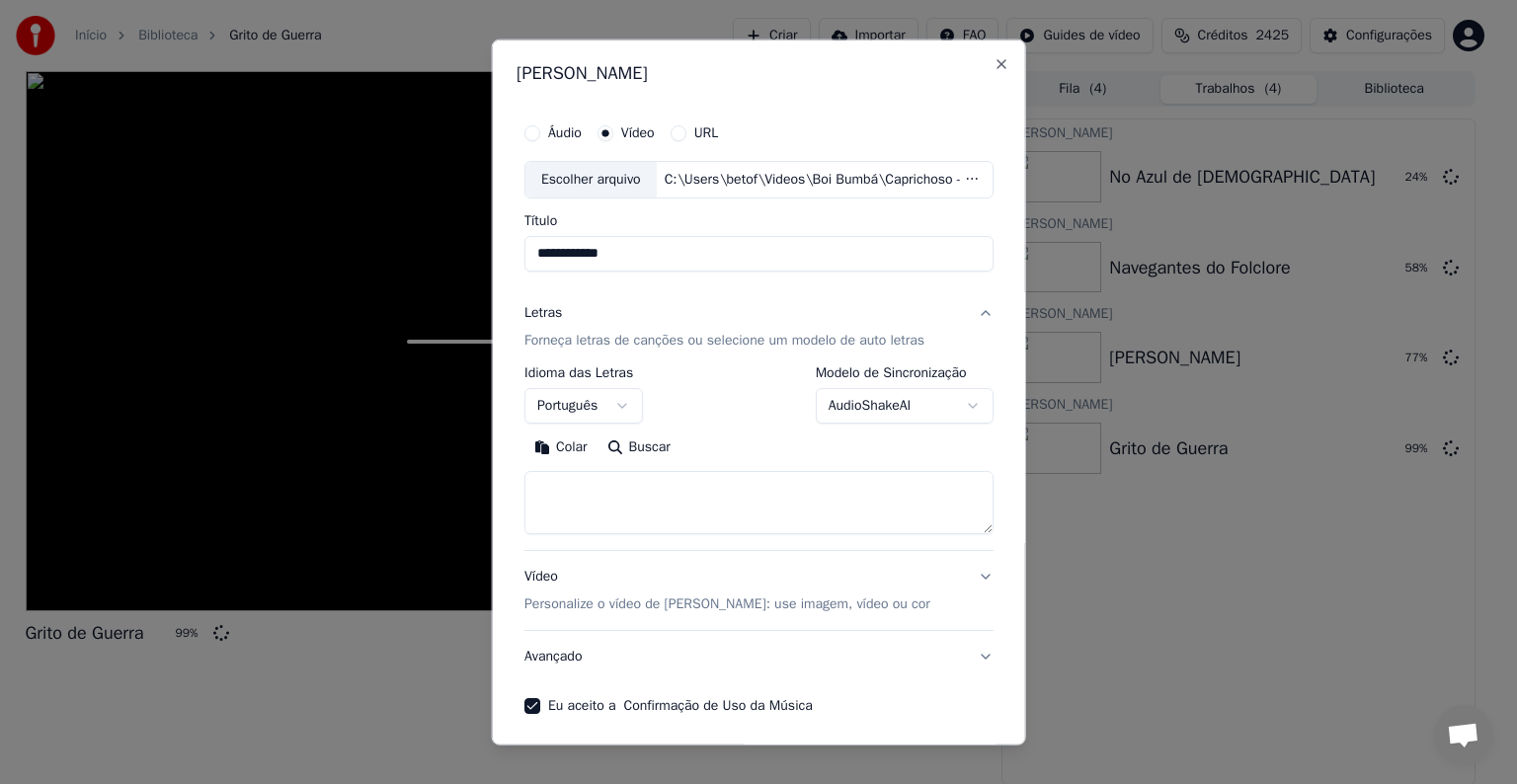 click on "Colar" at bounding box center [561, 447] 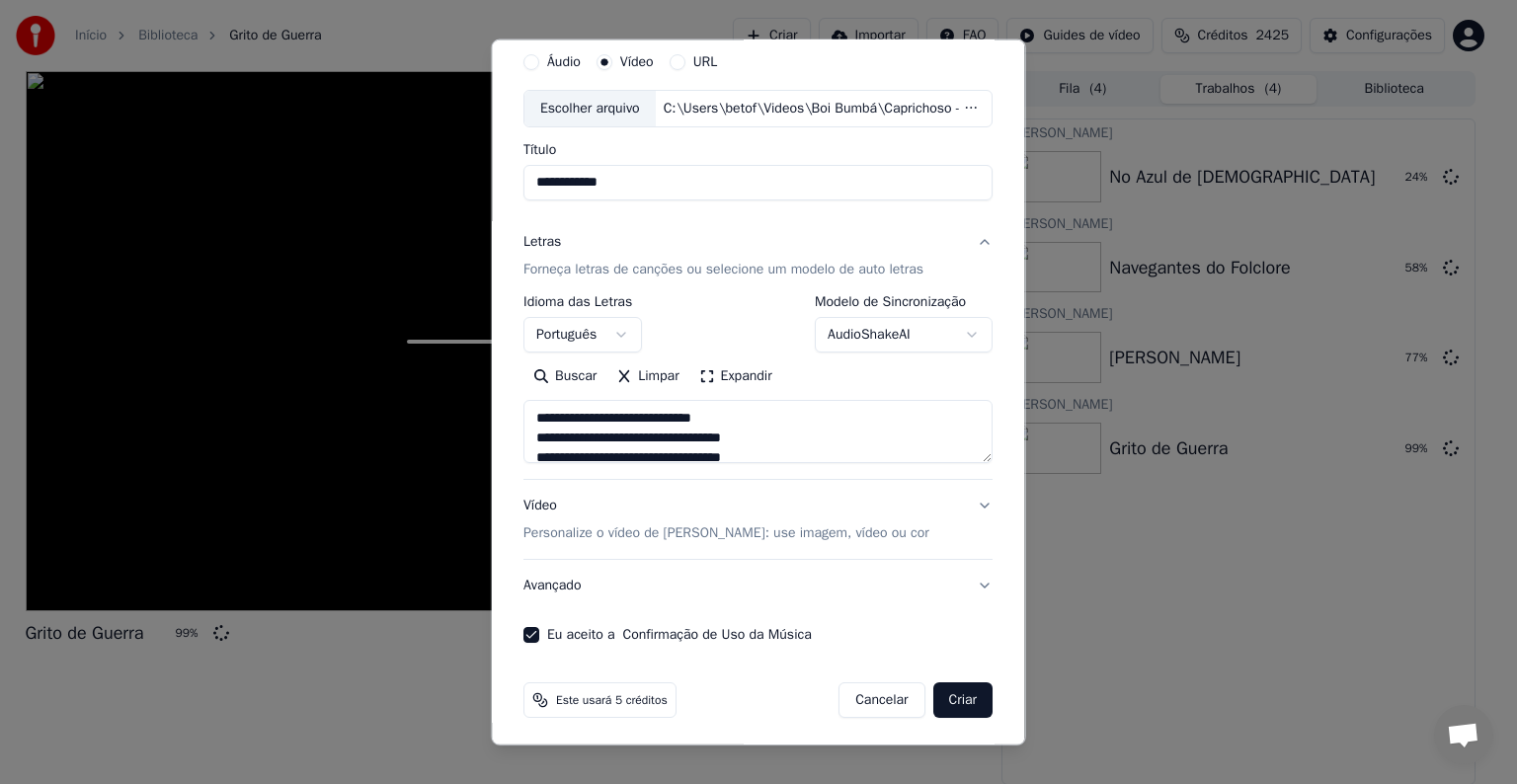 scroll, scrollTop: 75, scrollLeft: 0, axis: vertical 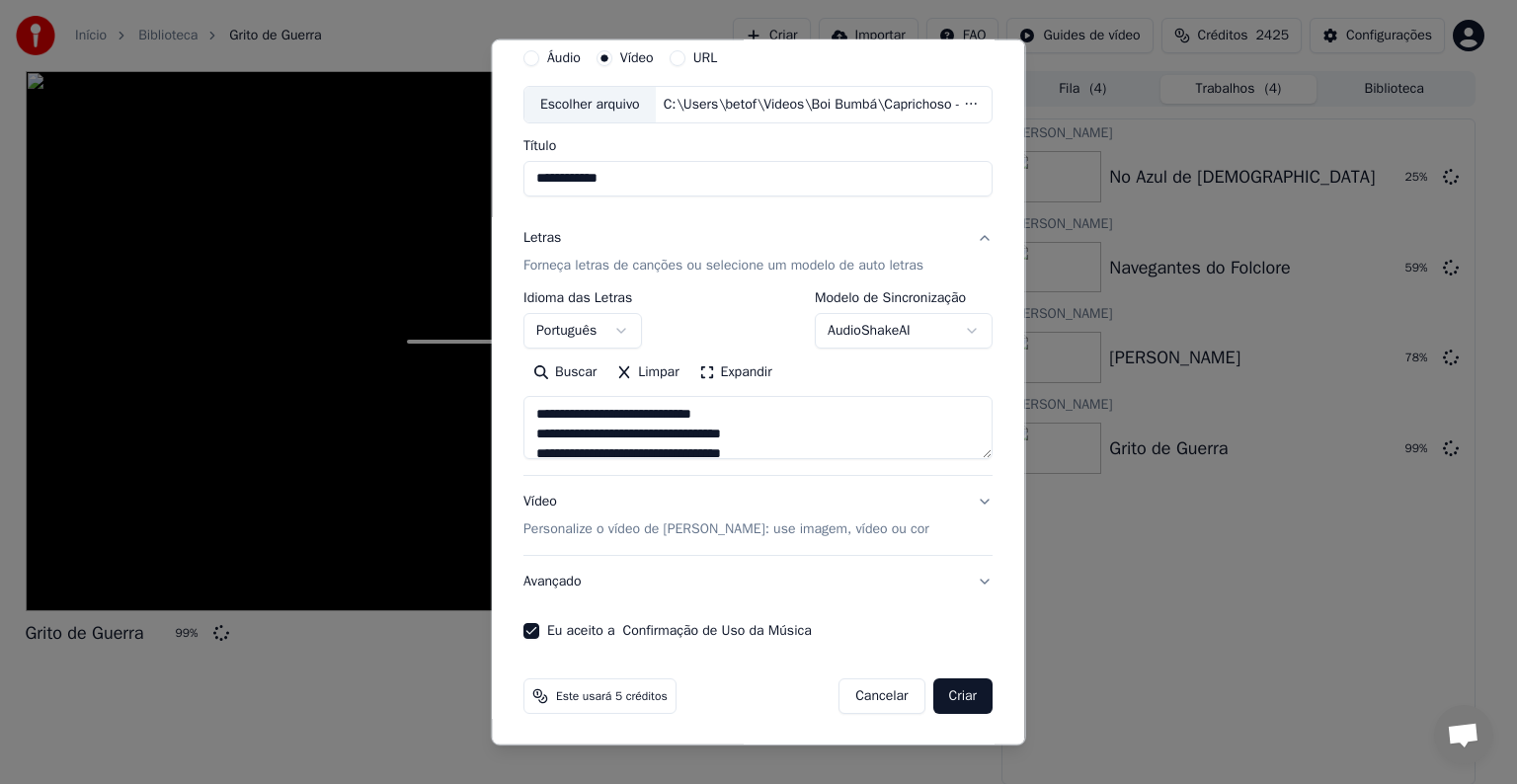click on "Criar" at bounding box center (963, 696) 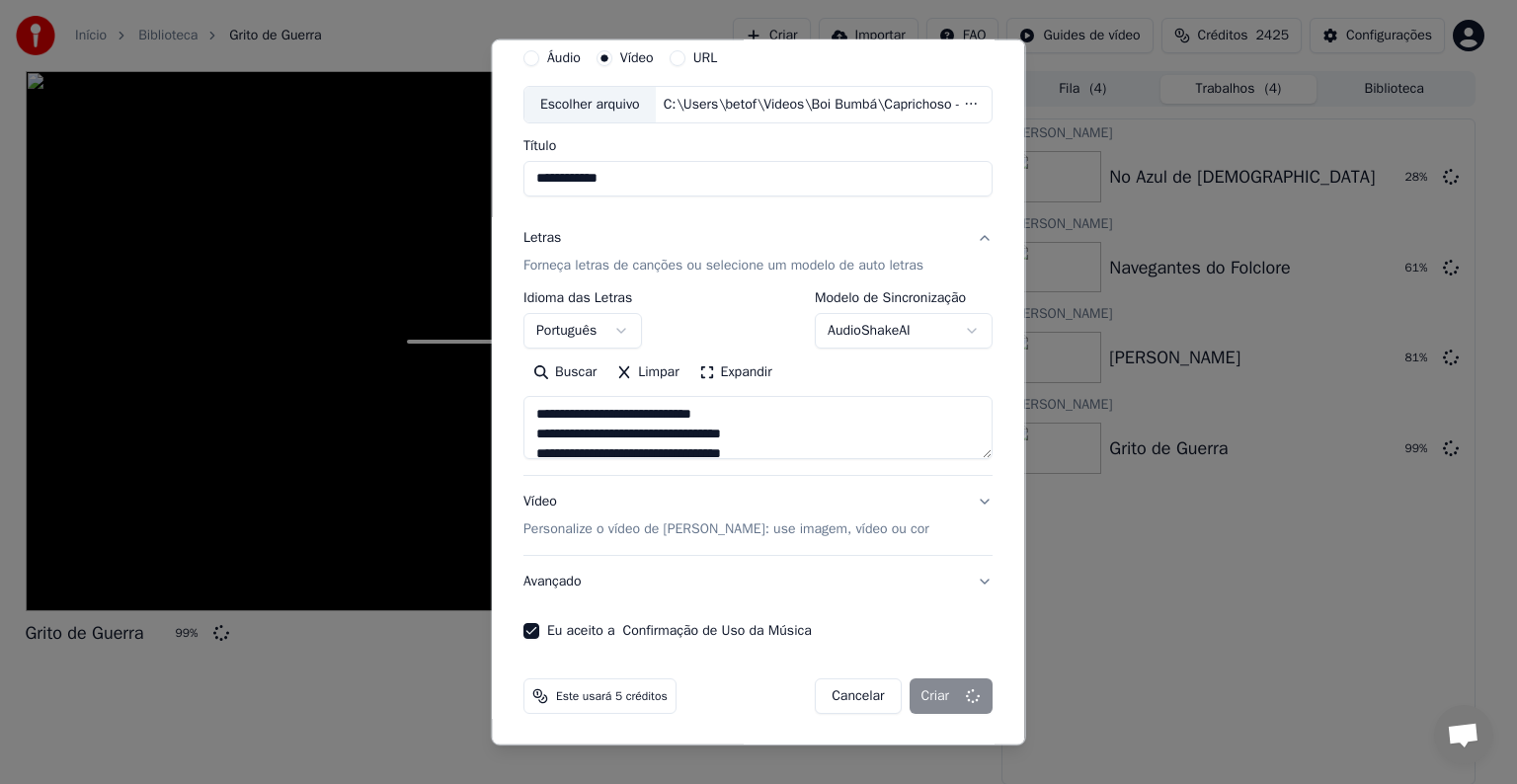type on "**********" 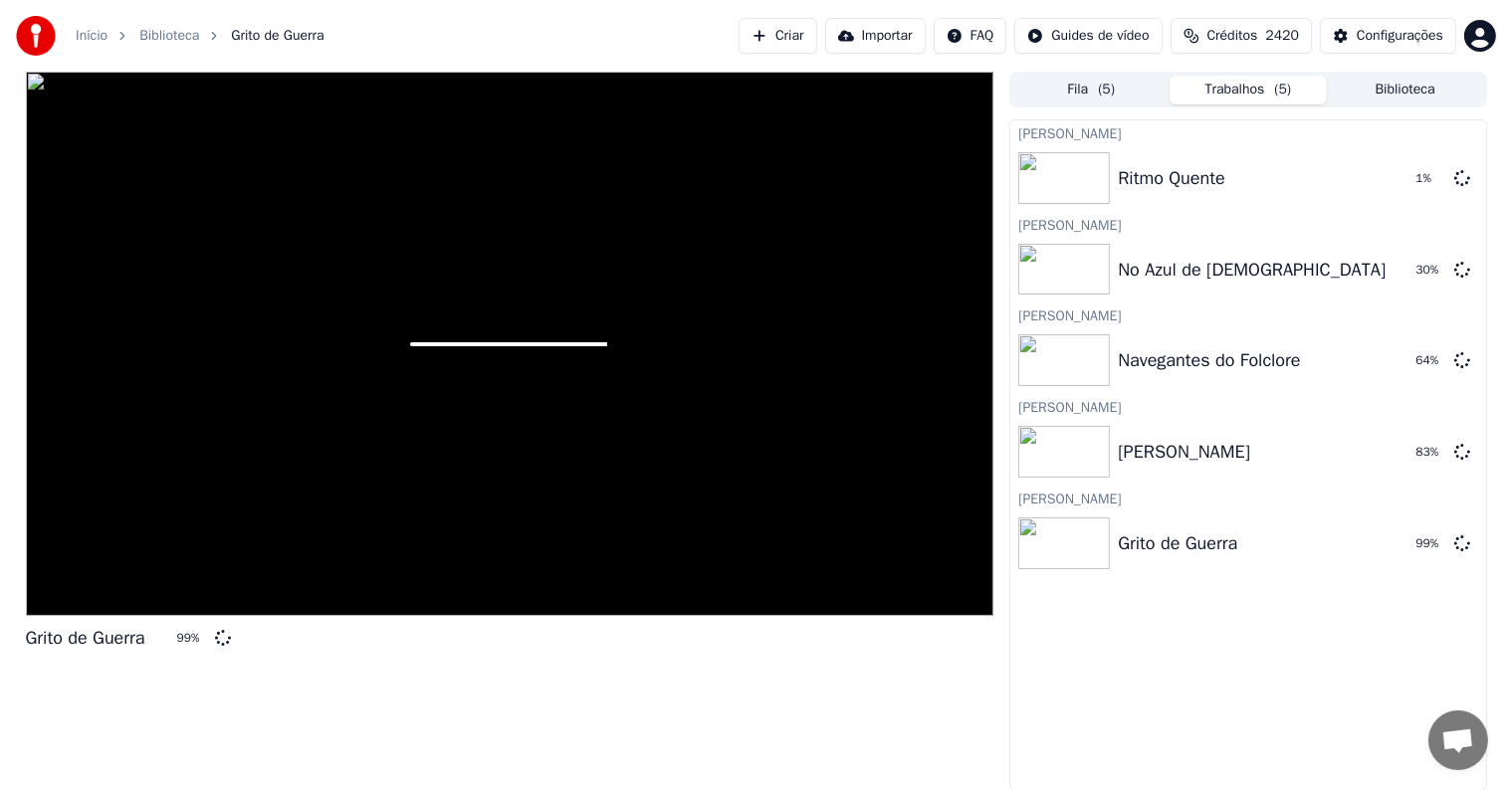 click on "Criar" at bounding box center [777, 36] 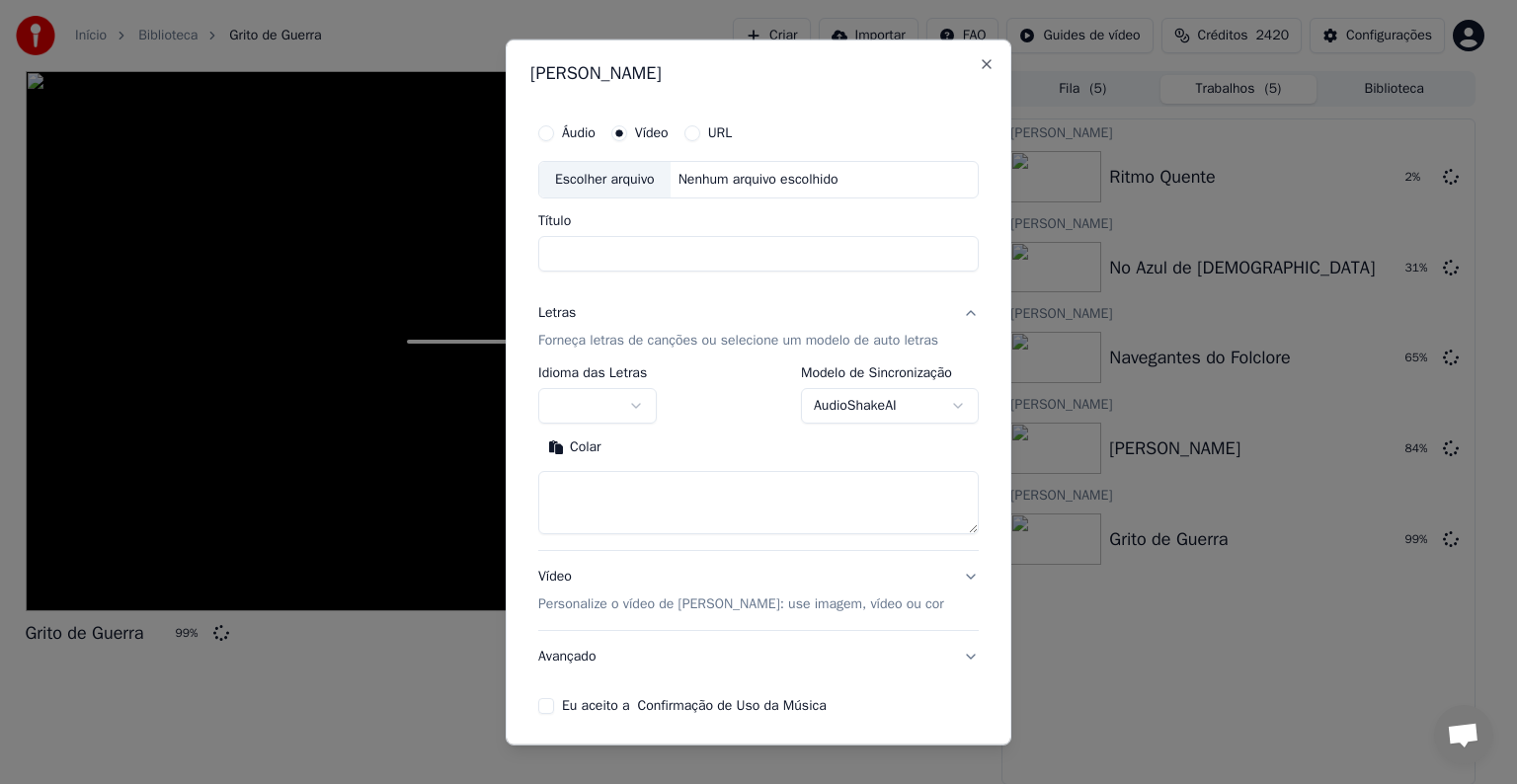 click on "Escolher arquivo" at bounding box center [604, 180] 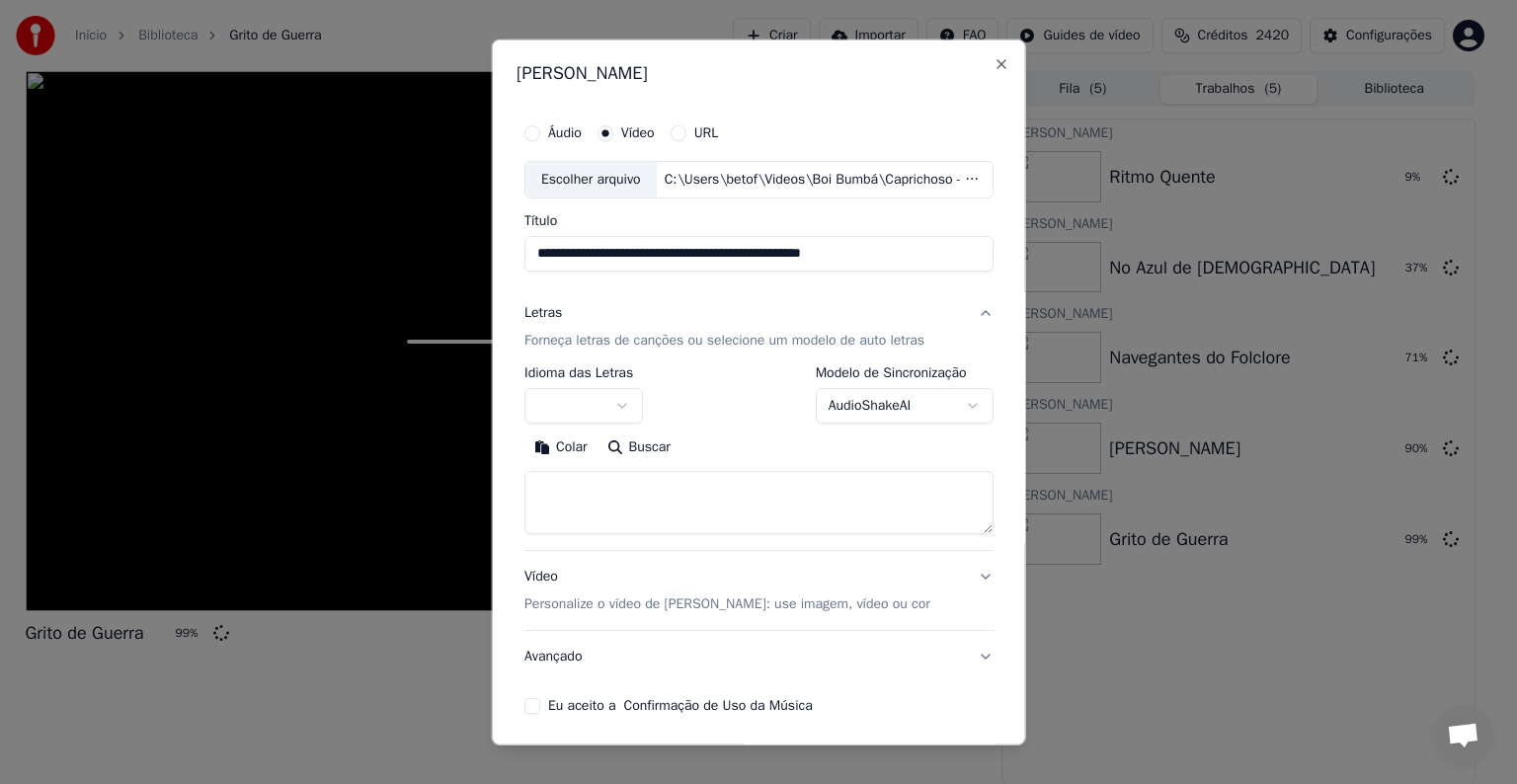 drag, startPoint x: 628, startPoint y: 255, endPoint x: 901, endPoint y: 229, distance: 274.2353 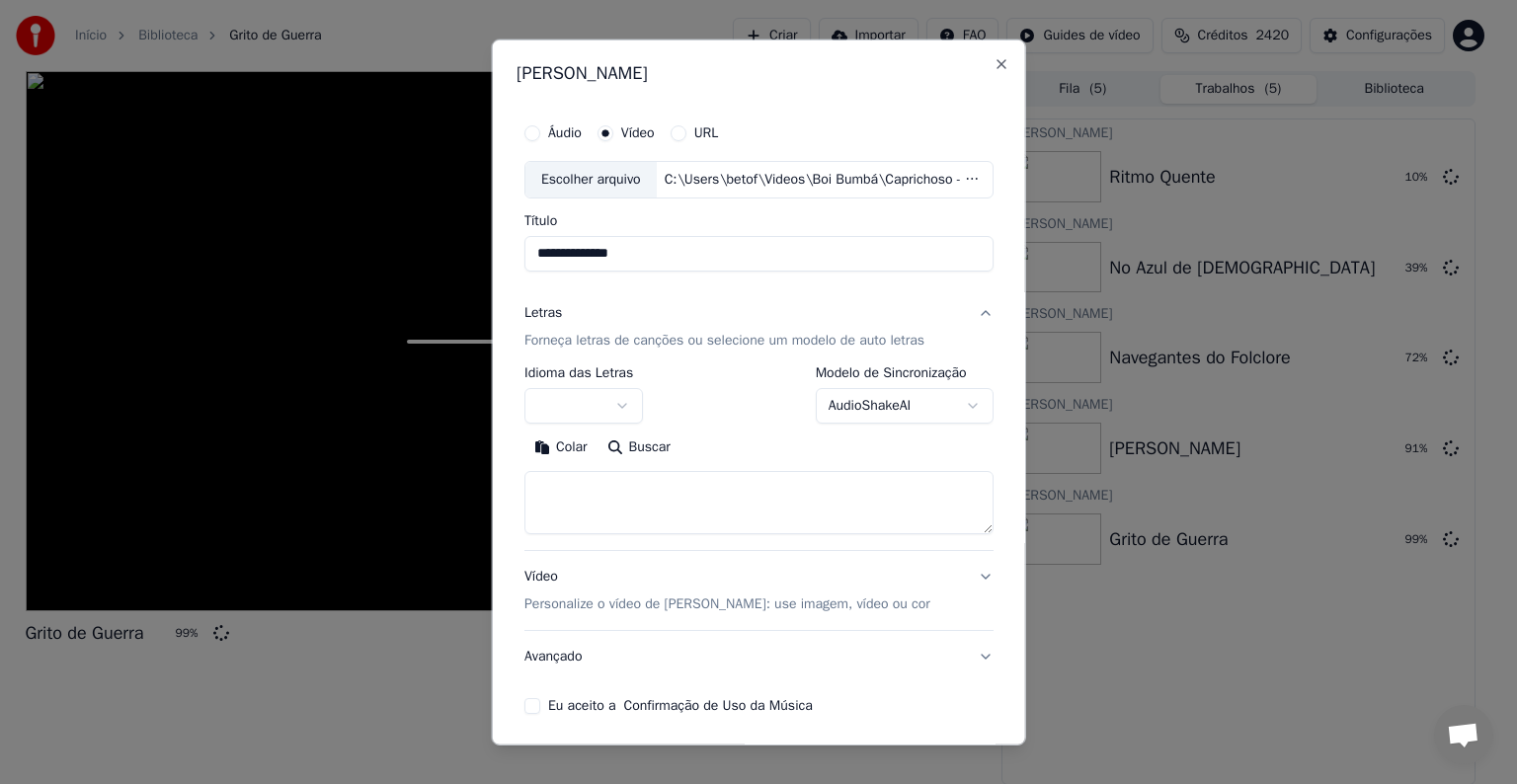 type on "**********" 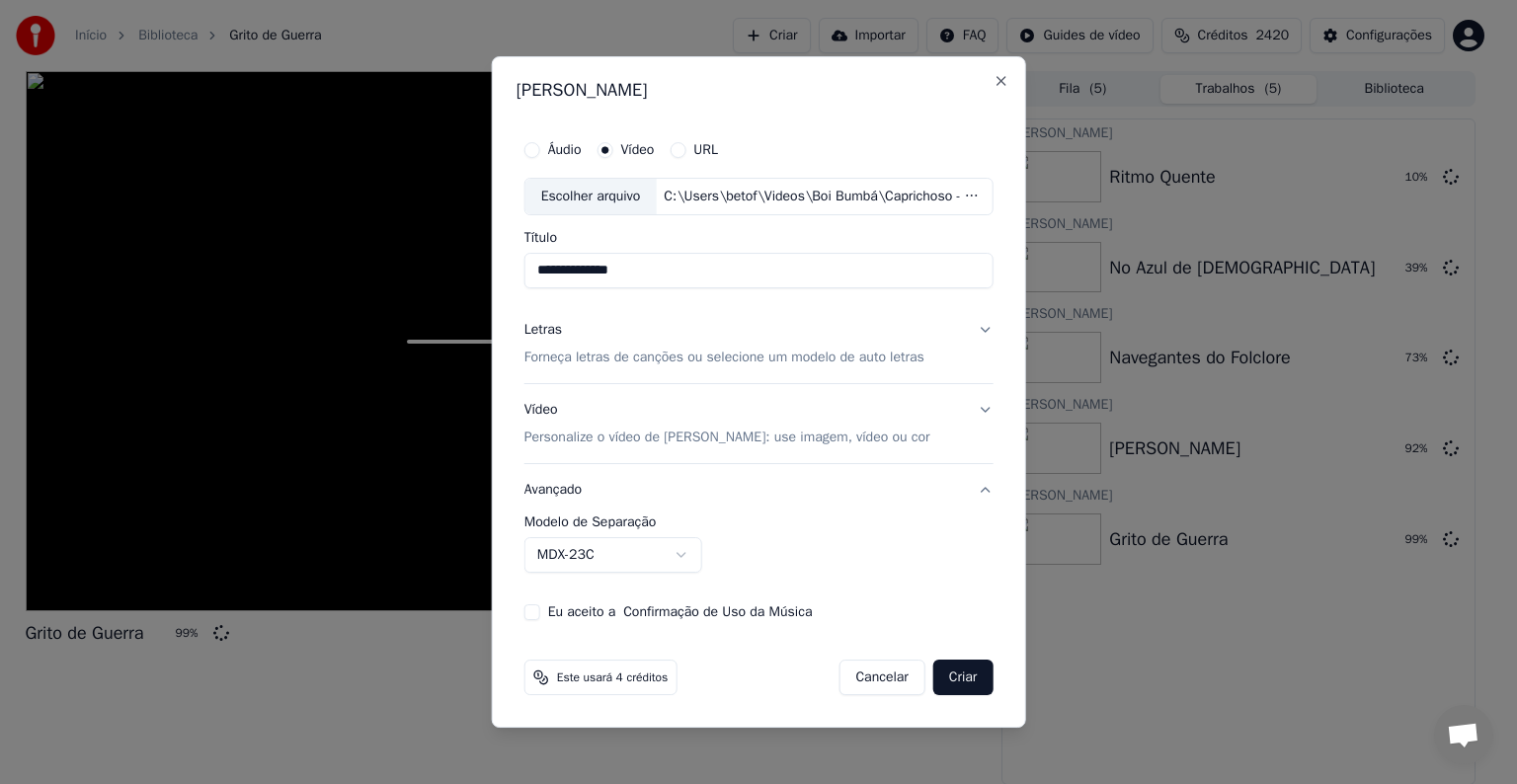 click on "Eu aceito a   Confirmação de Uso da Música" at bounding box center [680, 612] 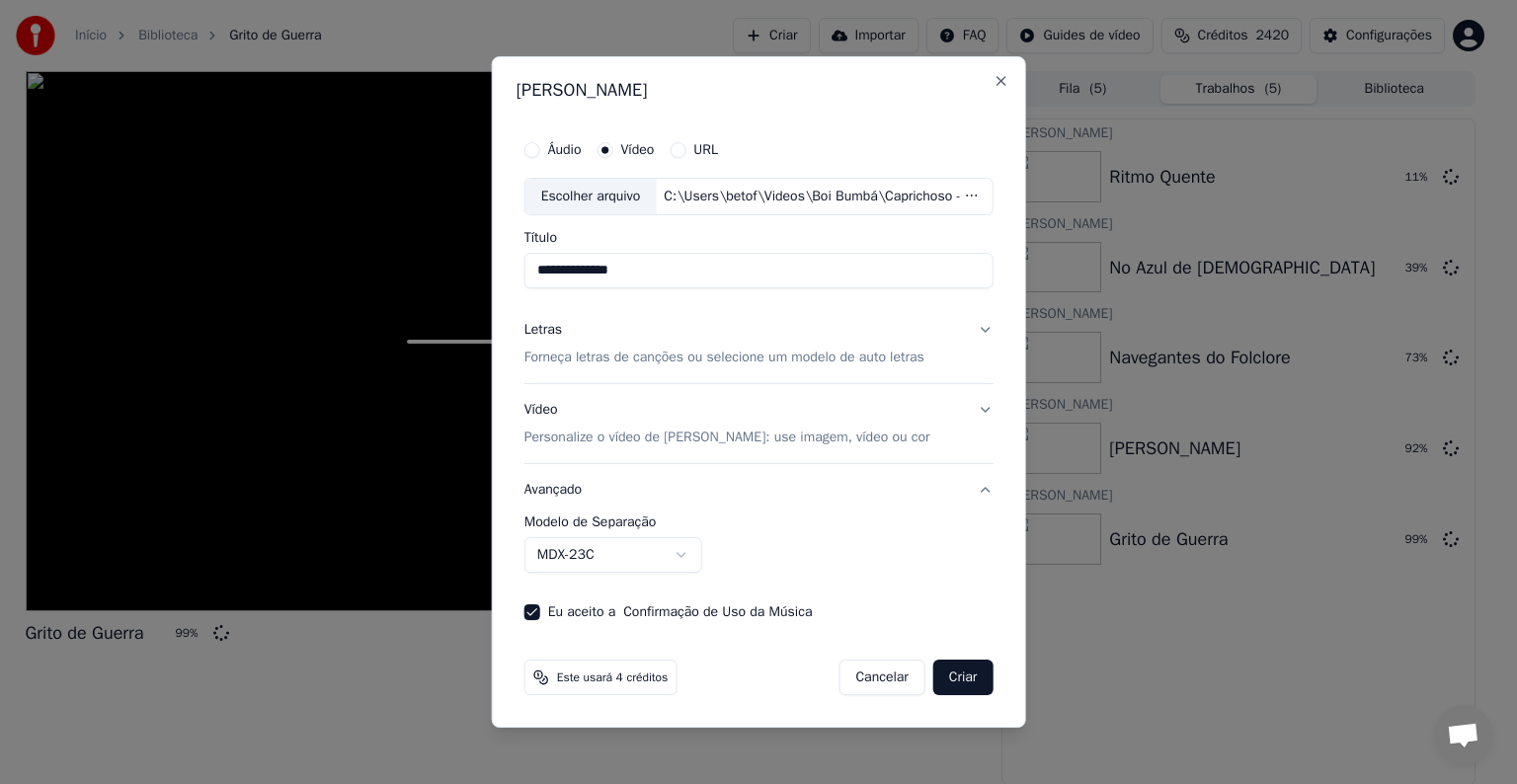 click on "MDX-23C" at bounding box center (613, 555) 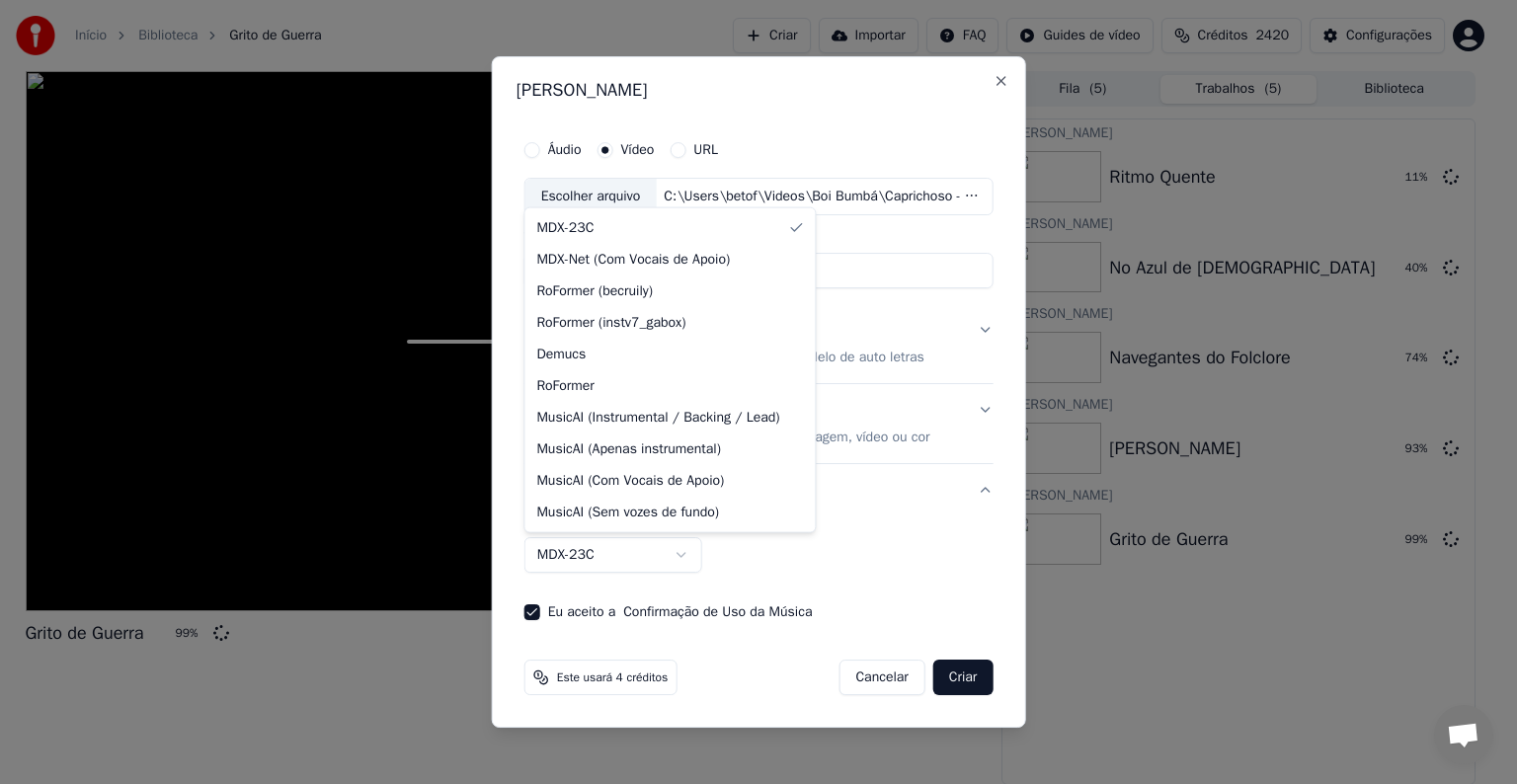 select on "**********" 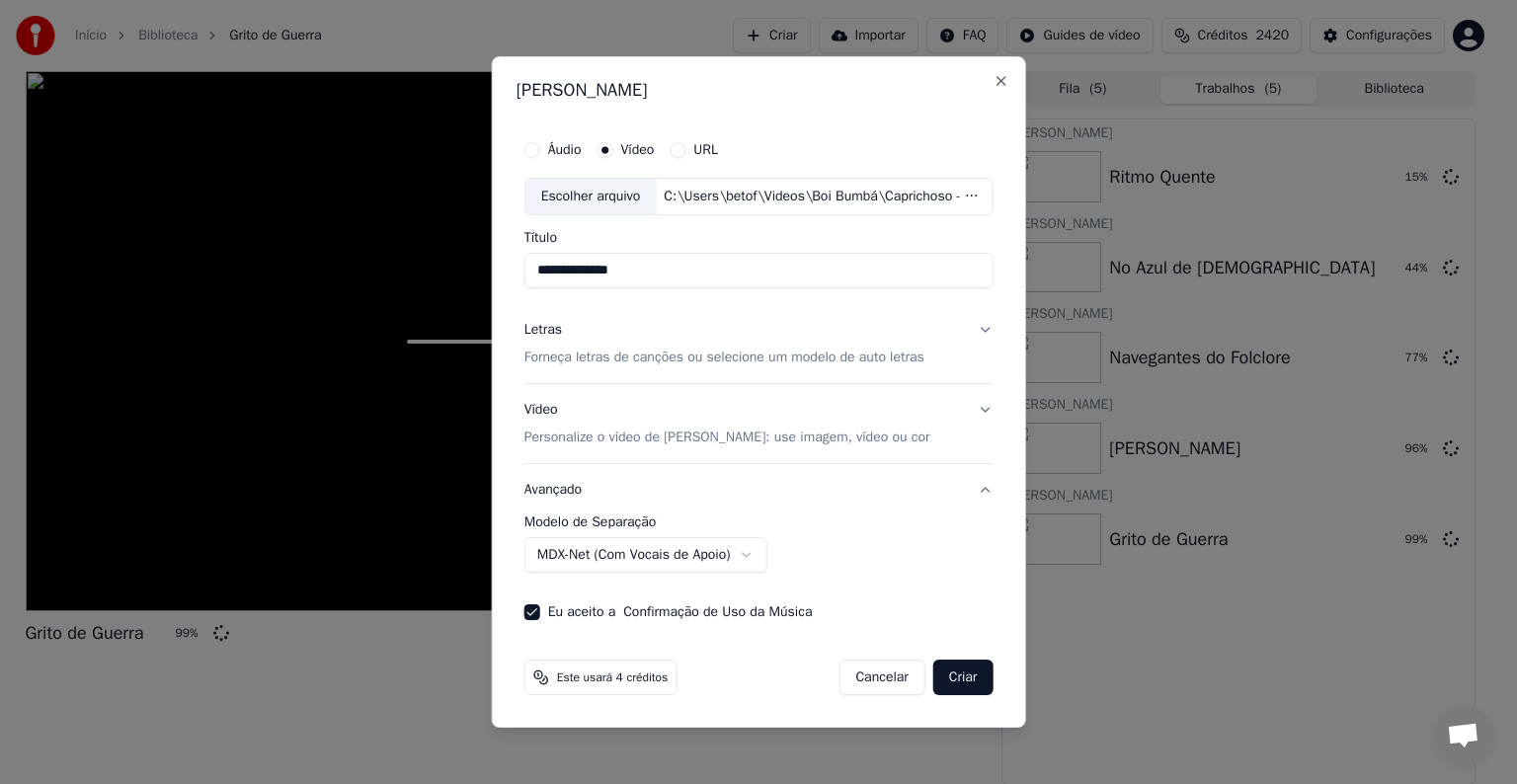drag, startPoint x: 634, startPoint y: 273, endPoint x: 520, endPoint y: 266, distance: 114.21471 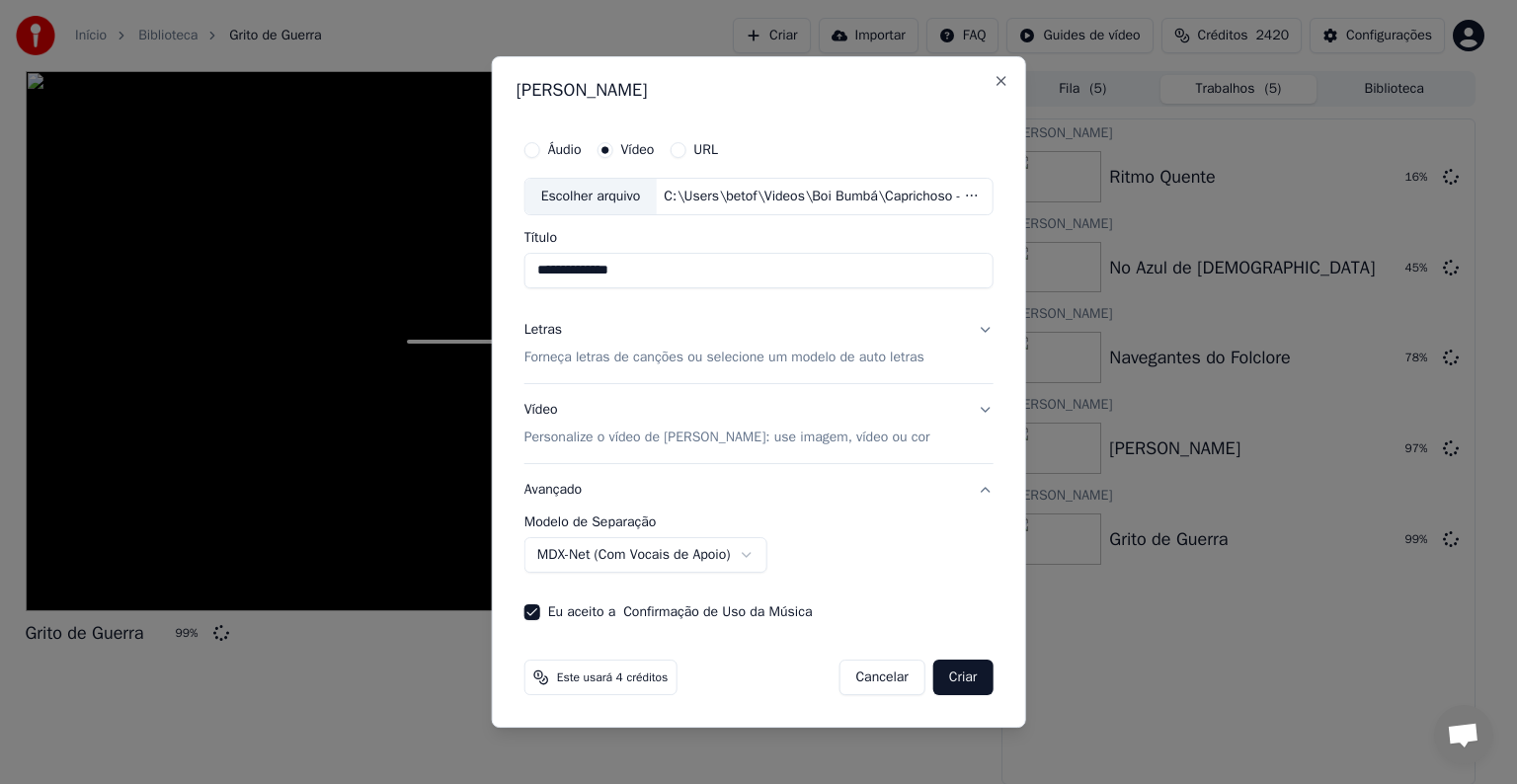 click on "**********" at bounding box center (758, 375) 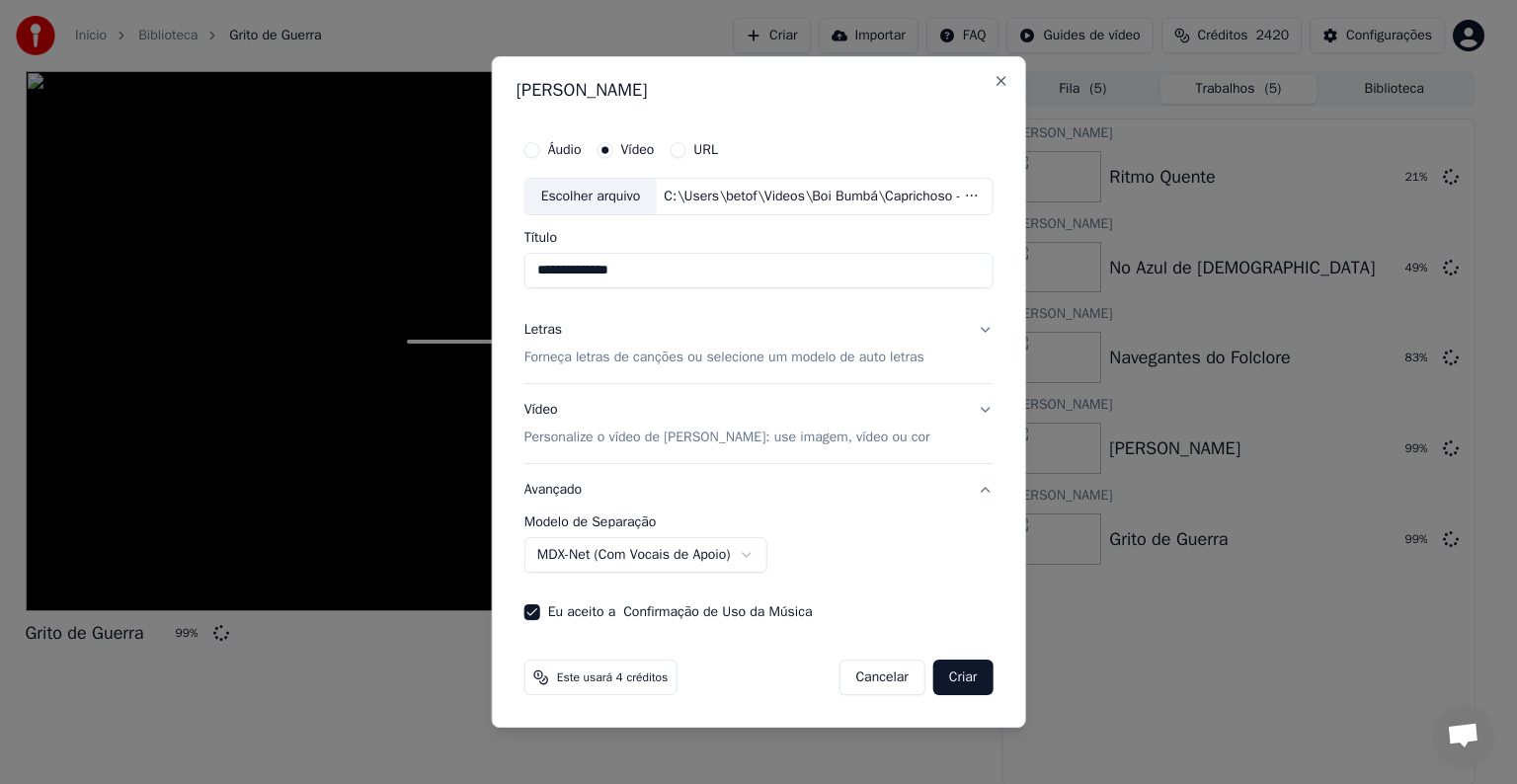 click on "Cancelar" at bounding box center [881, 677] 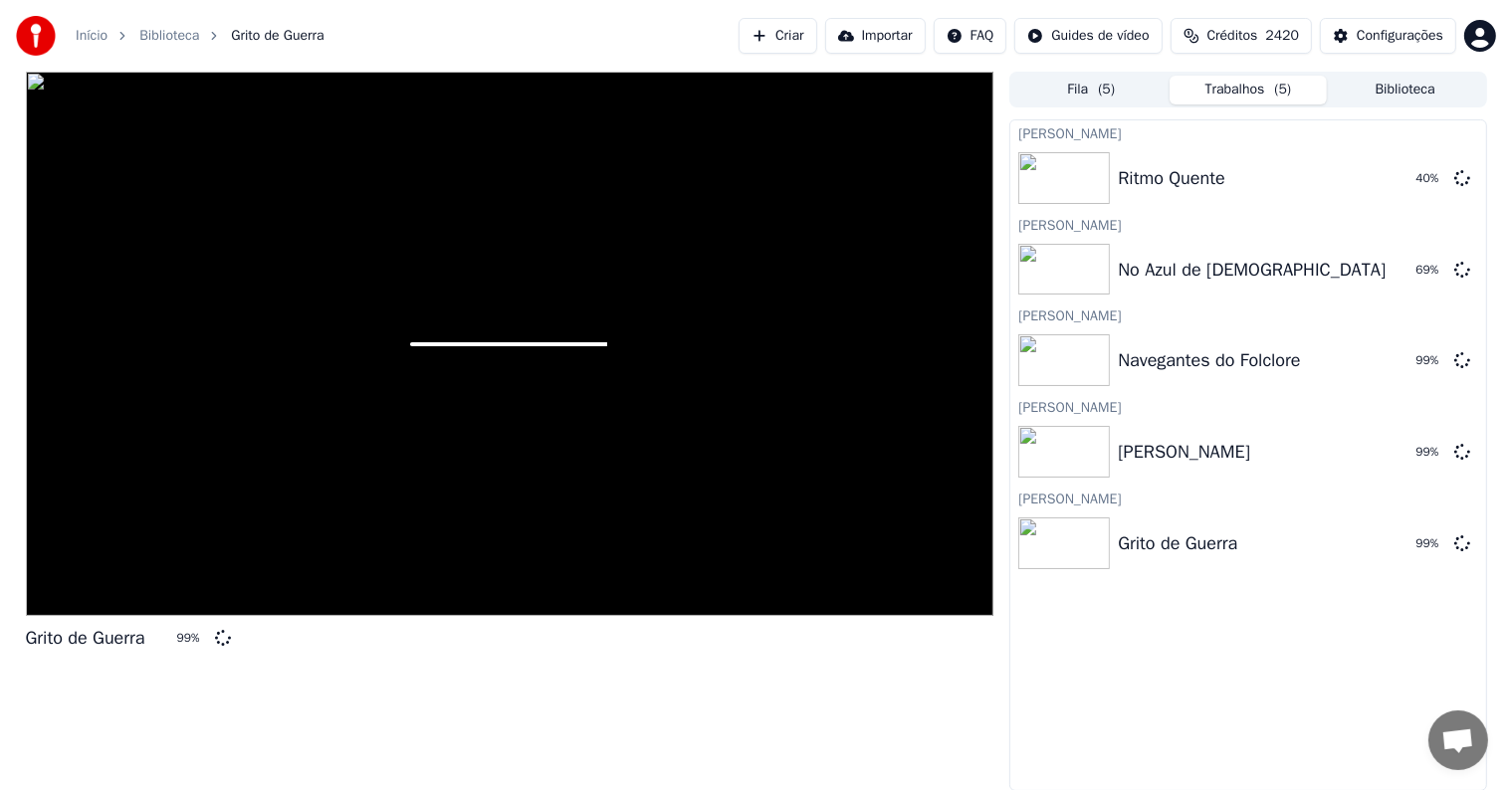 click on "Criar Karaokê Ritmo Quente 40 % Criar Karaokê No Azul de [DEMOGRAPHIC_DATA] 69 % Criar Karaokê Navegantes do Folclore 99 % Criar Karaokê Herói Anônimo 99 % Criar Karaokê Grito de Guerra 99 %" at bounding box center (1247, 455) 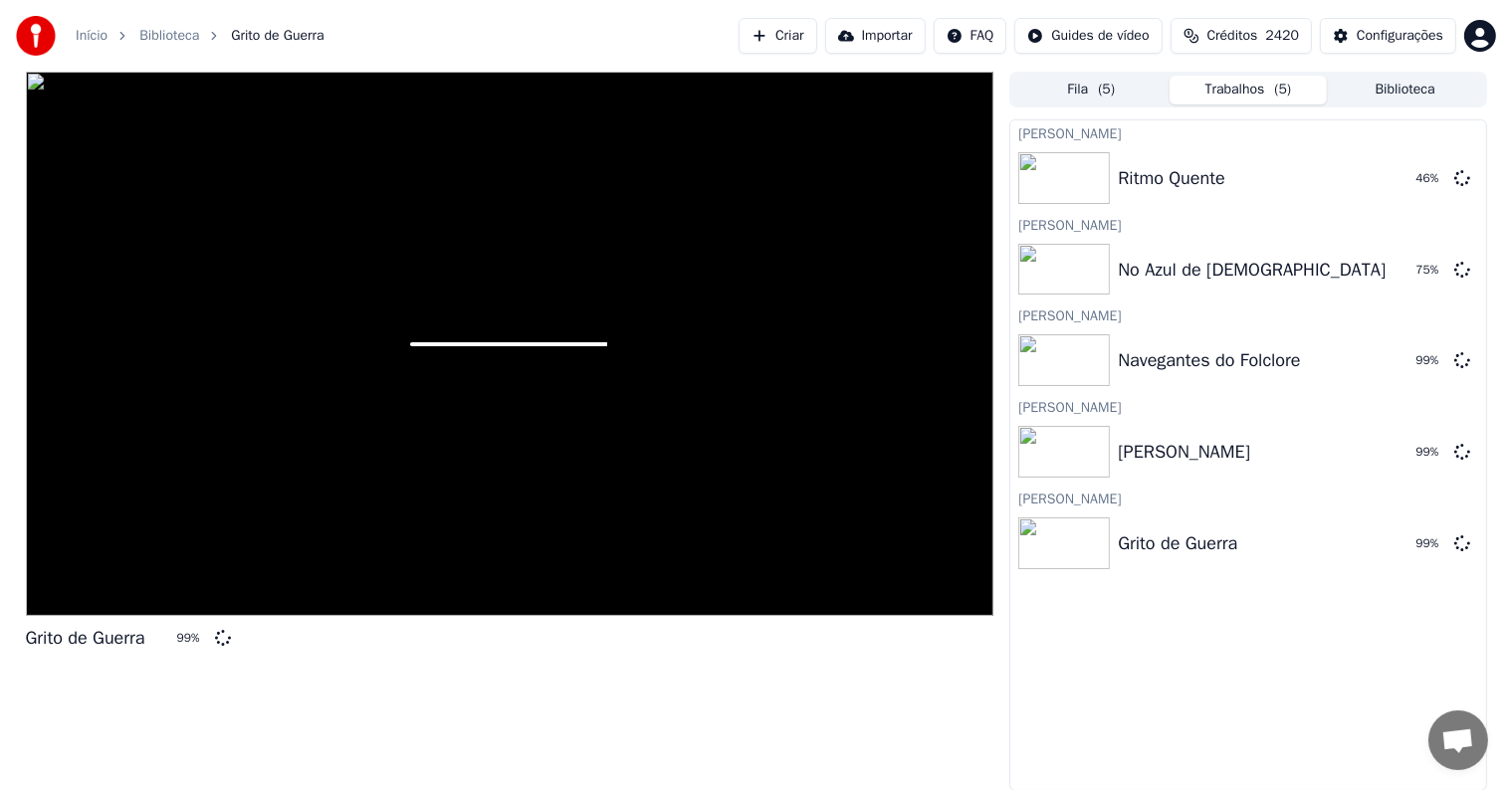 click on "Criar" at bounding box center [777, 36] 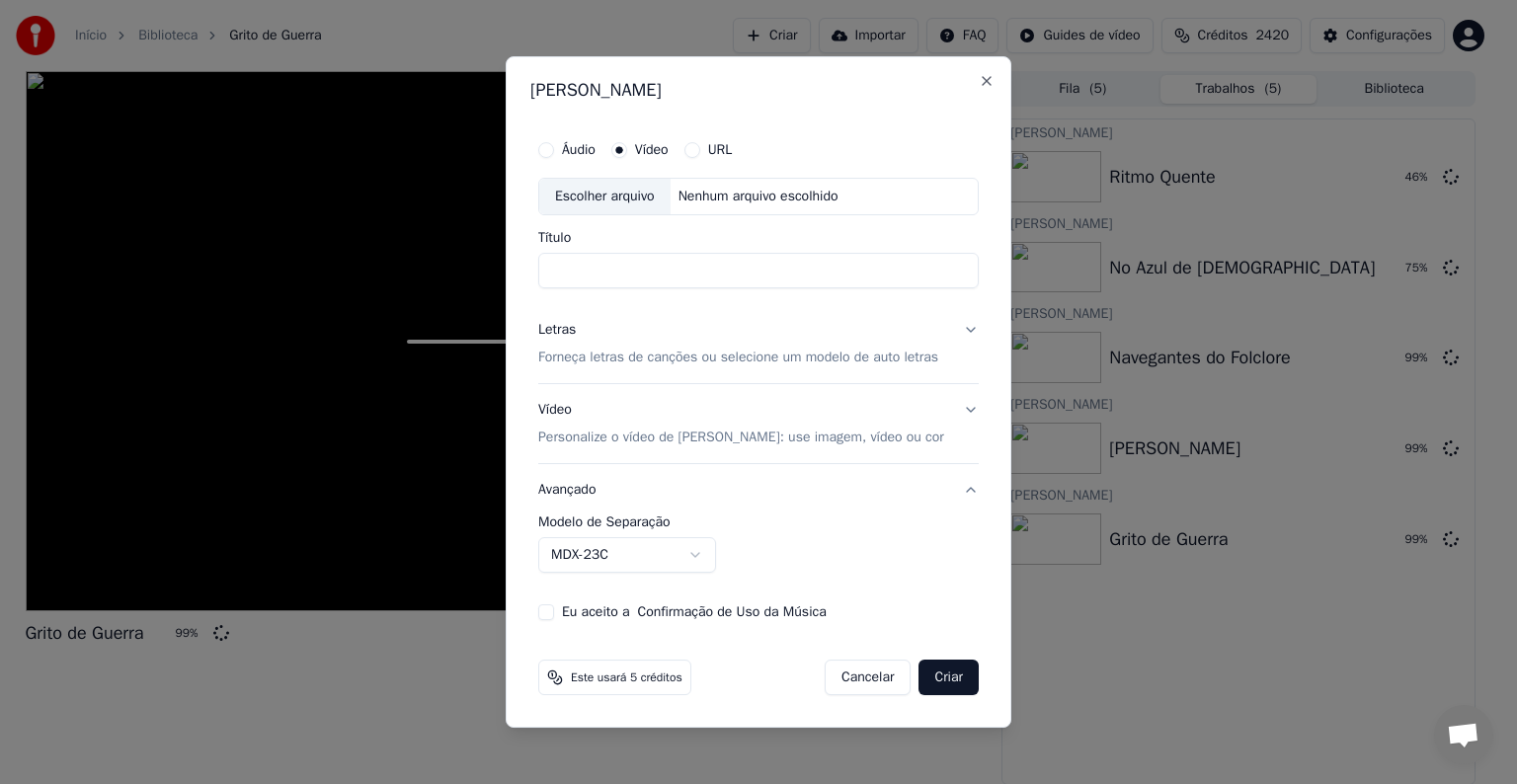 click on "Escolher arquivo" at bounding box center [604, 196] 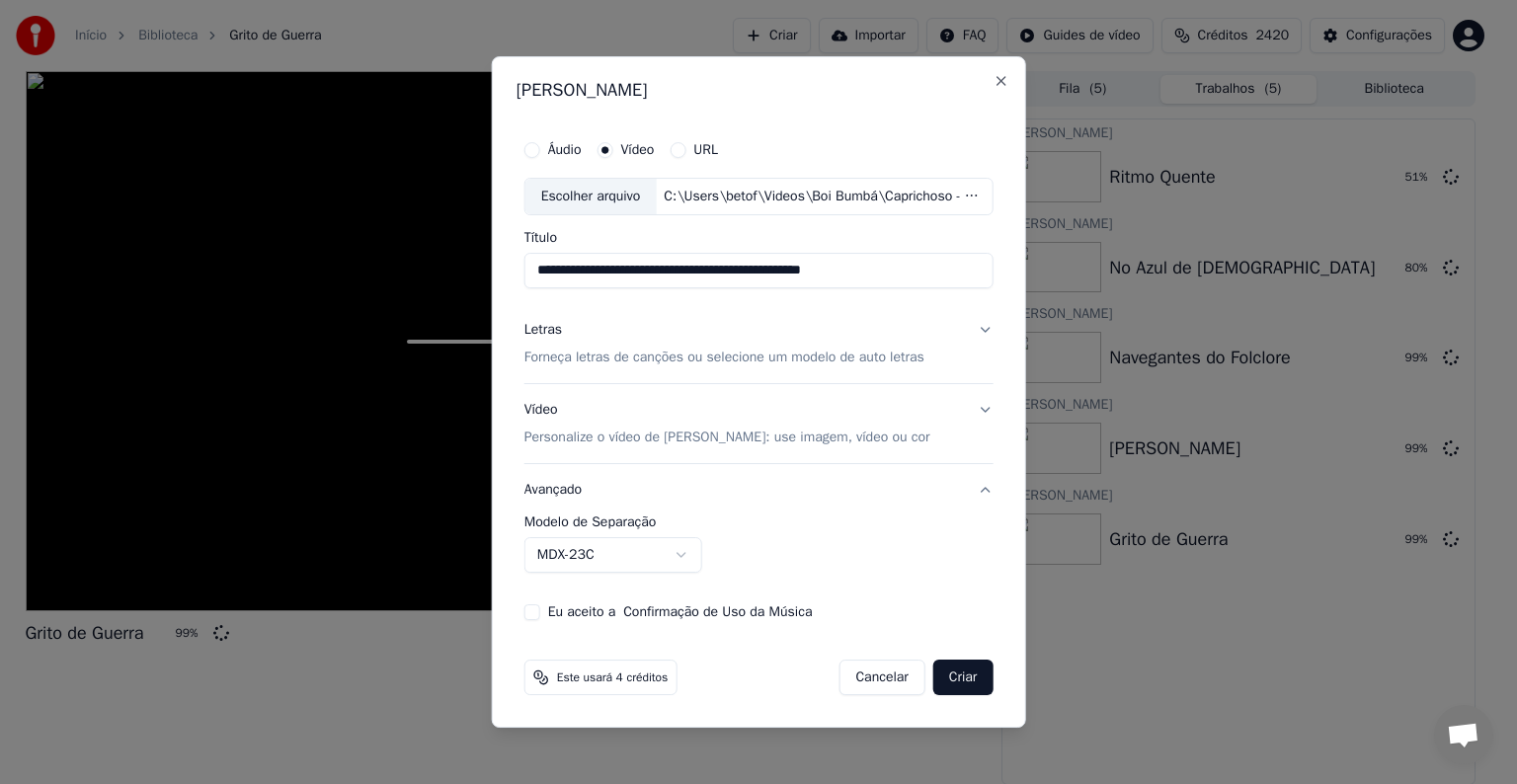 drag, startPoint x: 635, startPoint y: 268, endPoint x: 883, endPoint y: 273, distance: 248.0504 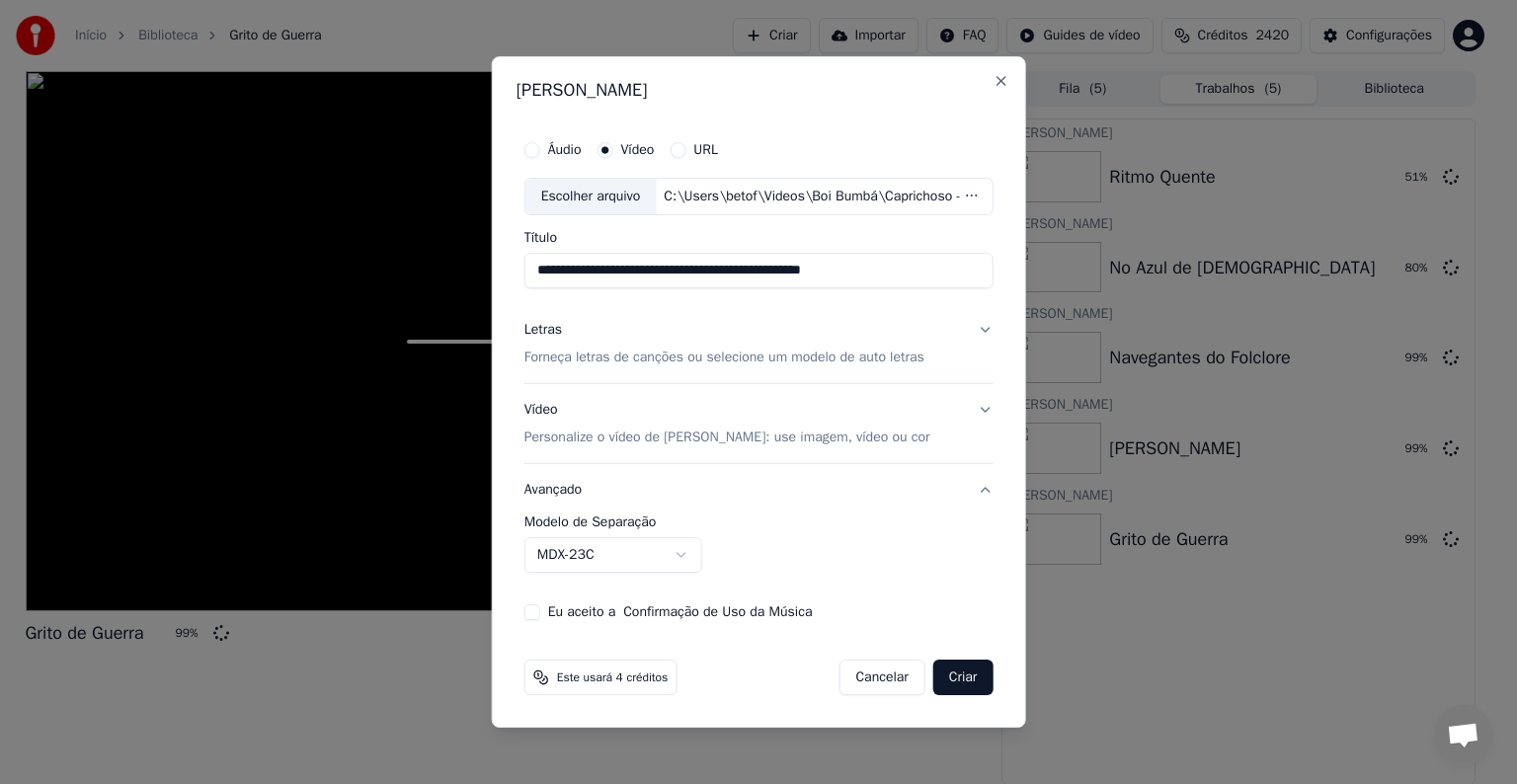 click on "**********" at bounding box center [758, 271] 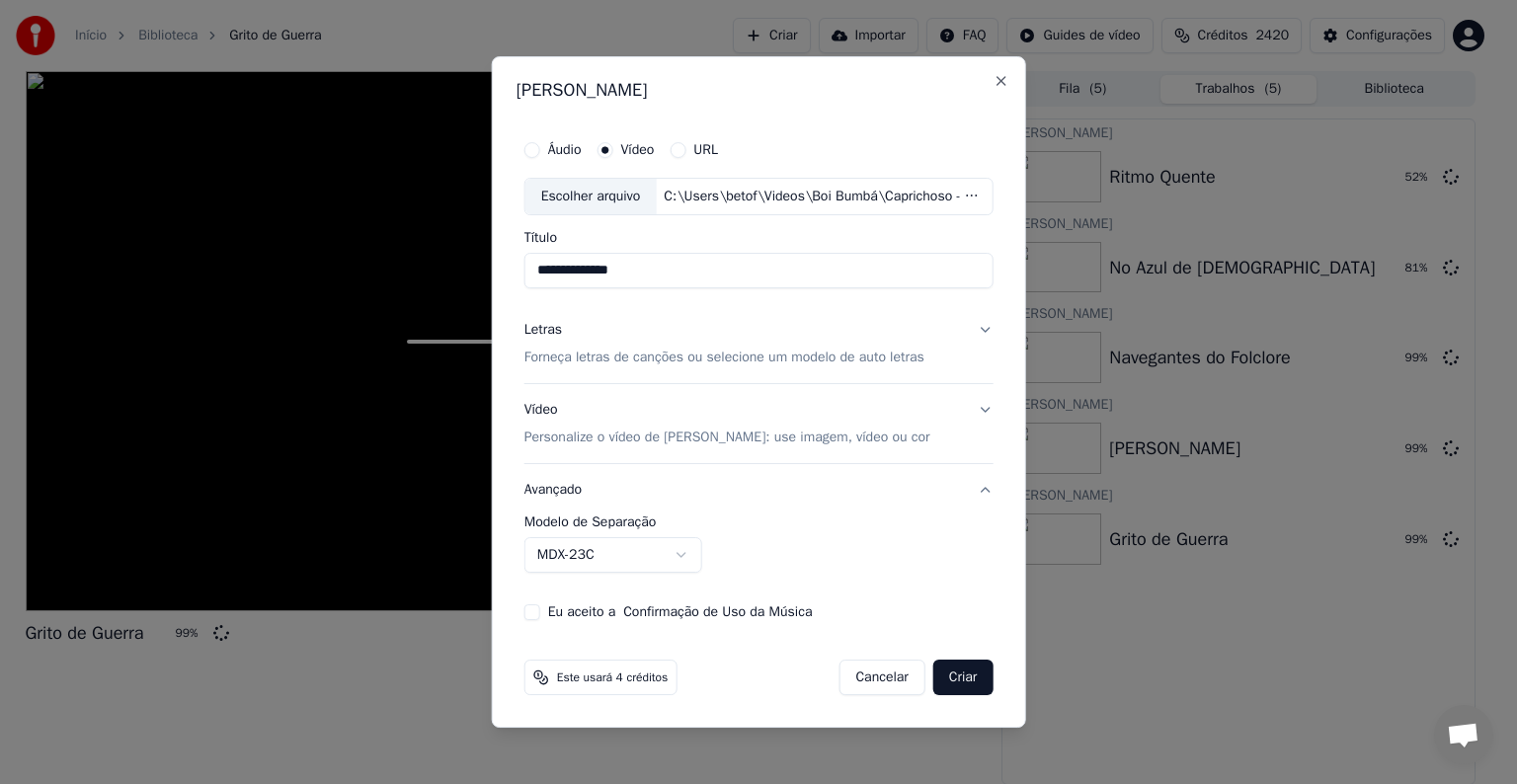 type on "**********" 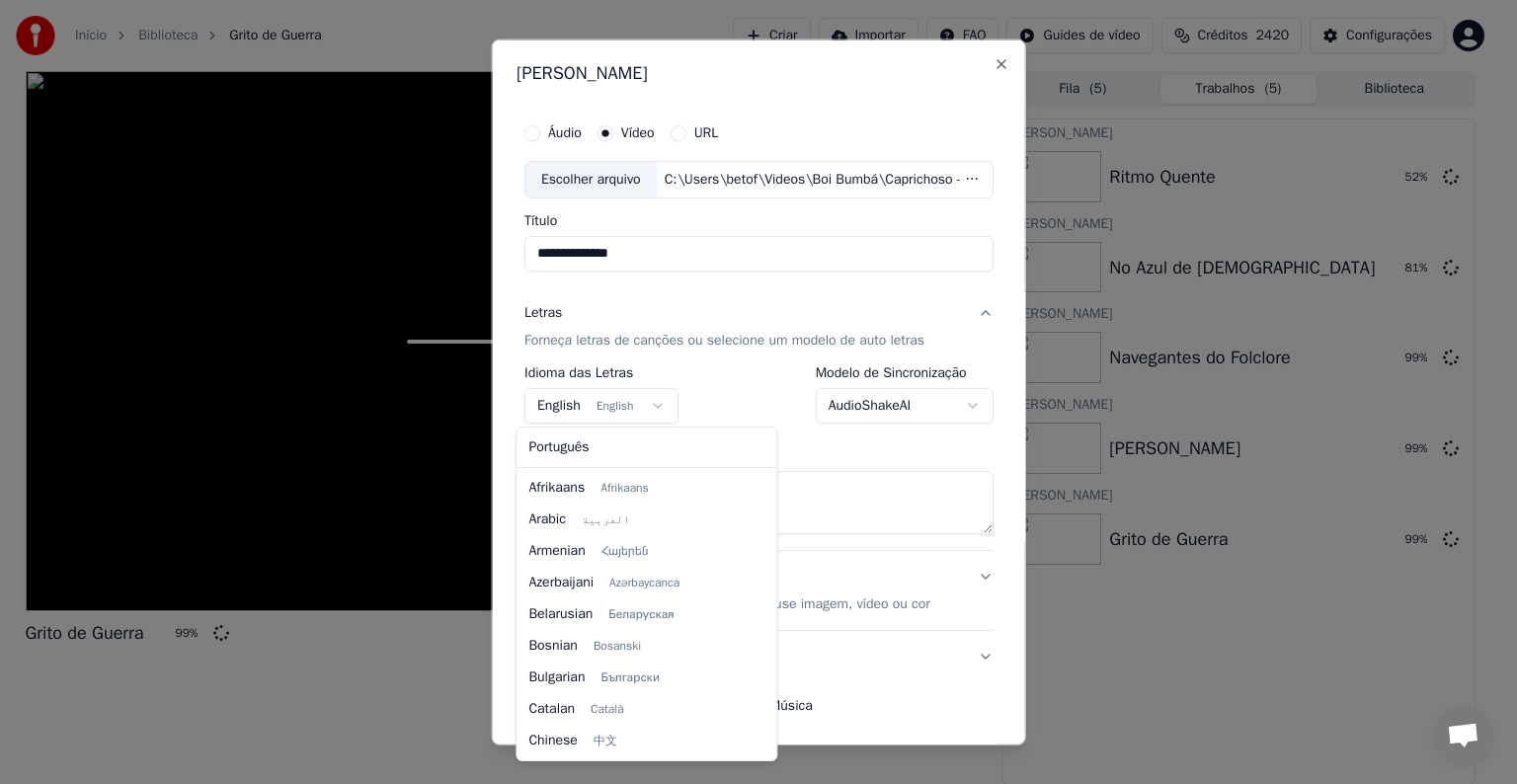 click on "English English" at bounding box center [601, 406] 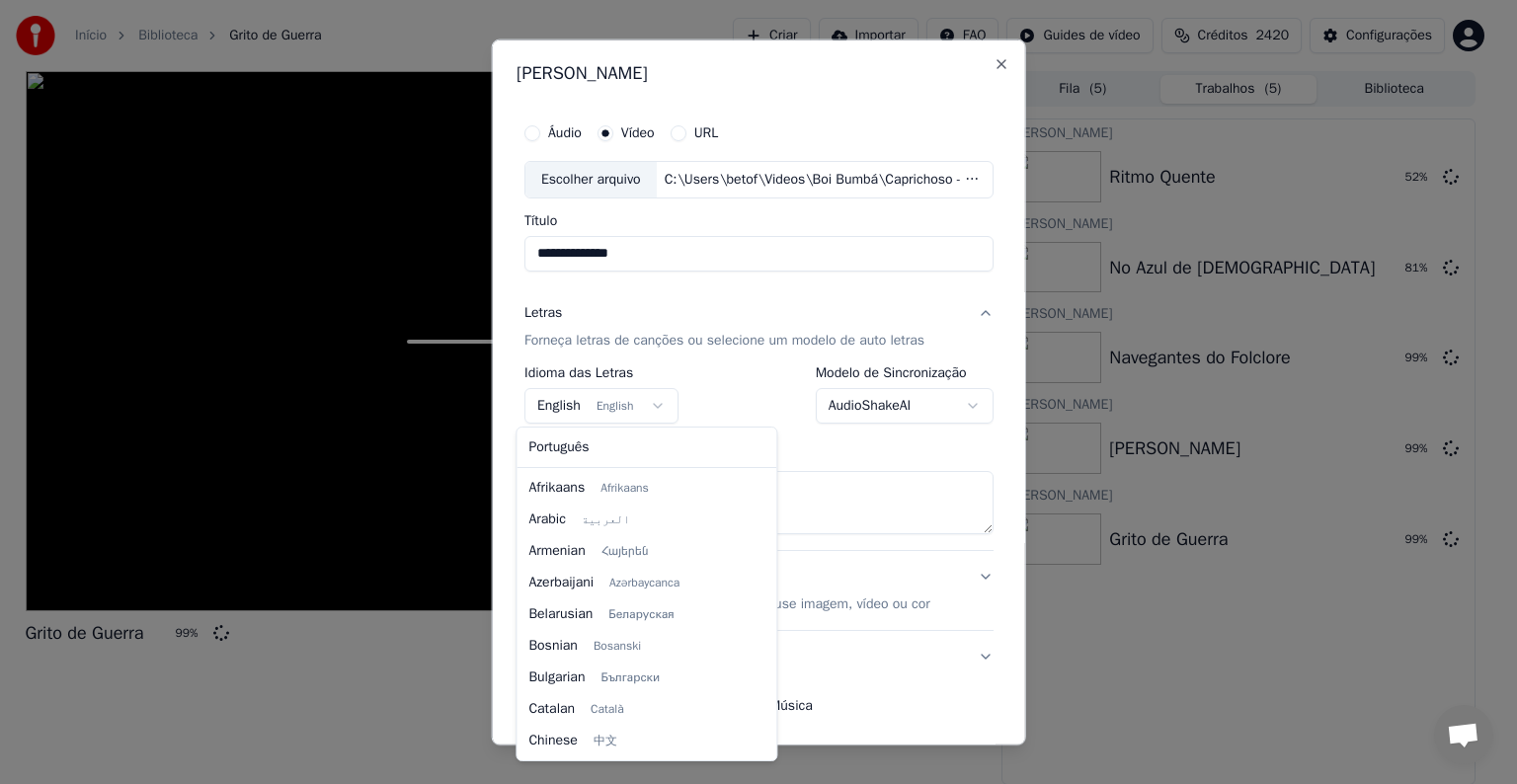 scroll, scrollTop: 158, scrollLeft: 0, axis: vertical 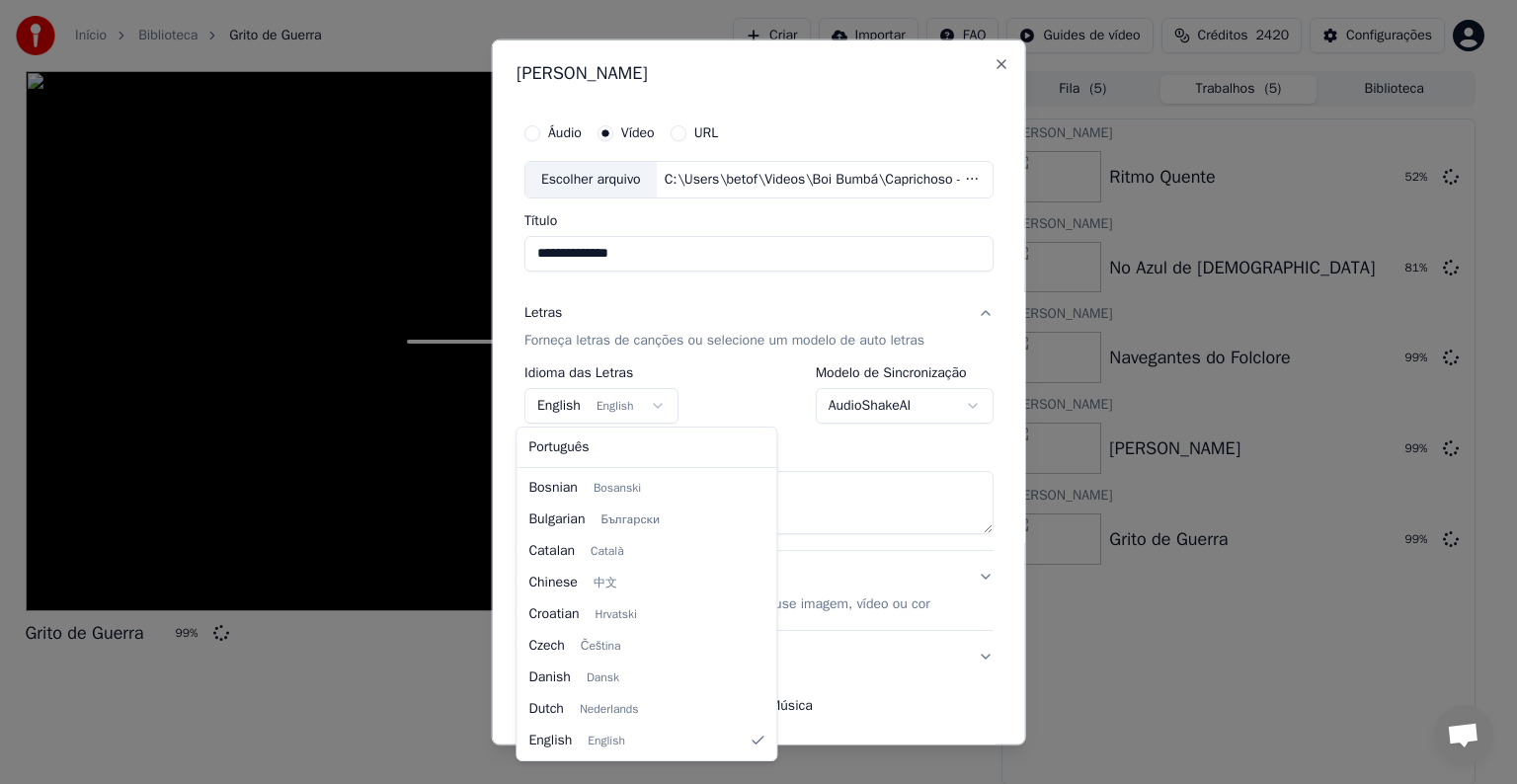 select on "**" 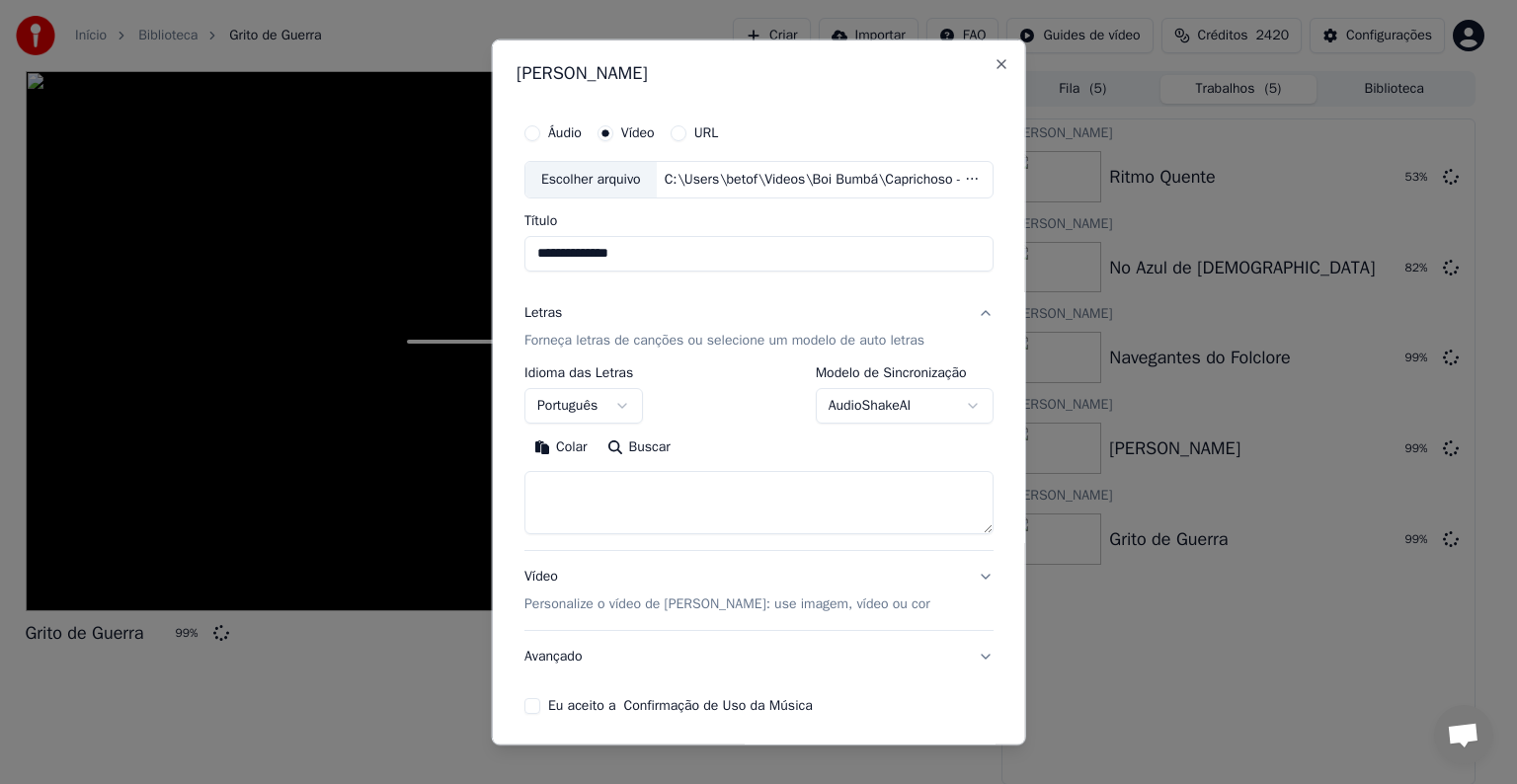 click on "Colar" at bounding box center (561, 447) 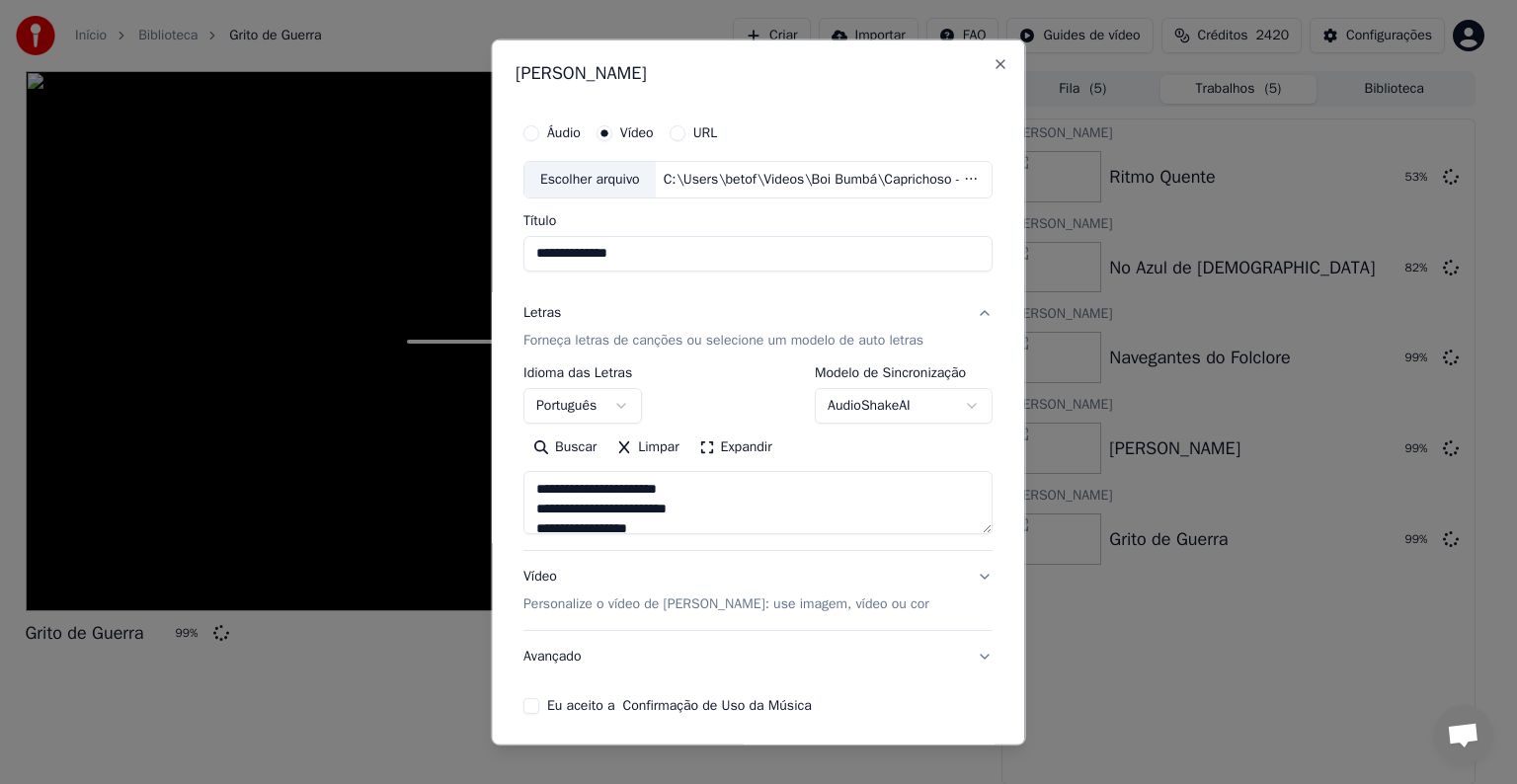type on "**********" 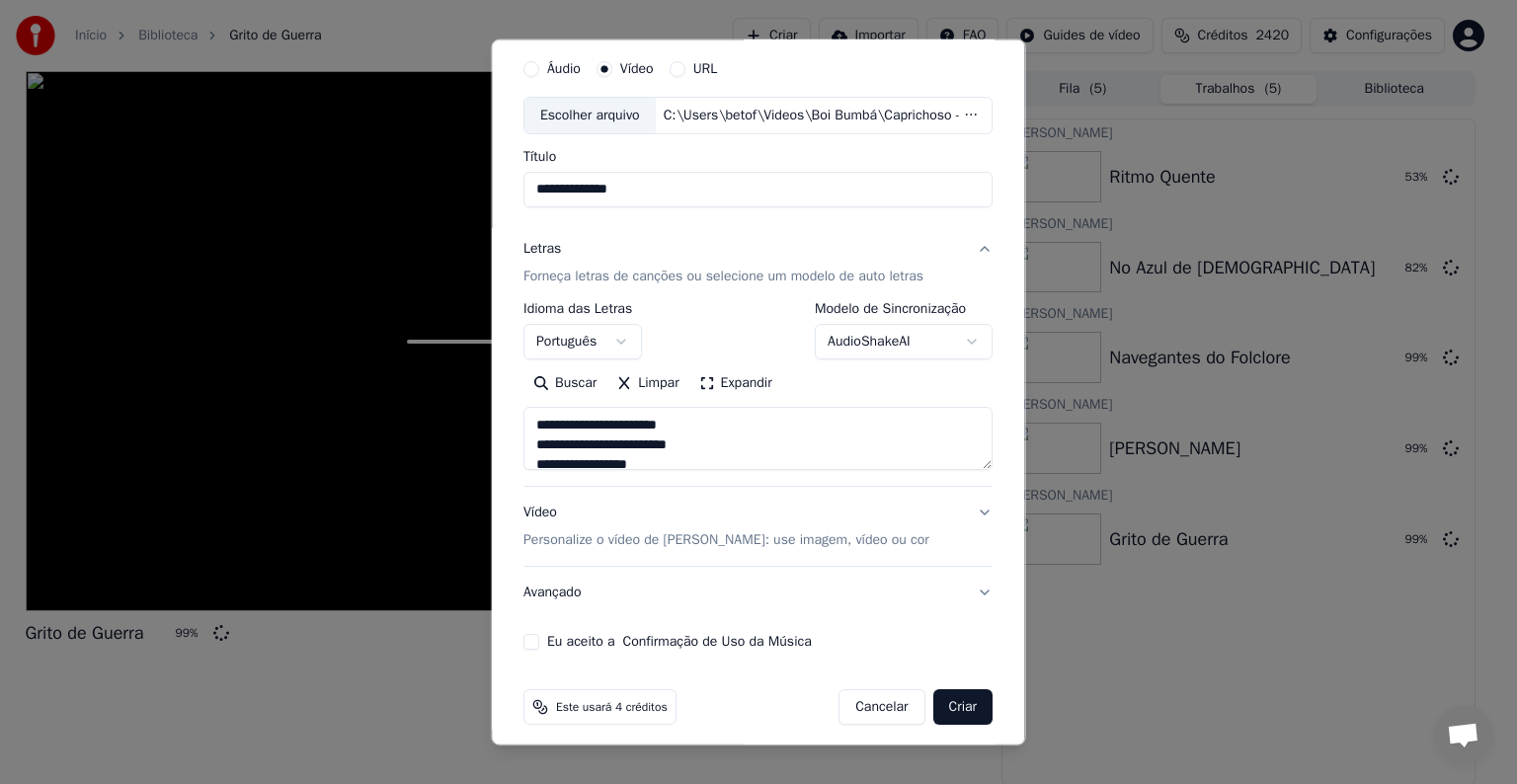 scroll, scrollTop: 75, scrollLeft: 0, axis: vertical 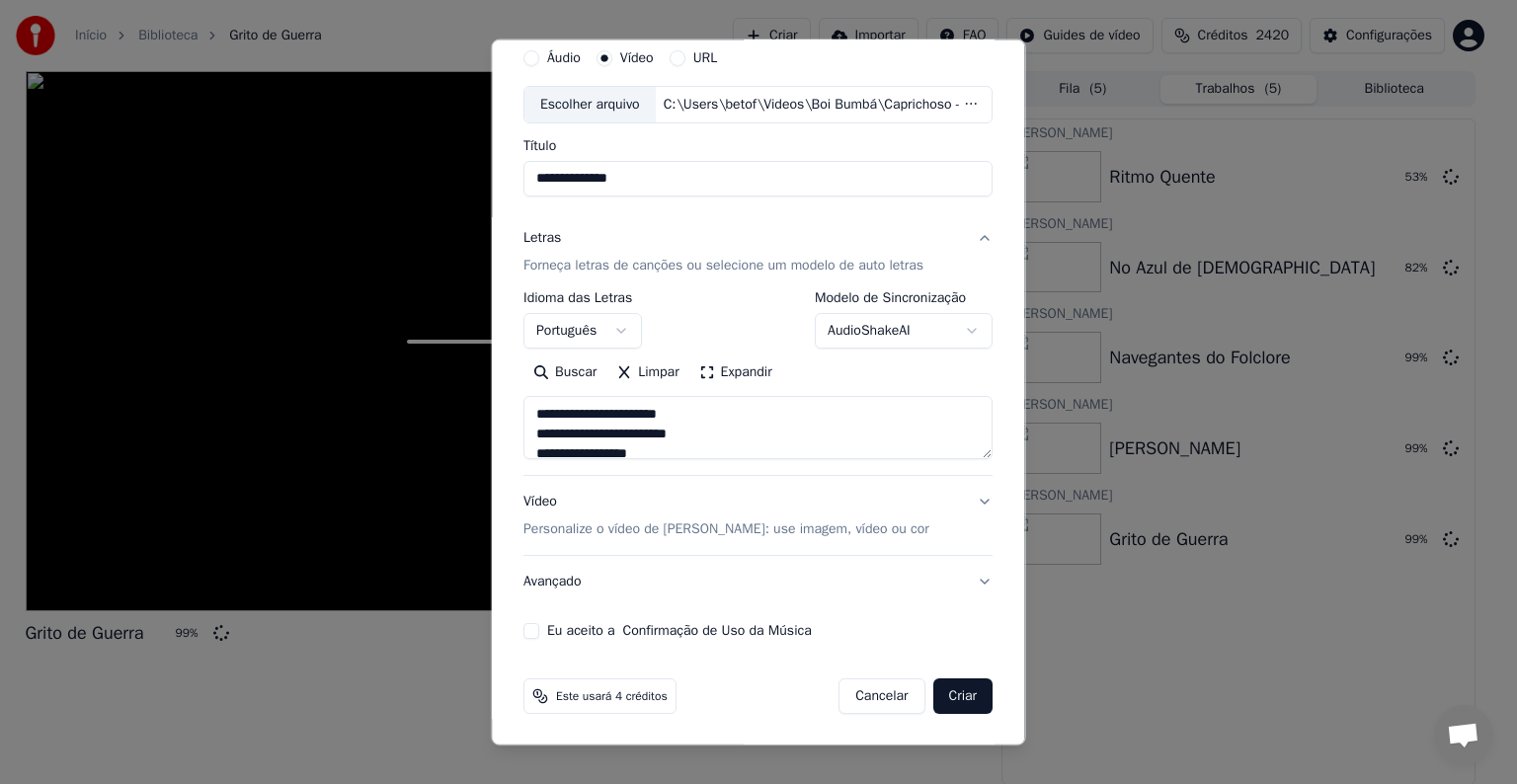click on "Avançado" at bounding box center [758, 582] 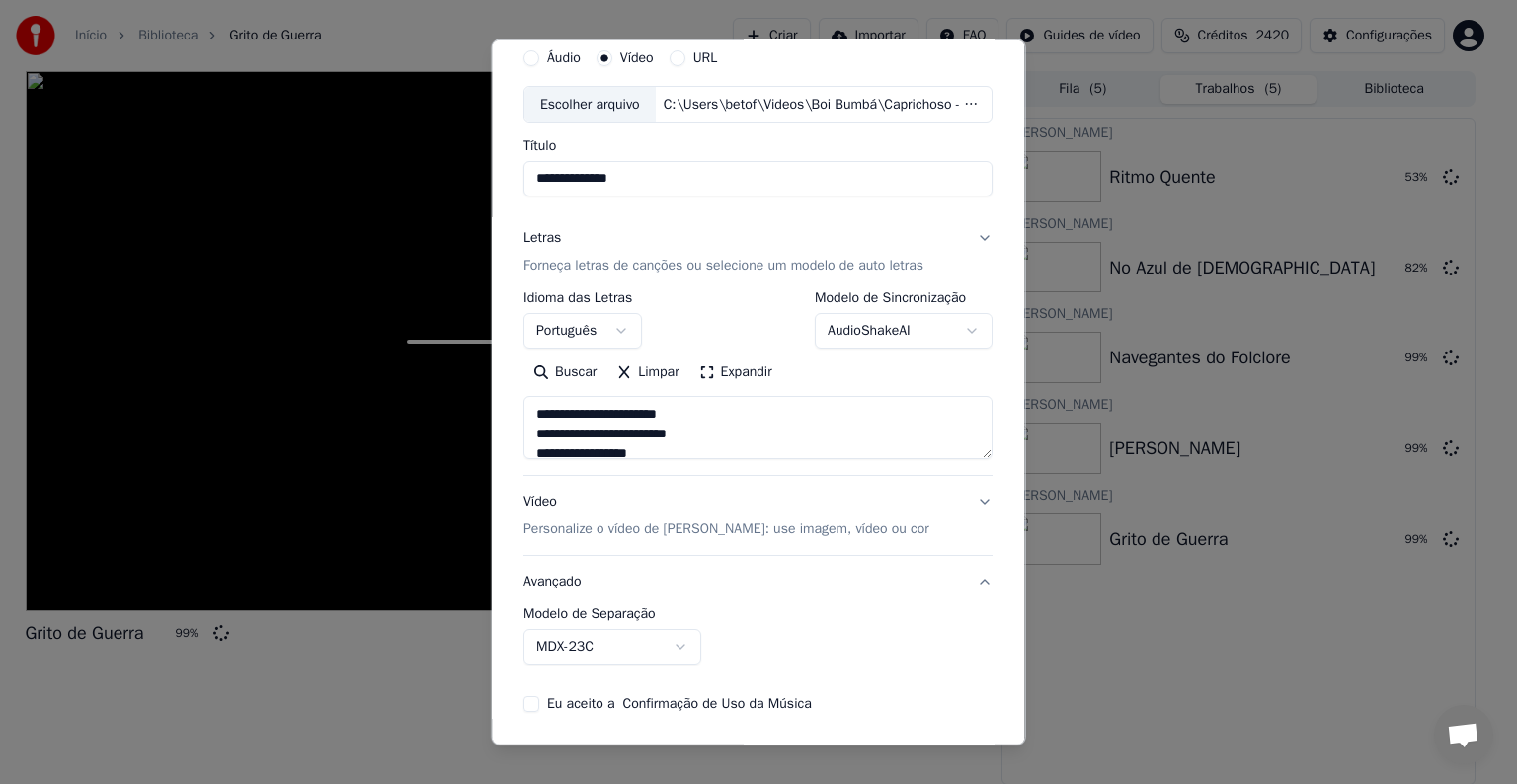 click on "MDX-23C" at bounding box center (612, 647) 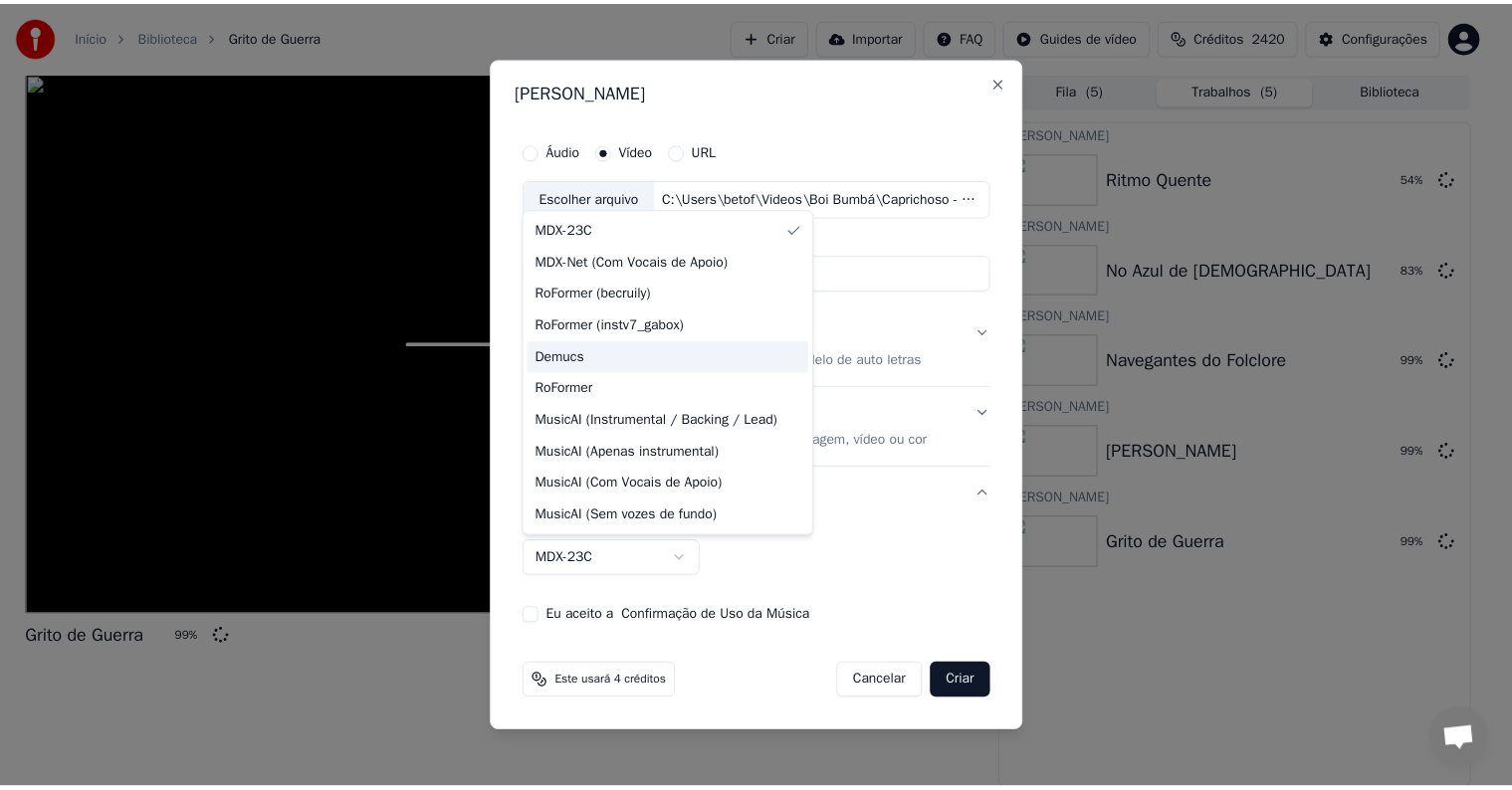 scroll, scrollTop: 0, scrollLeft: 0, axis: both 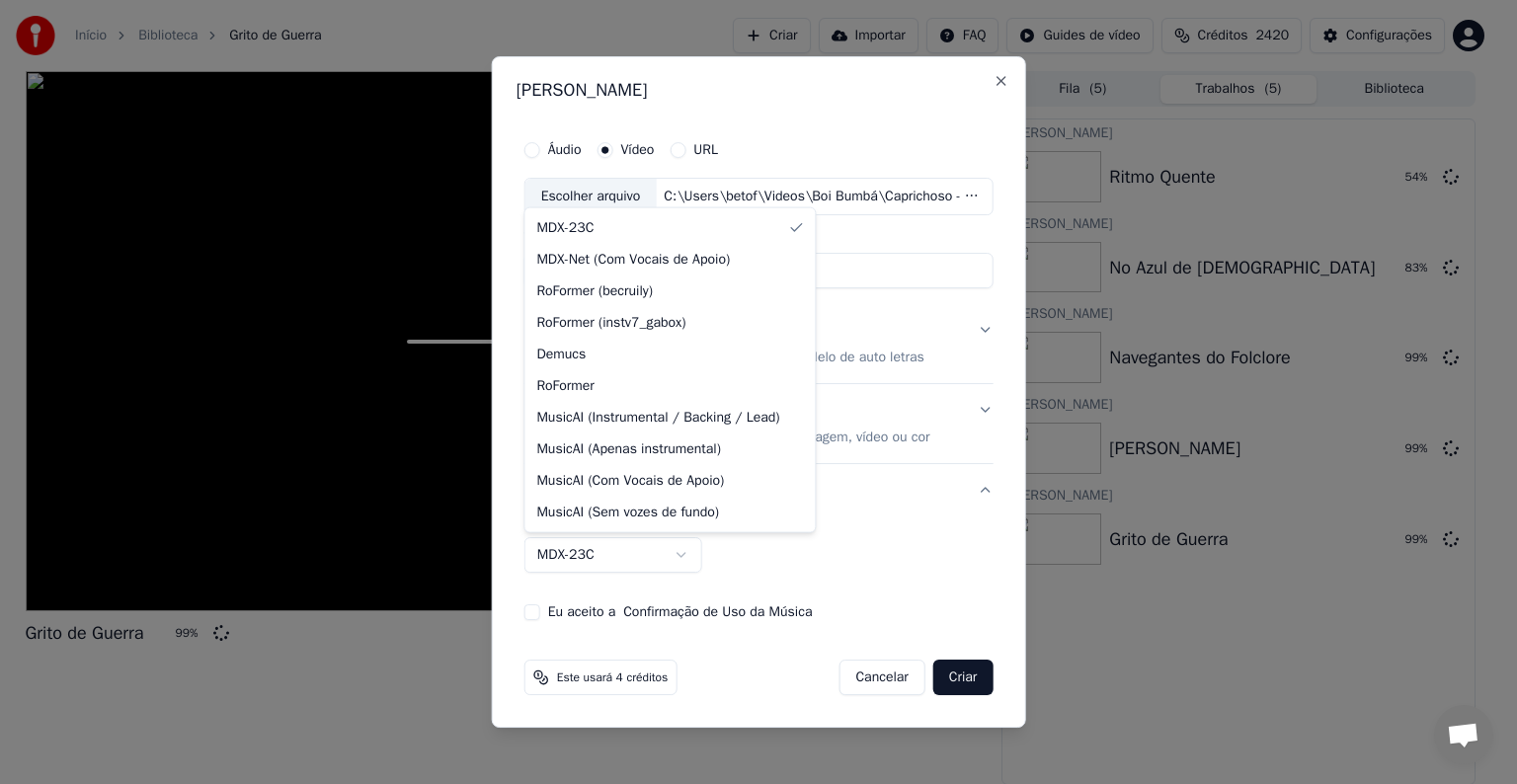 select on "**********" 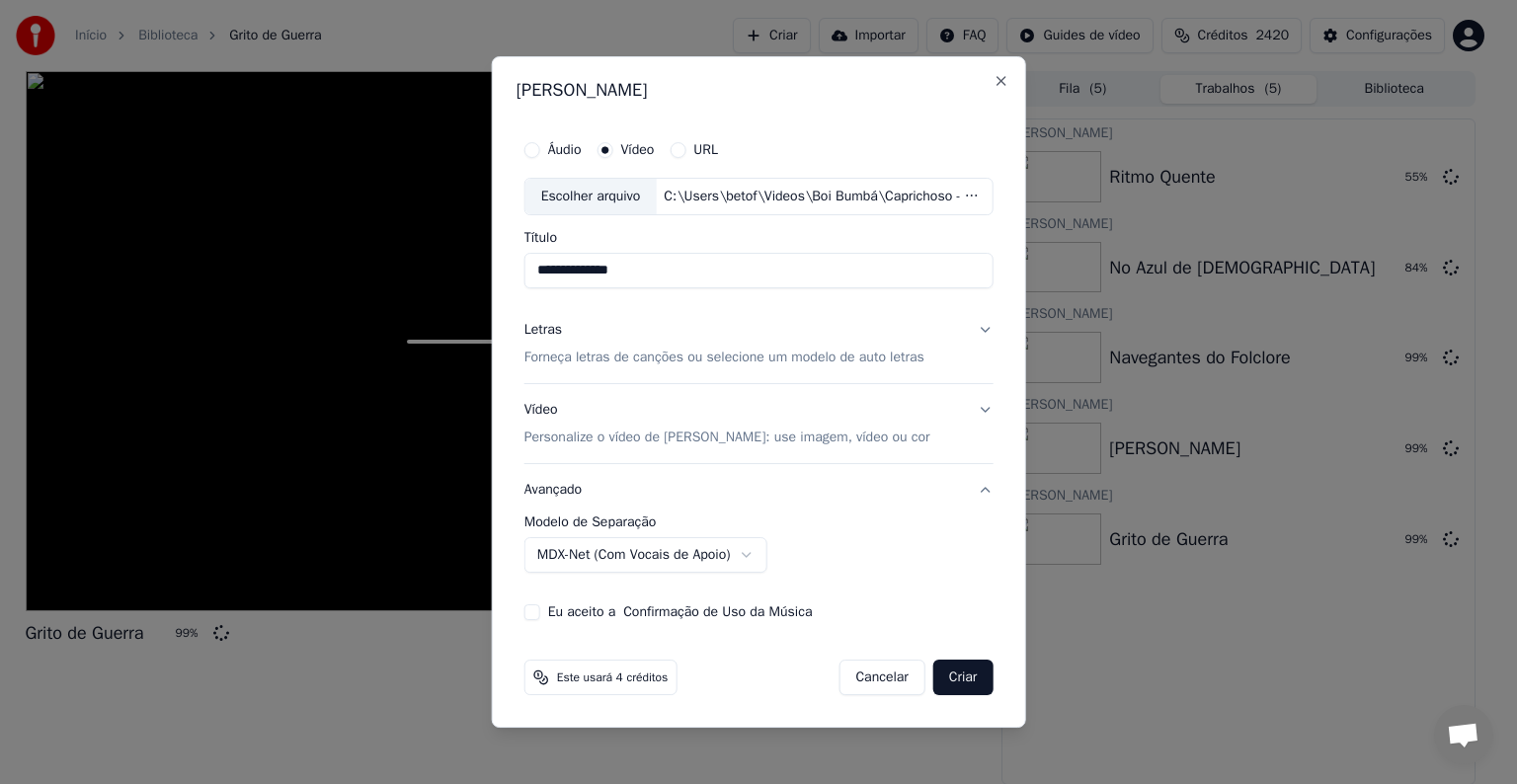click on "Eu aceito a   Confirmação de Uso da Música" at bounding box center [680, 612] 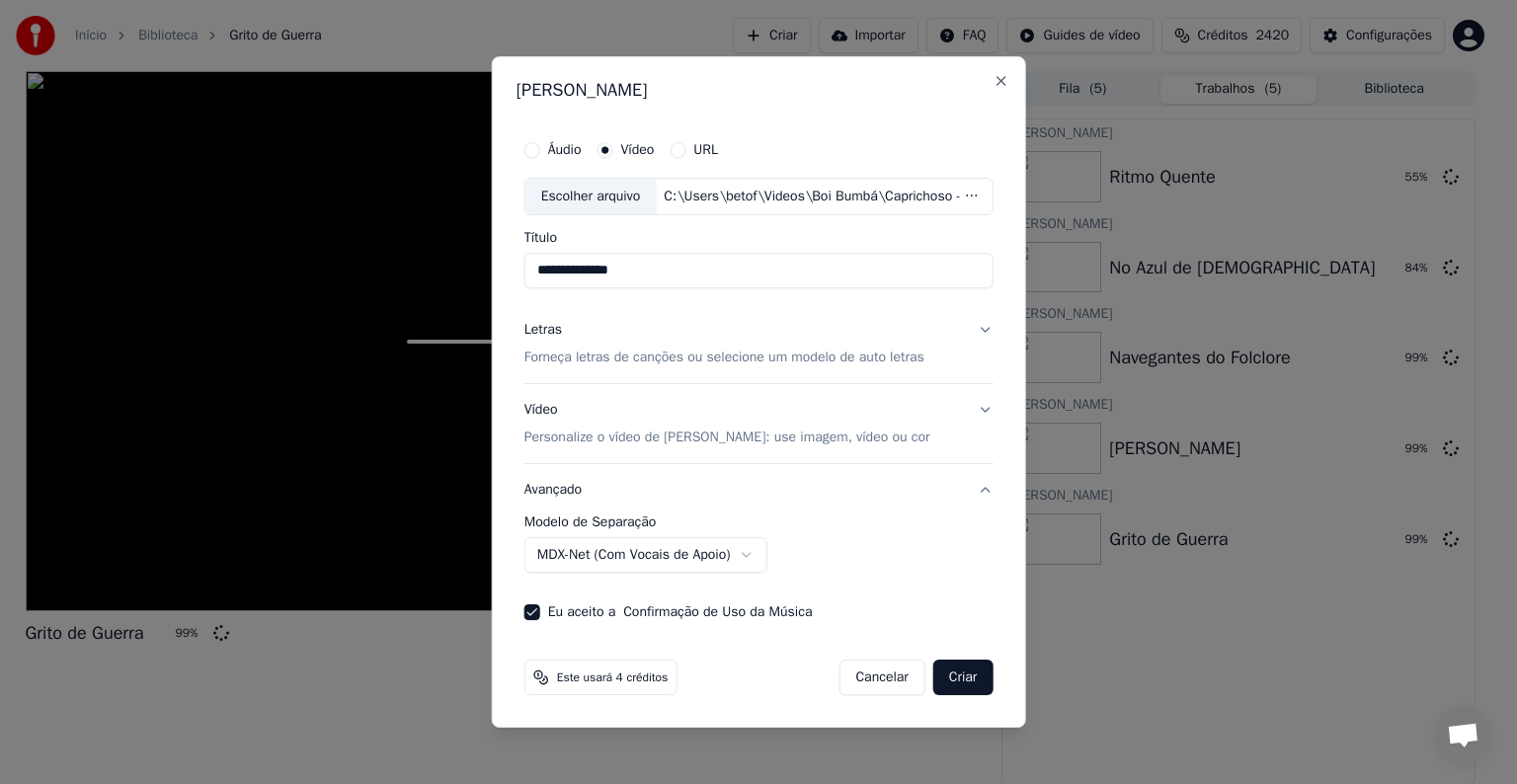 click on "Criar" at bounding box center [963, 677] 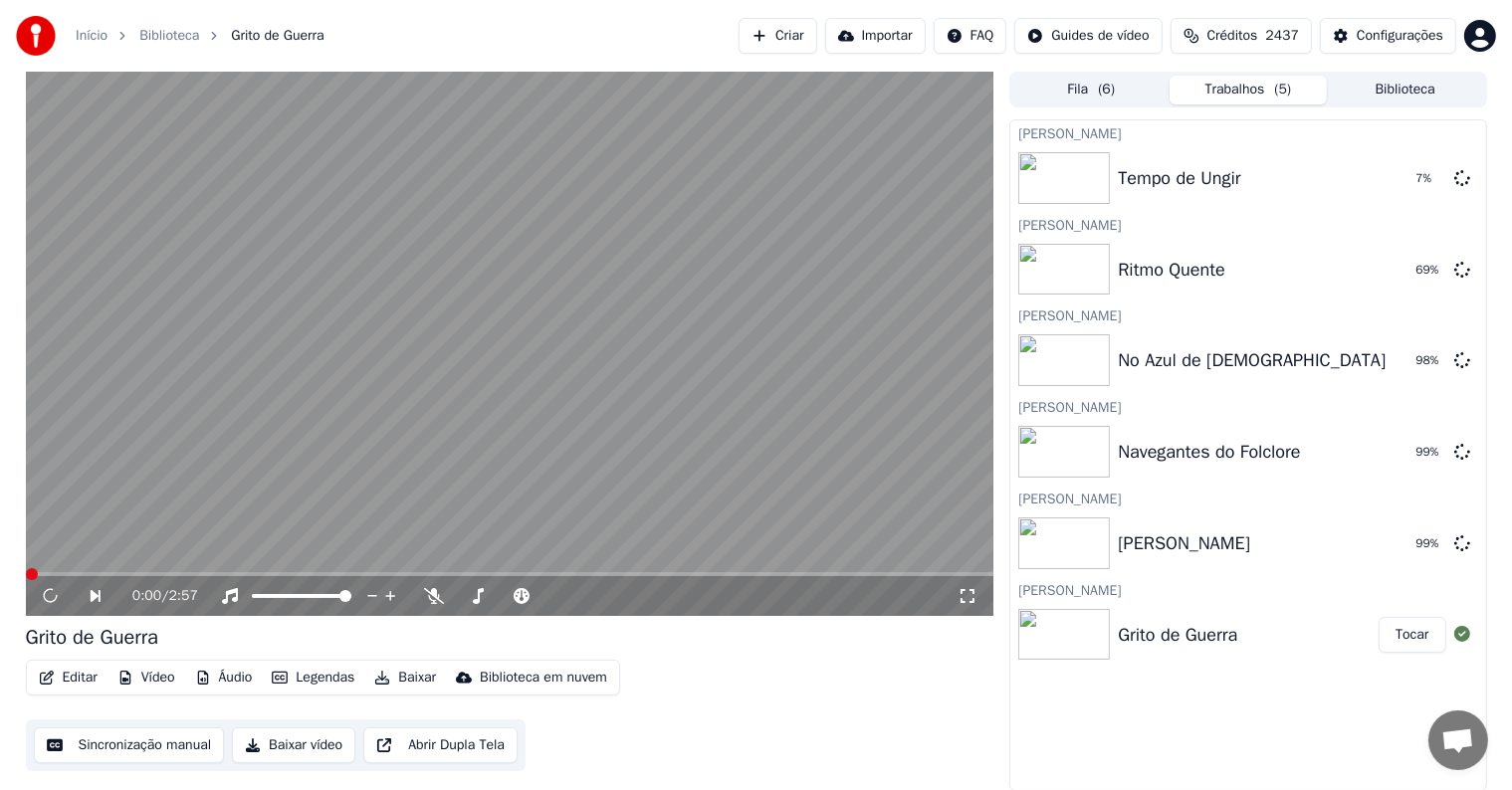 click at bounding box center (510, 343) 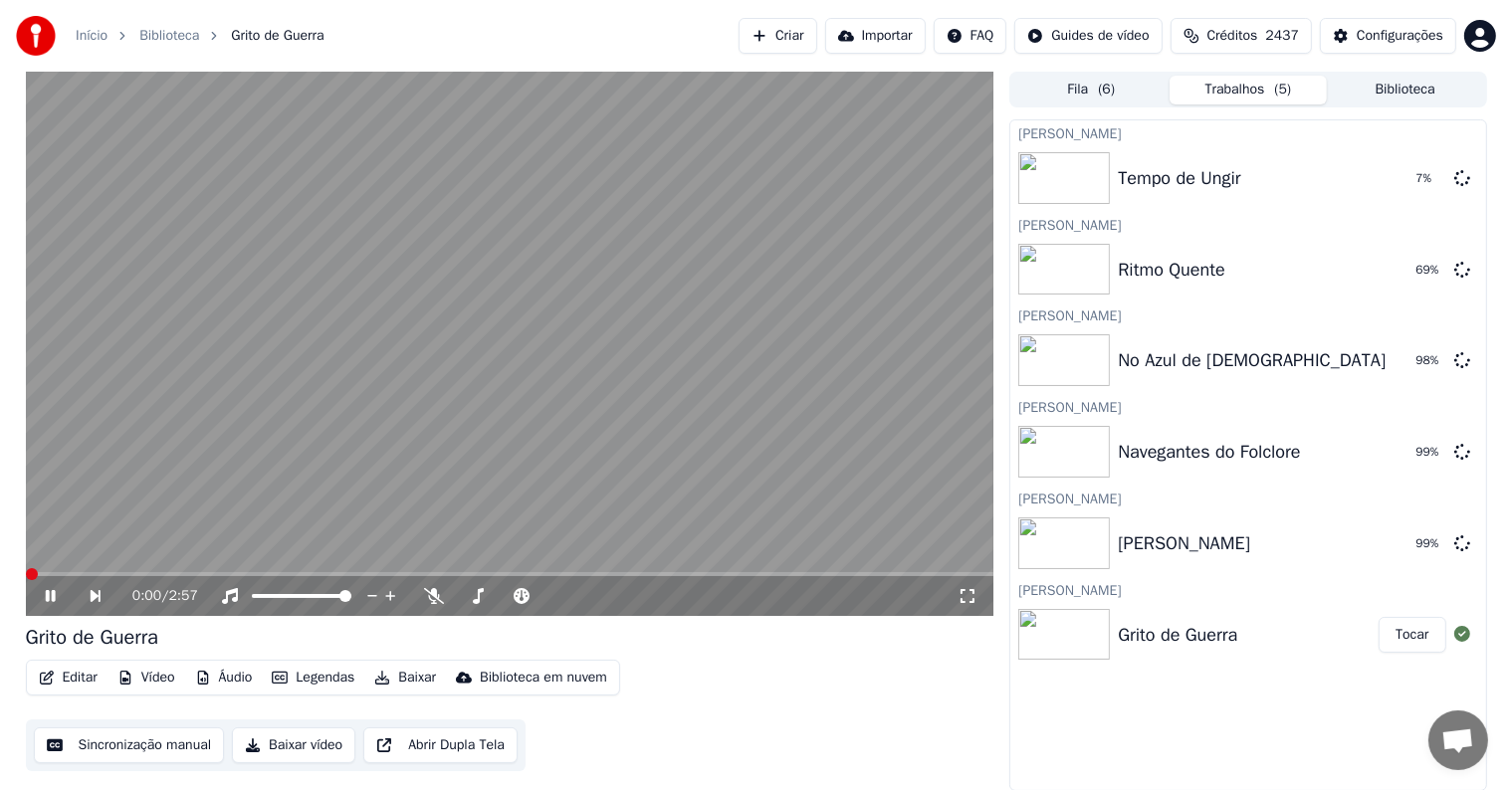 click at bounding box center (510, 343) 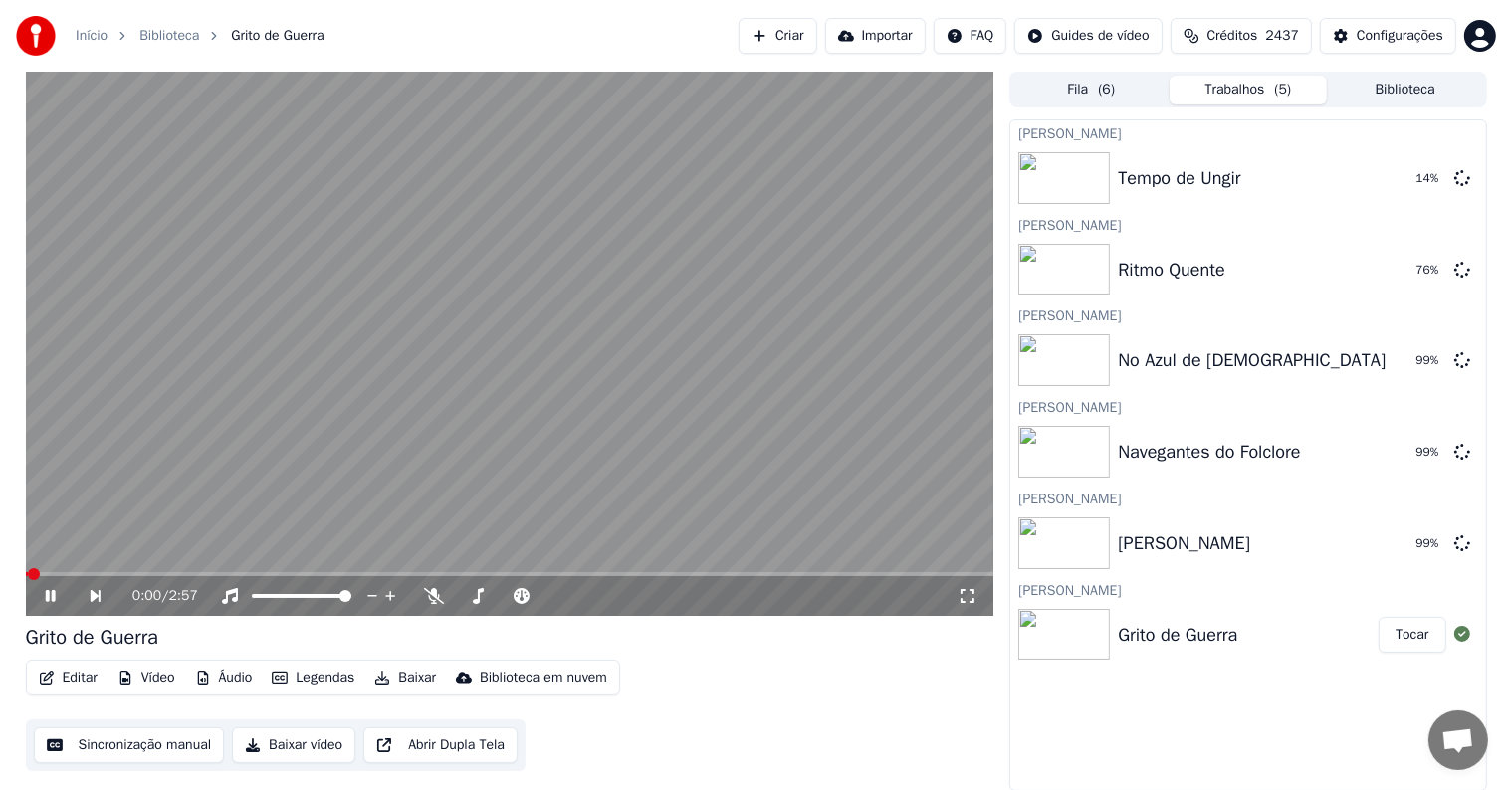 click 